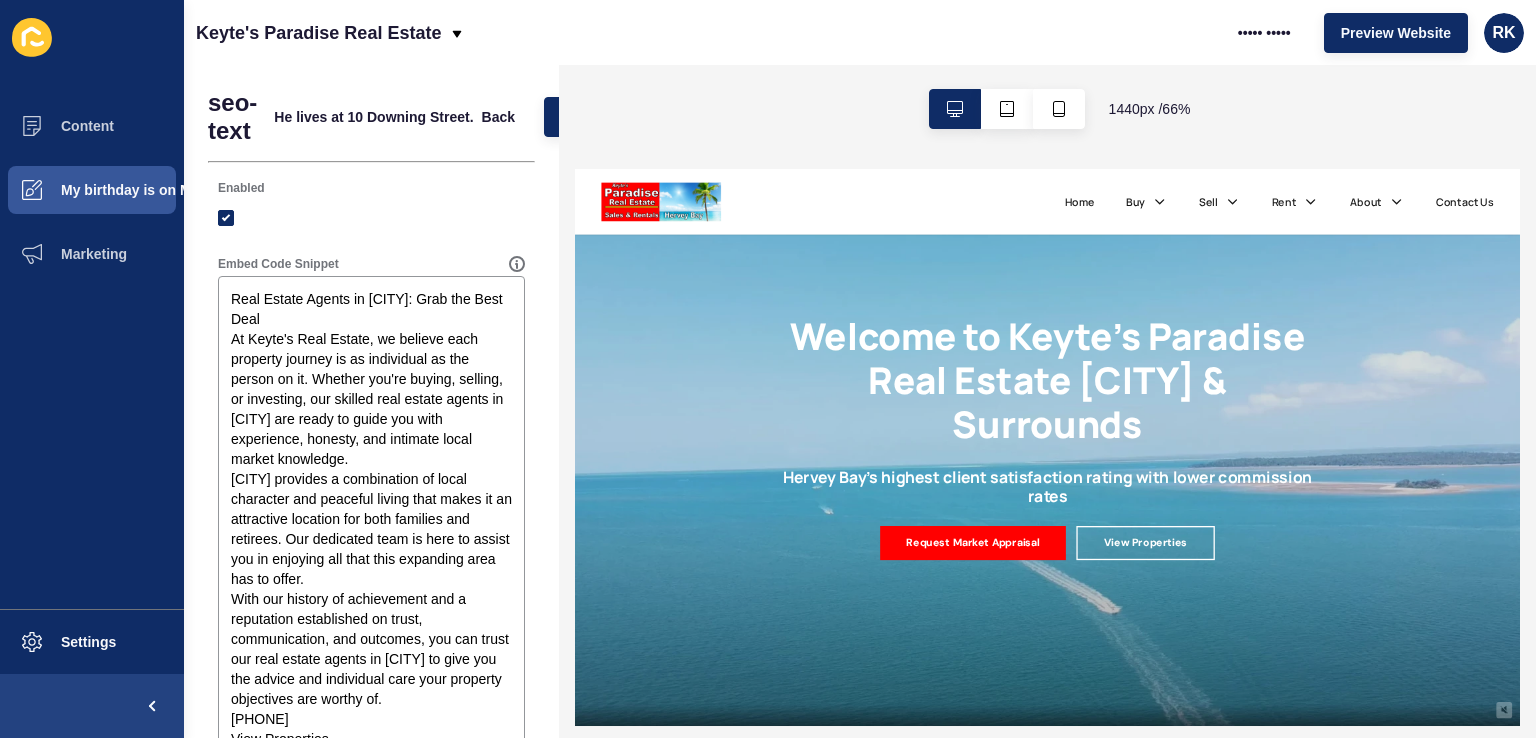 scroll, scrollTop: 4685, scrollLeft: 0, axis: vertical 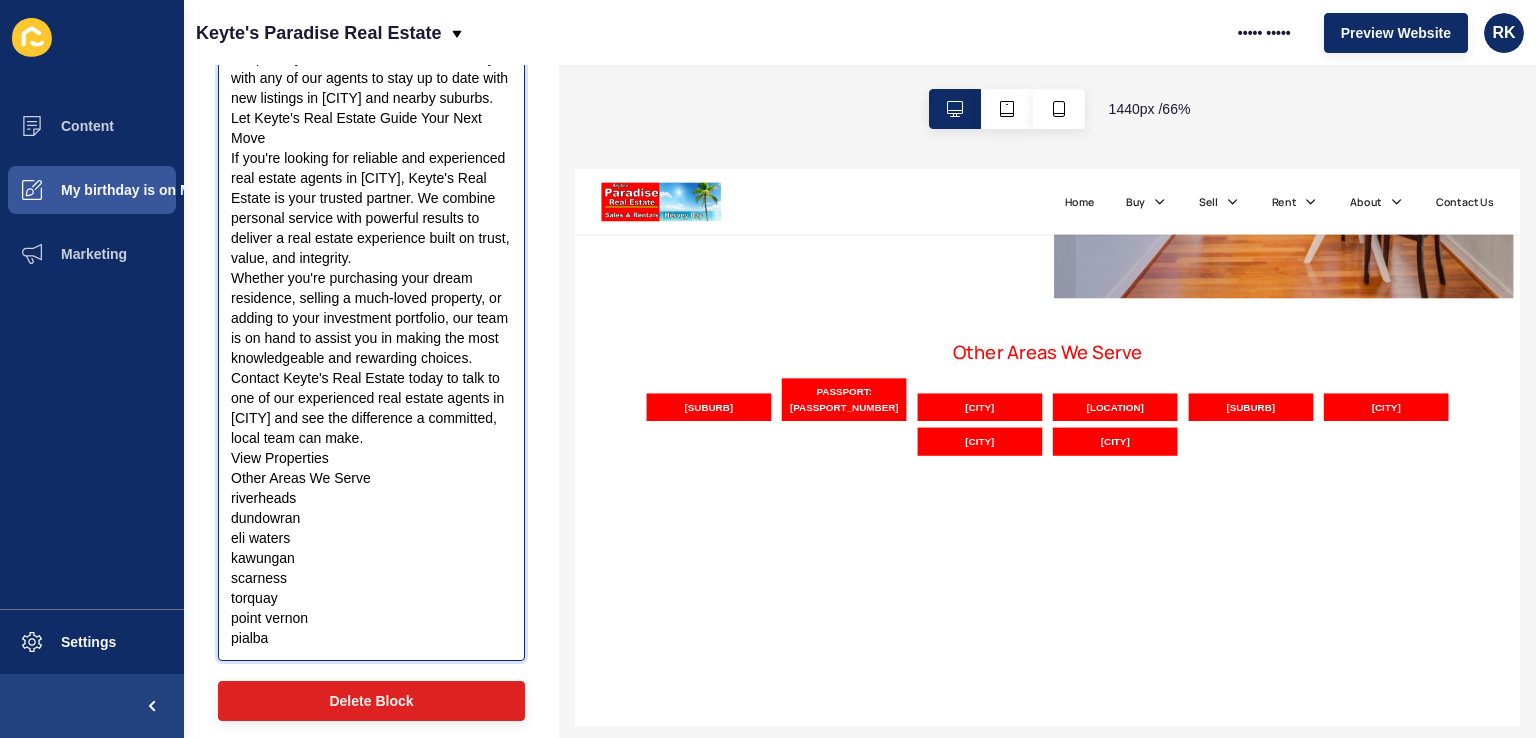 click on "Embed Code Snippet" at bounding box center [371, 258] 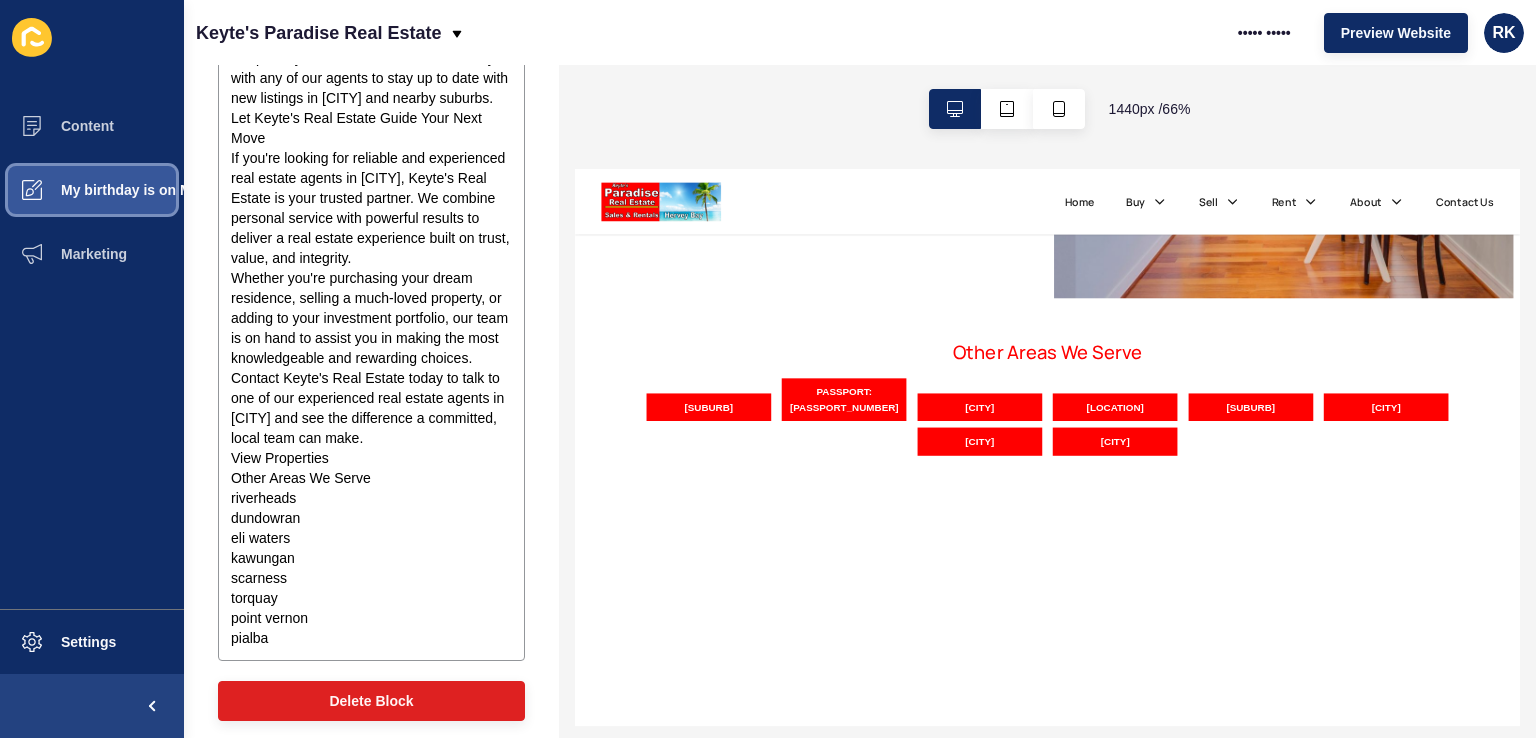click on "My birthday is on March 3rd." at bounding box center (92, 190) 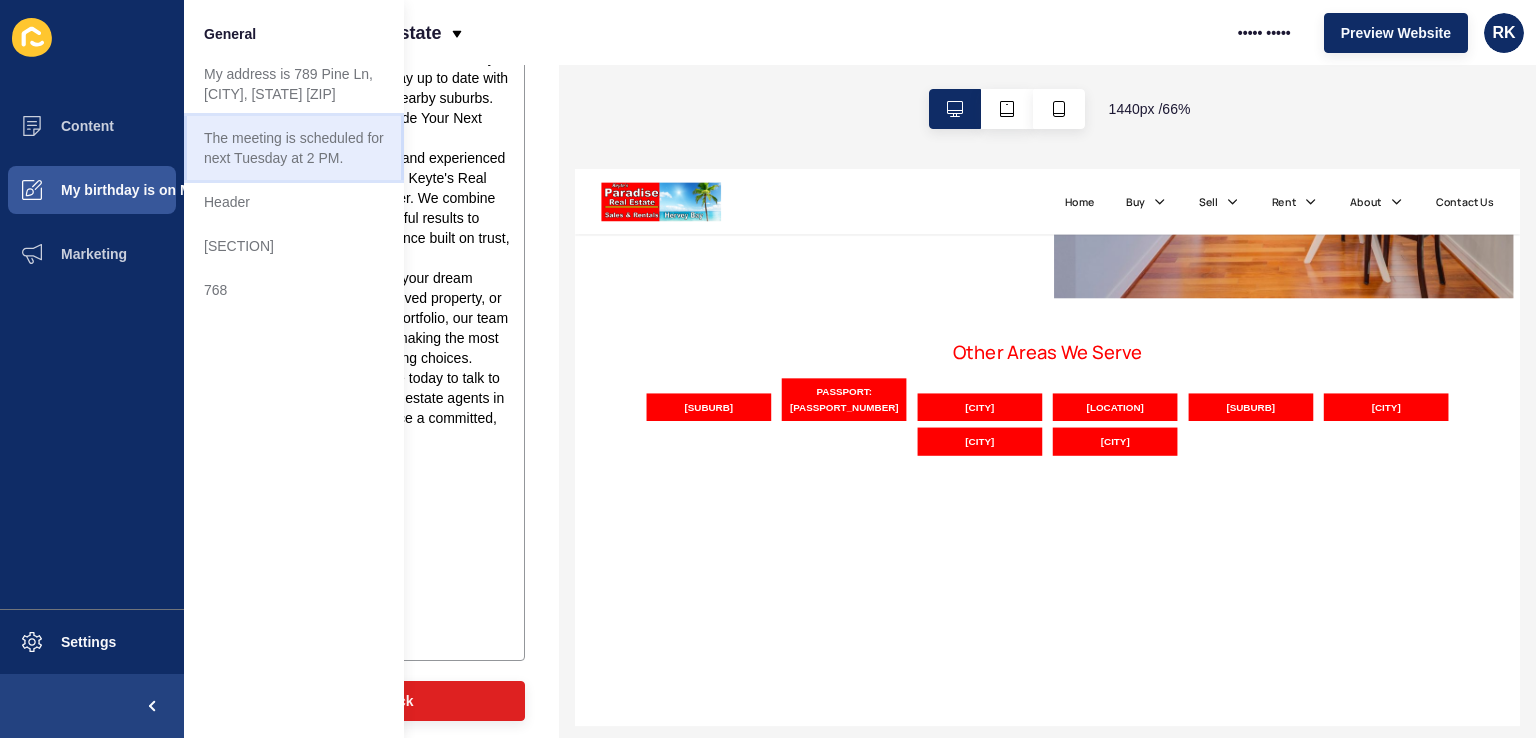 click on "The meeting is scheduled for next Tuesday at 2 PM." at bounding box center (294, 148) 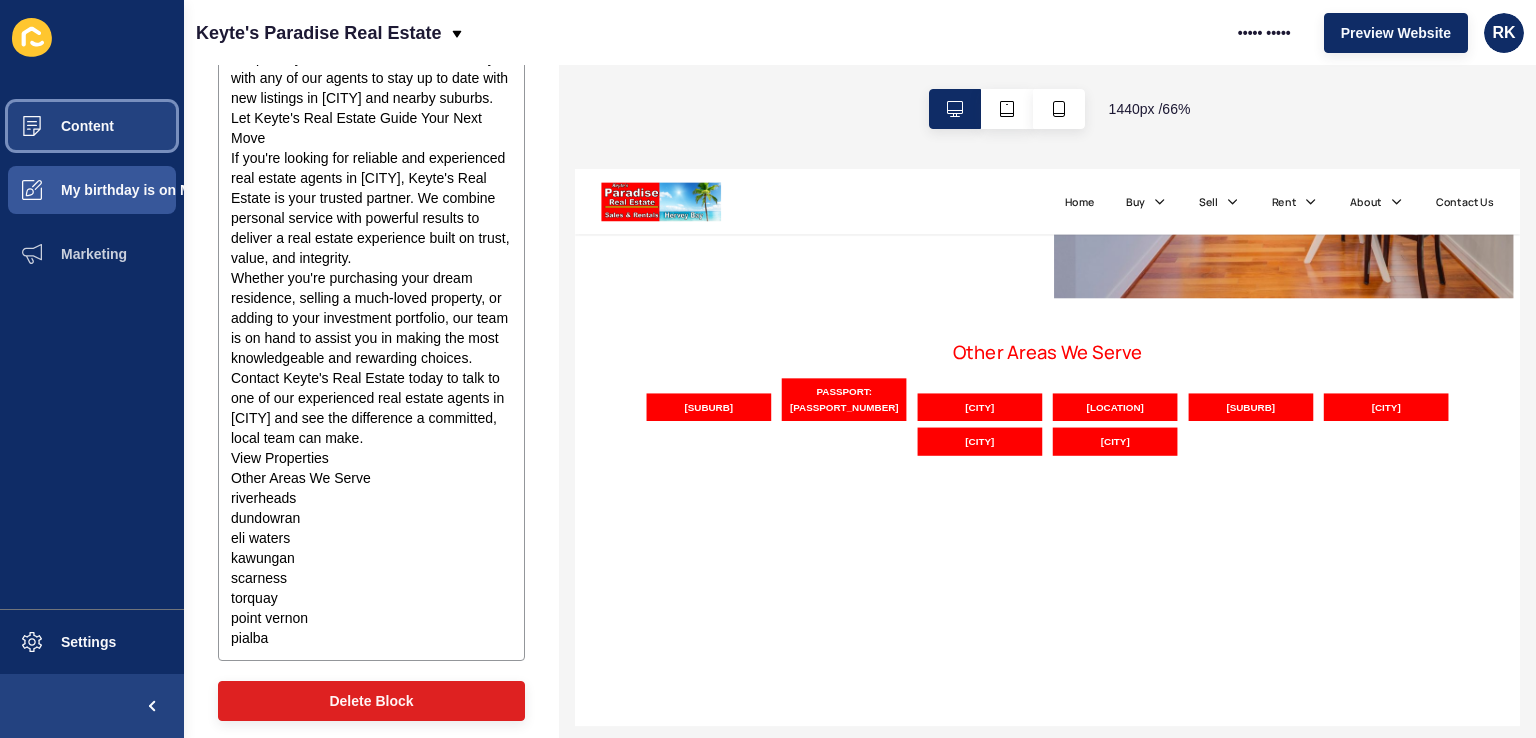 click on "Content" at bounding box center (92, 126) 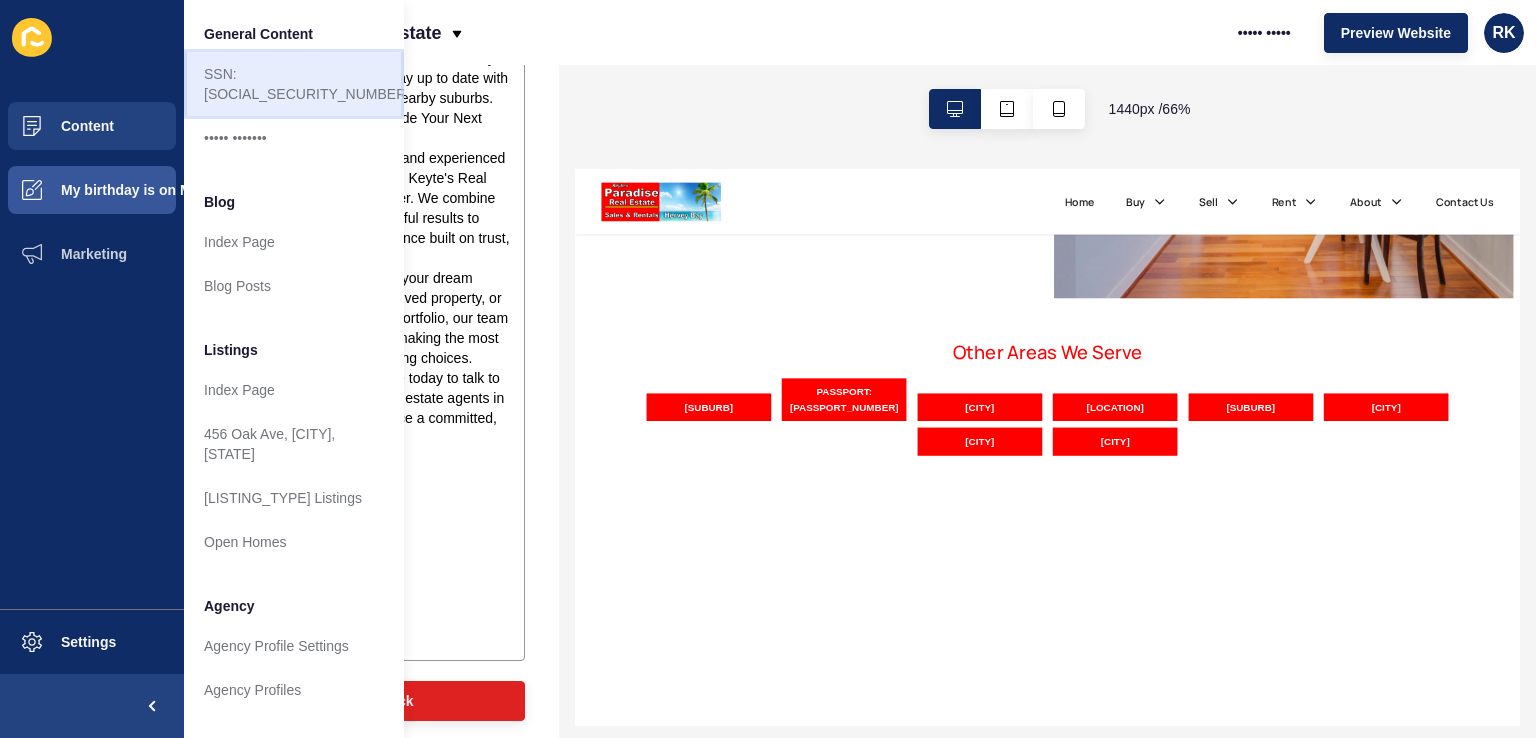 click on "SSN: [SOCIAL_SECURITY_NUMBER]" at bounding box center [294, 84] 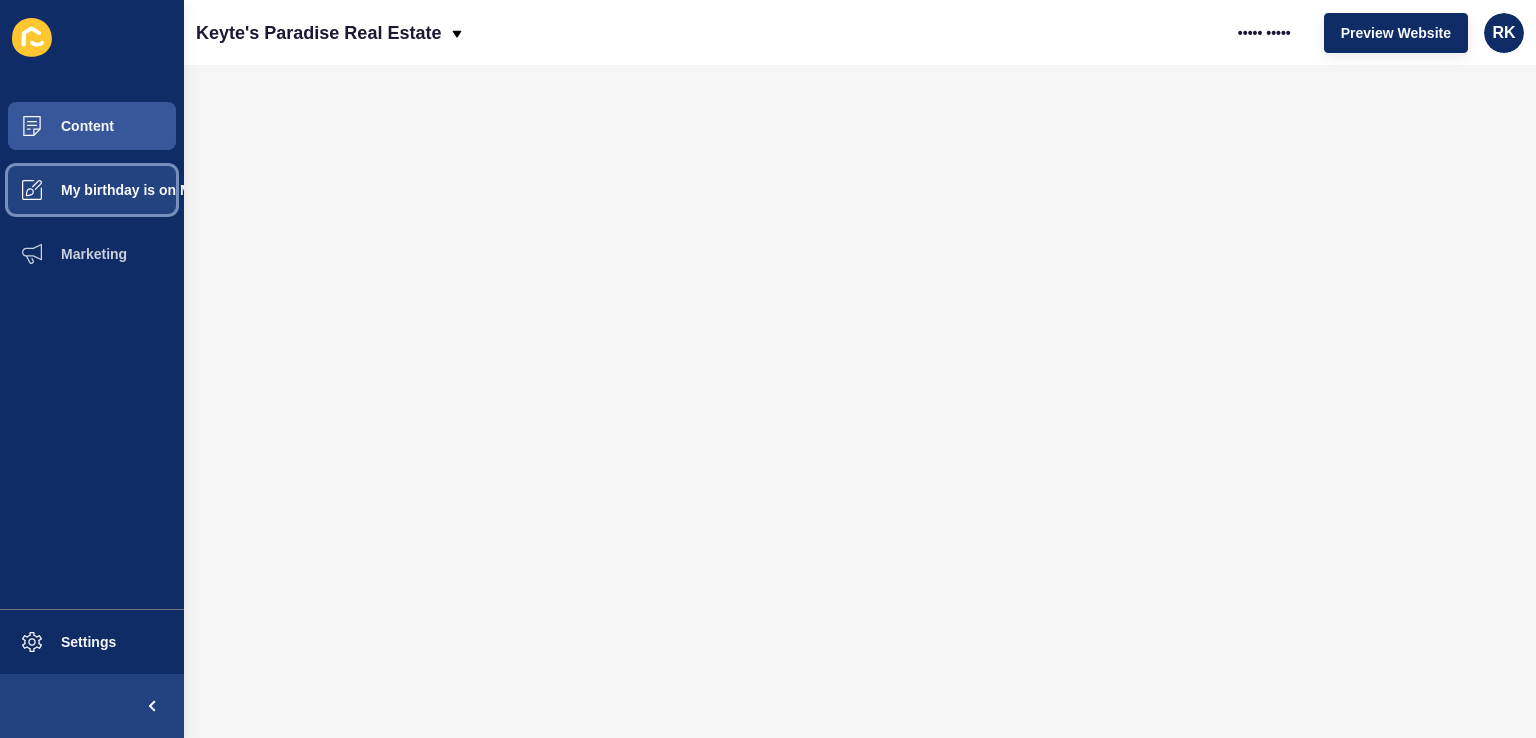 click on "My birthday is on March 3rd." at bounding box center (124, 190) 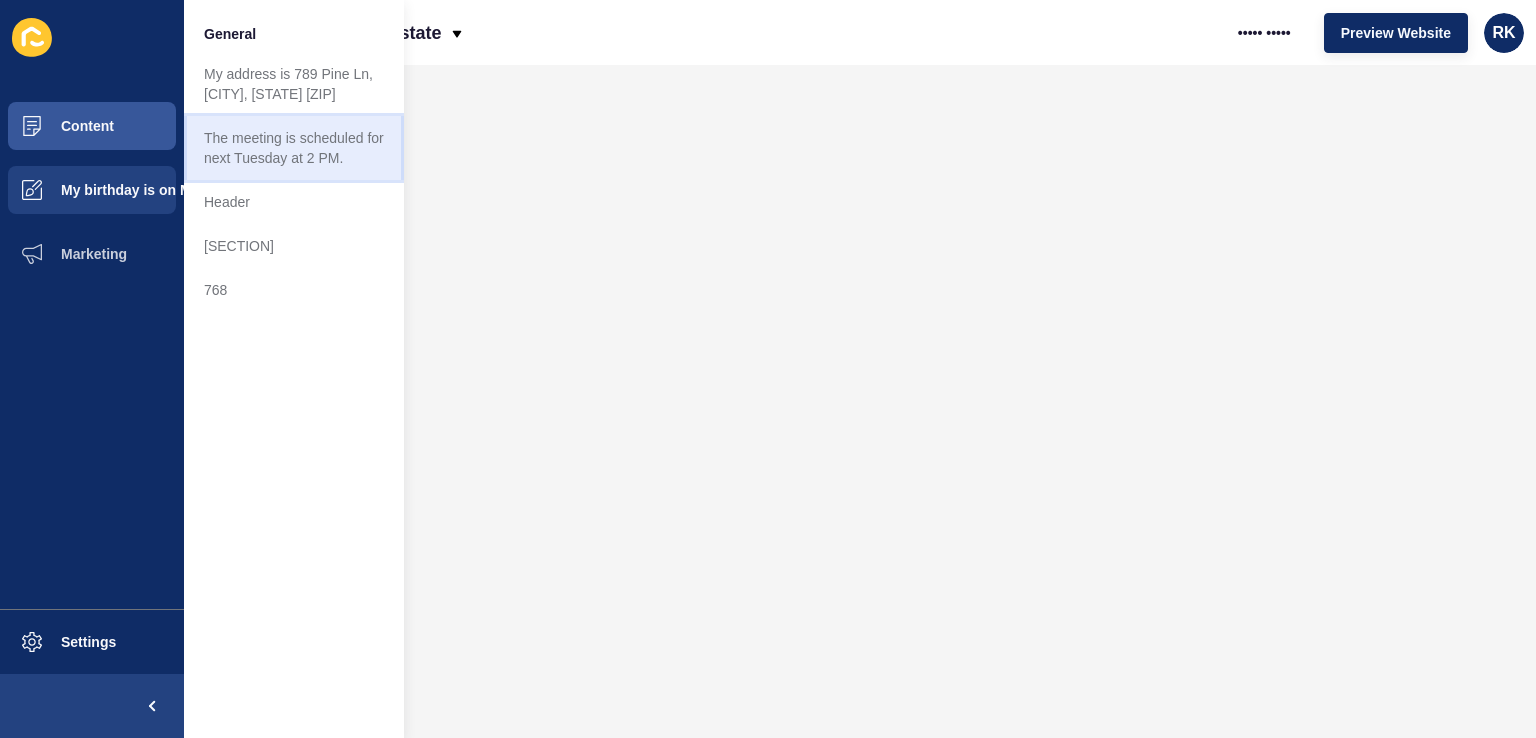 click on "The meeting is scheduled for next Tuesday at 2 PM." at bounding box center (294, 148) 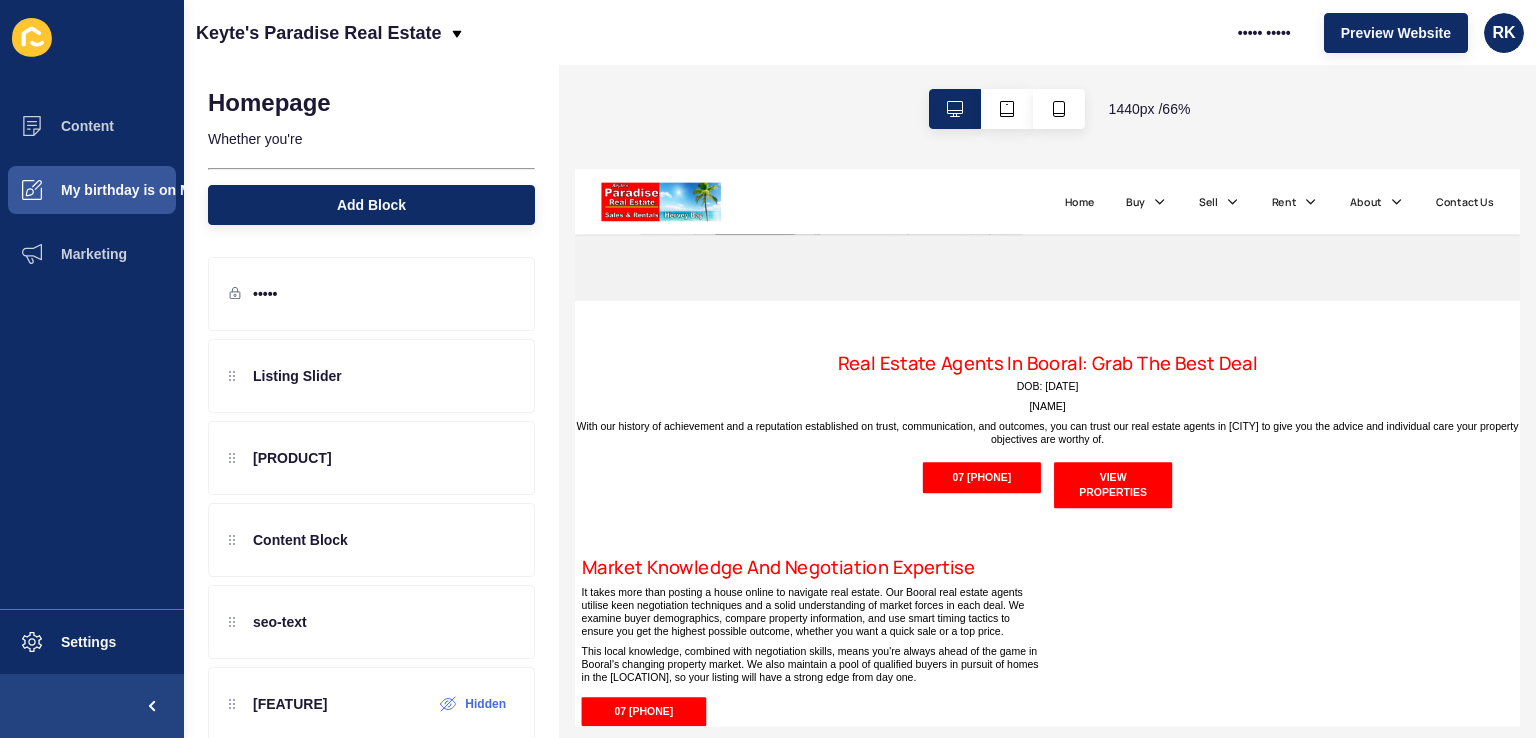 scroll, scrollTop: 2700, scrollLeft: 0, axis: vertical 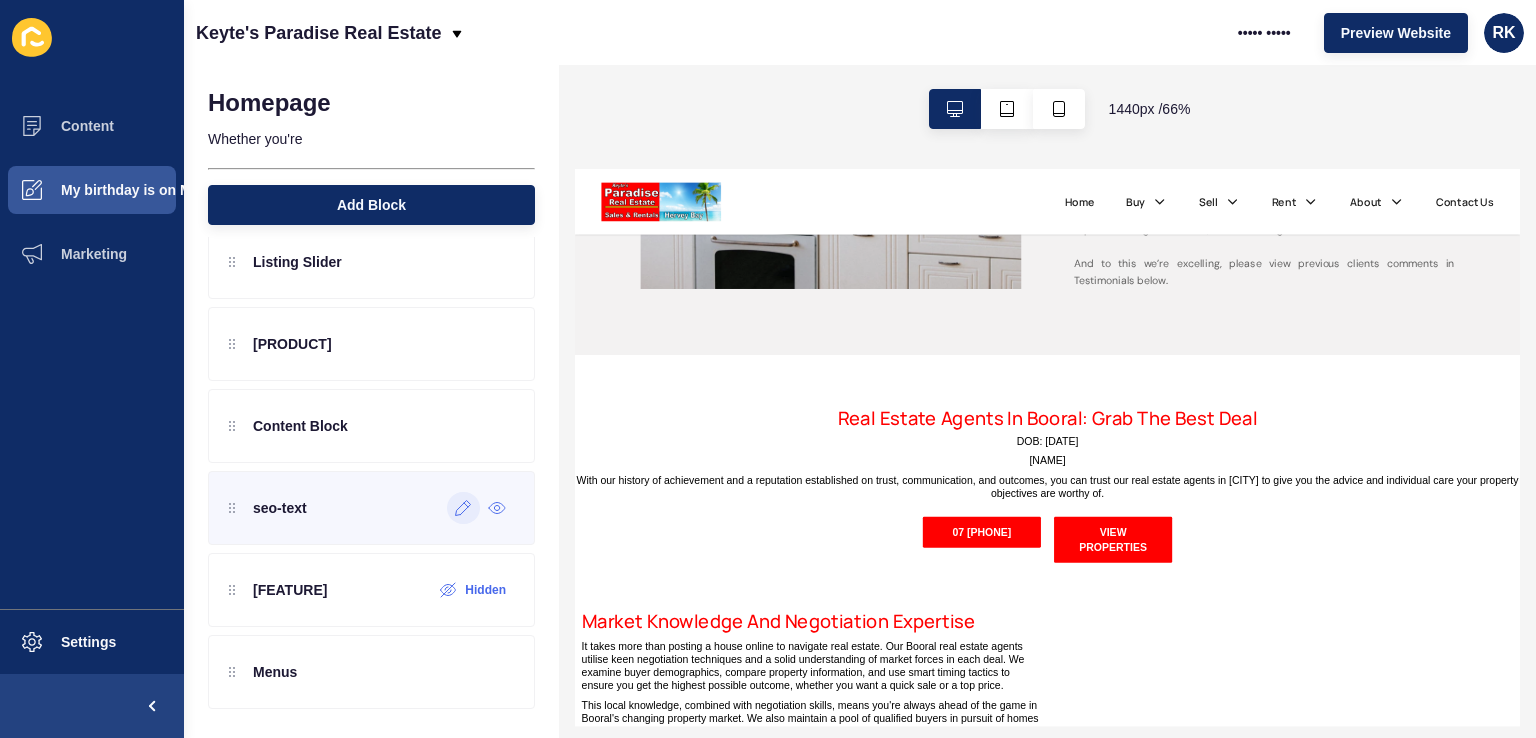 click at bounding box center (463, 508) 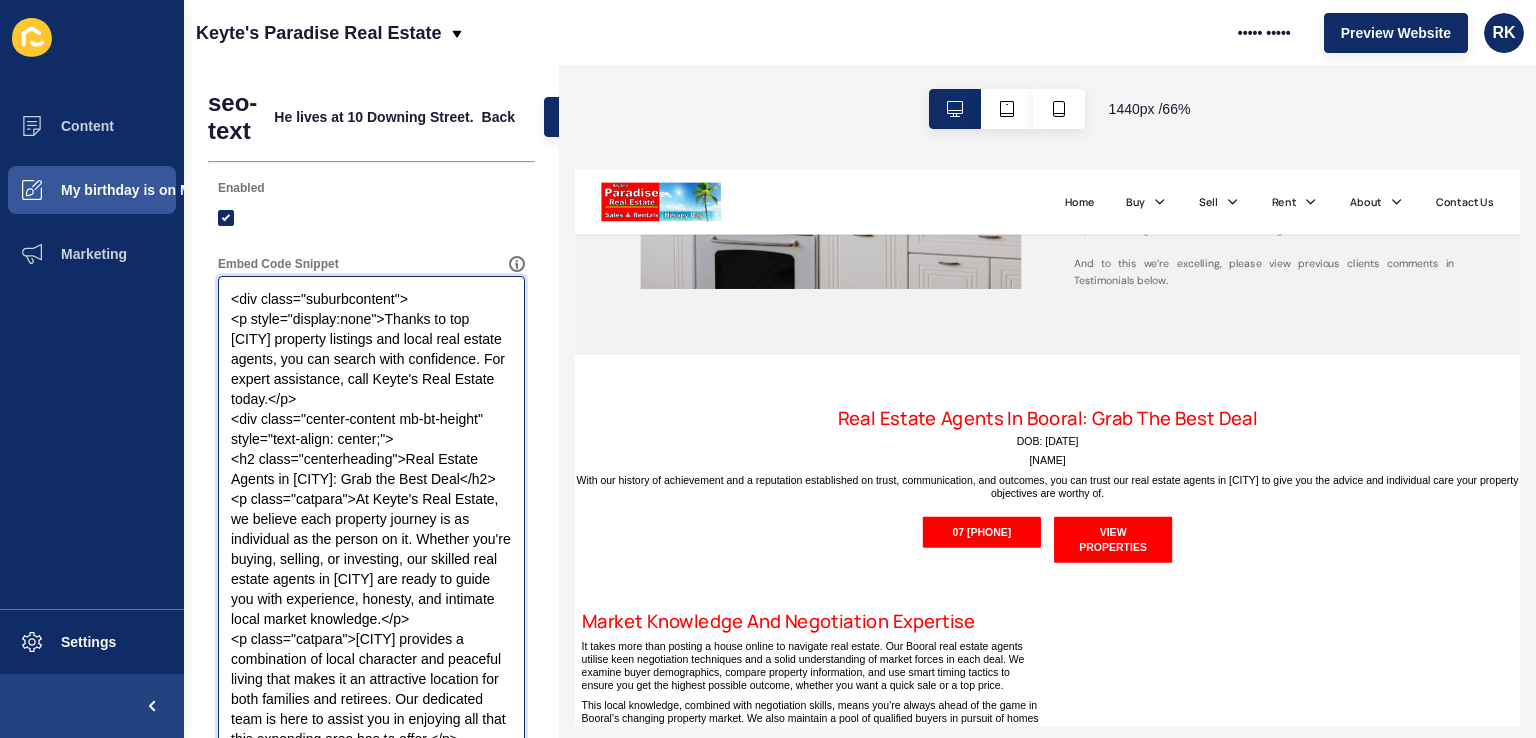 click on "Embed Code Snippet" at bounding box center [371, 679] 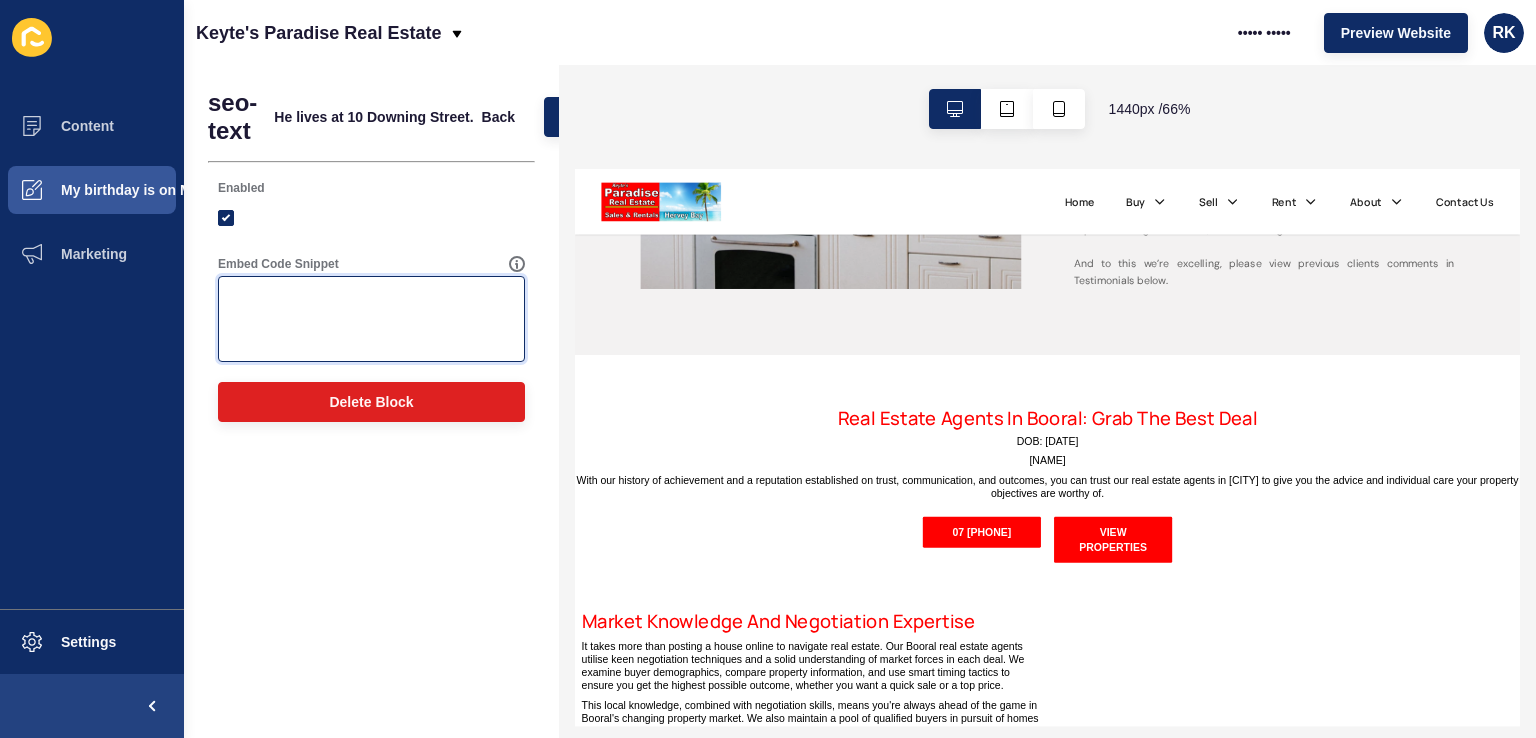 paste on "Welcome to Keyte’s Paradise Real Estate In [CITY] & Surrounds
Keyte’s Real Estate, [CITY], commenced in February 2020 as a local family-owned and operated business. We offer the best commission deal in [CITY], at only 1.5% - including premium advertising, GST, and an excellent customer satisfaction rating. Why pay more?
We have over two decades of experience in owning and operating real estate agencies, from Terrigal (approximately one hour north of Sydney) to 3 offices on the Gold and Tweed Coasts.
At Keyte’s Paradise Real Estate, we are experienced in highly competitive markets. With the latest in technology paired with exceptional service, our reputation as a quality agency continues to grow.
We’ve chose not to go with a fr..." 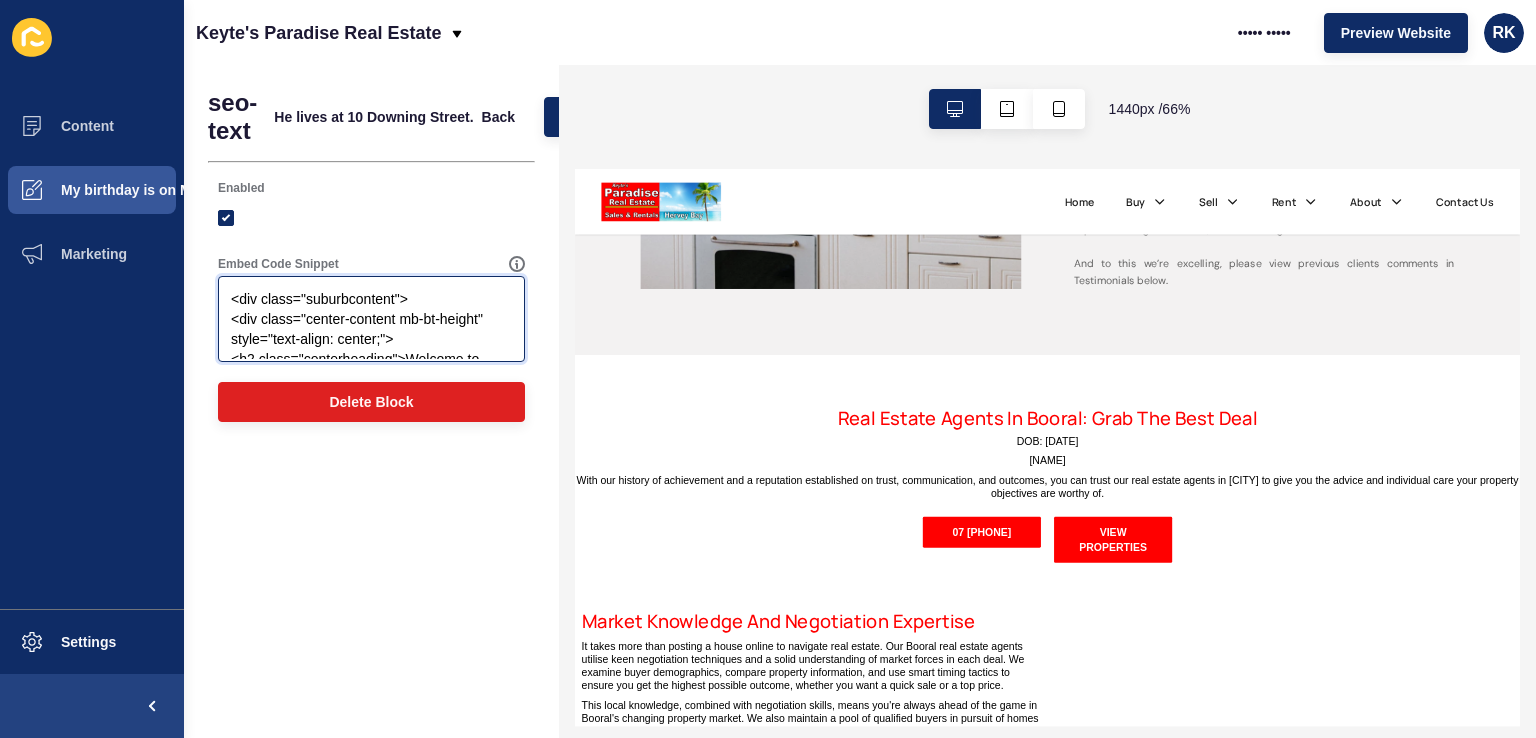 scroll, scrollTop: 4008, scrollLeft: 0, axis: vertical 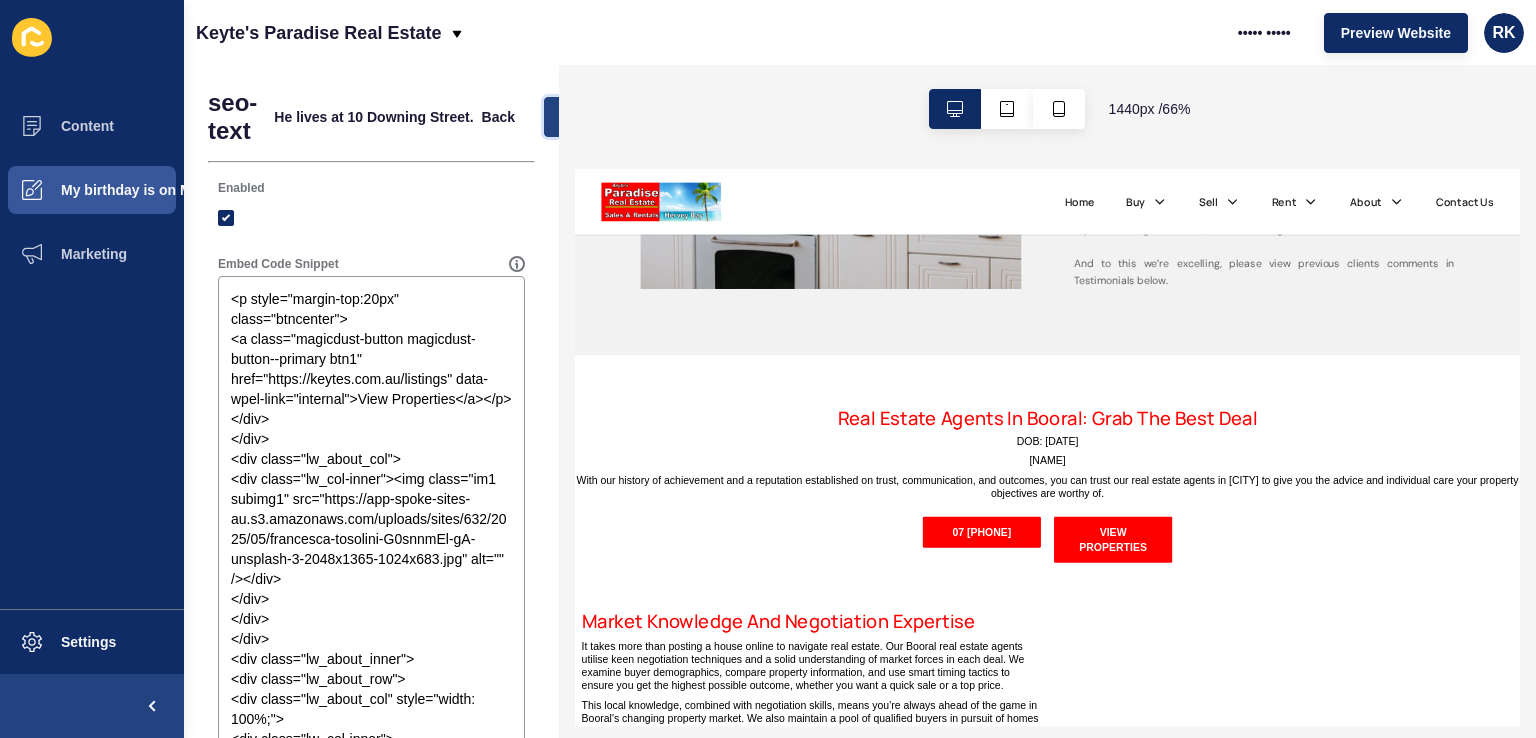 click on "Save" at bounding box center (577, 117) 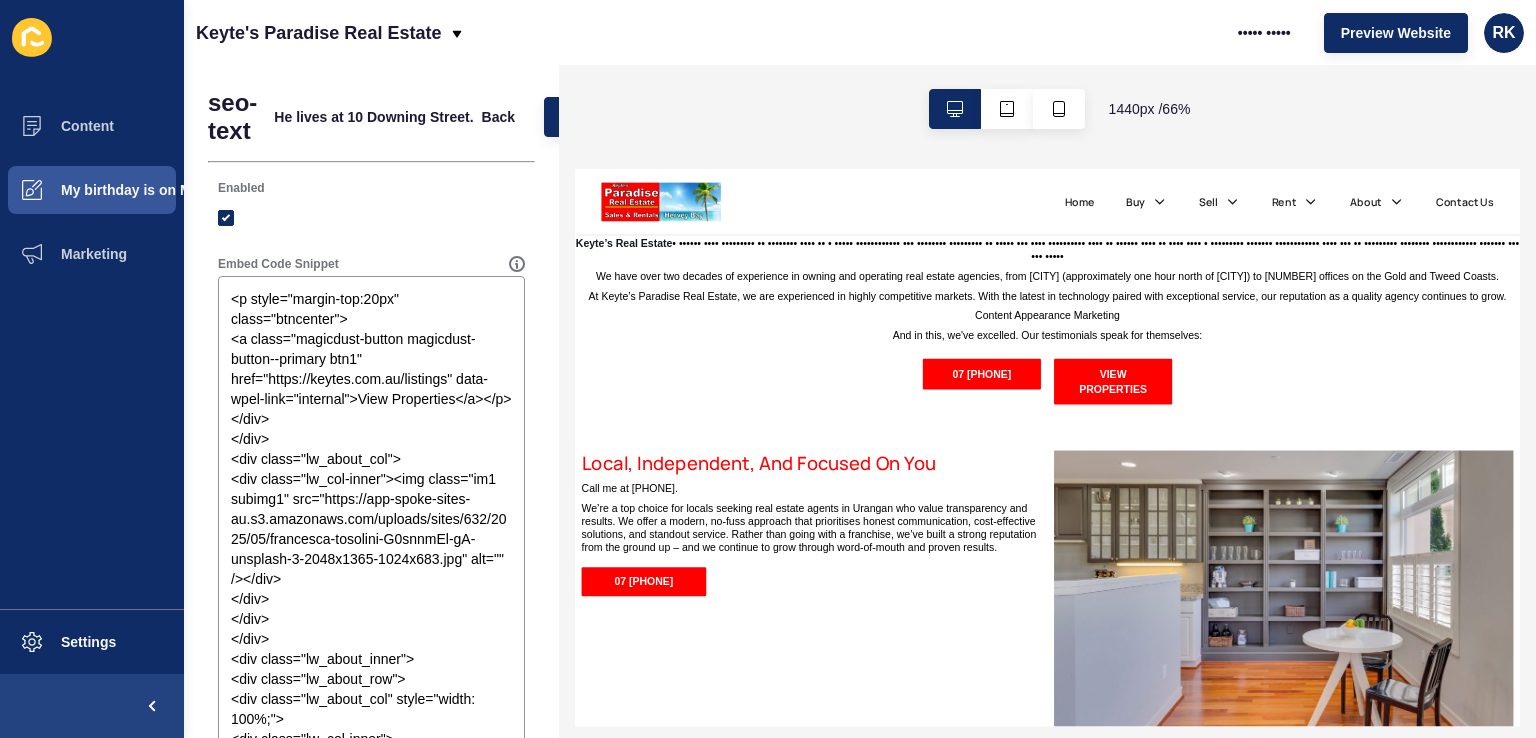 scroll, scrollTop: 3218, scrollLeft: 0, axis: vertical 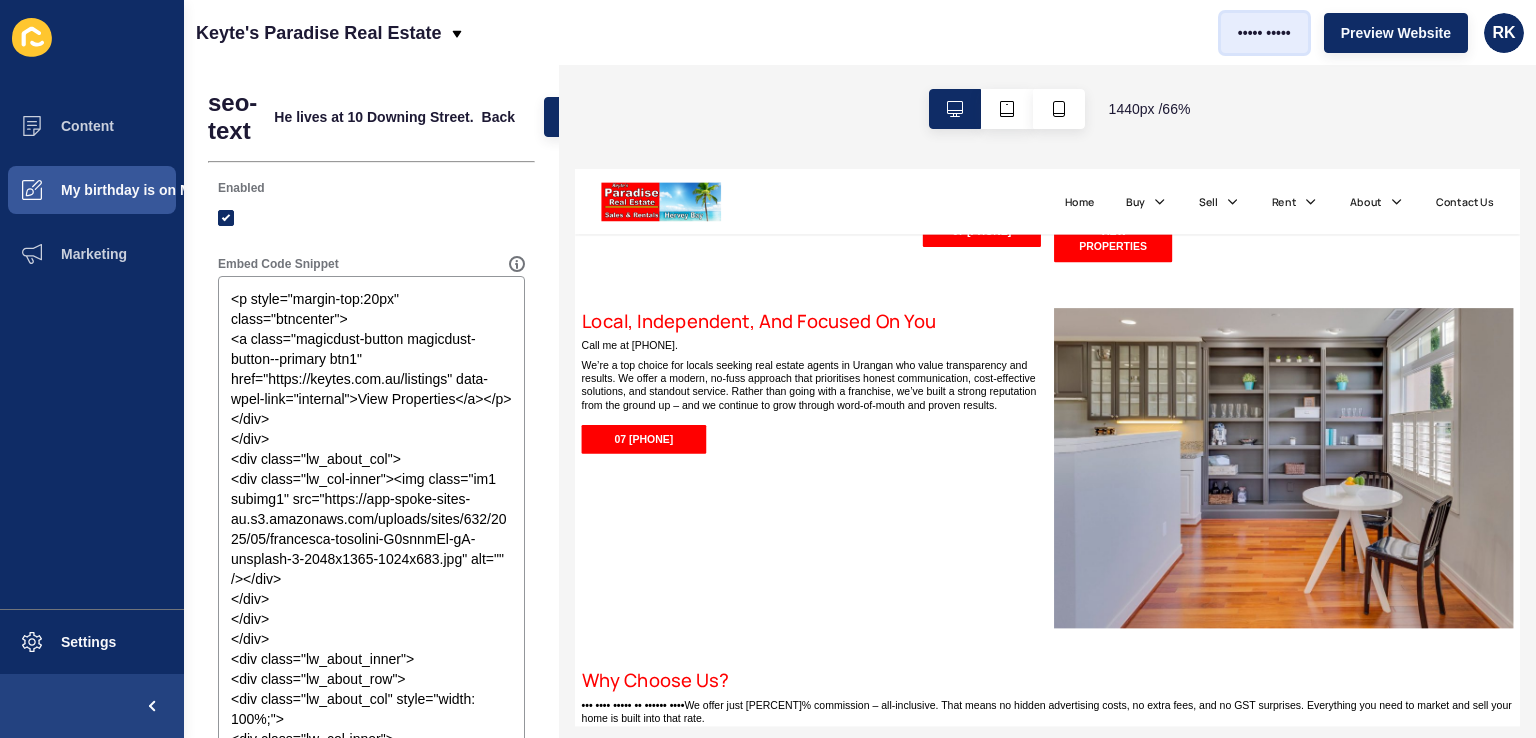 click on "••••• •••••" at bounding box center (1264, 33) 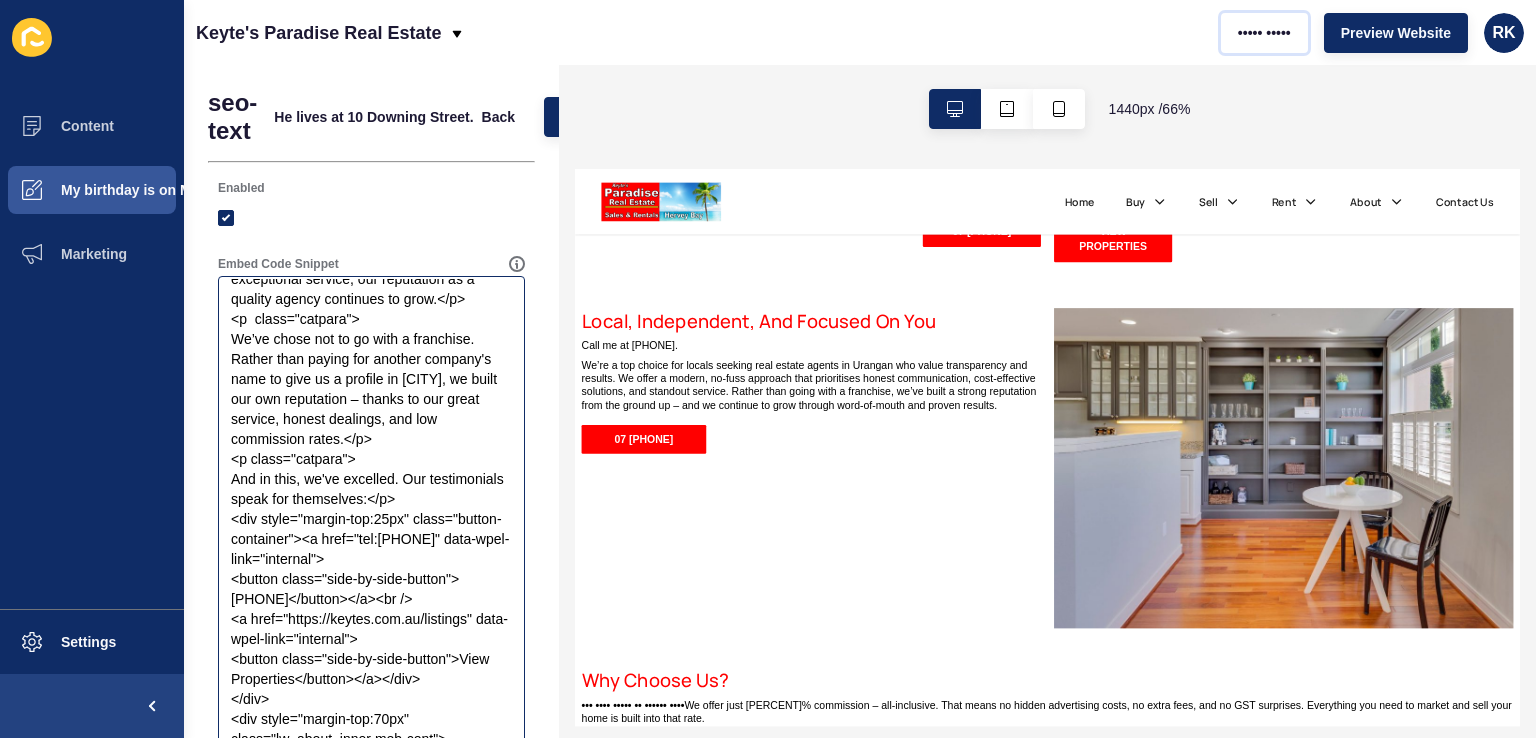 scroll, scrollTop: 0, scrollLeft: 0, axis: both 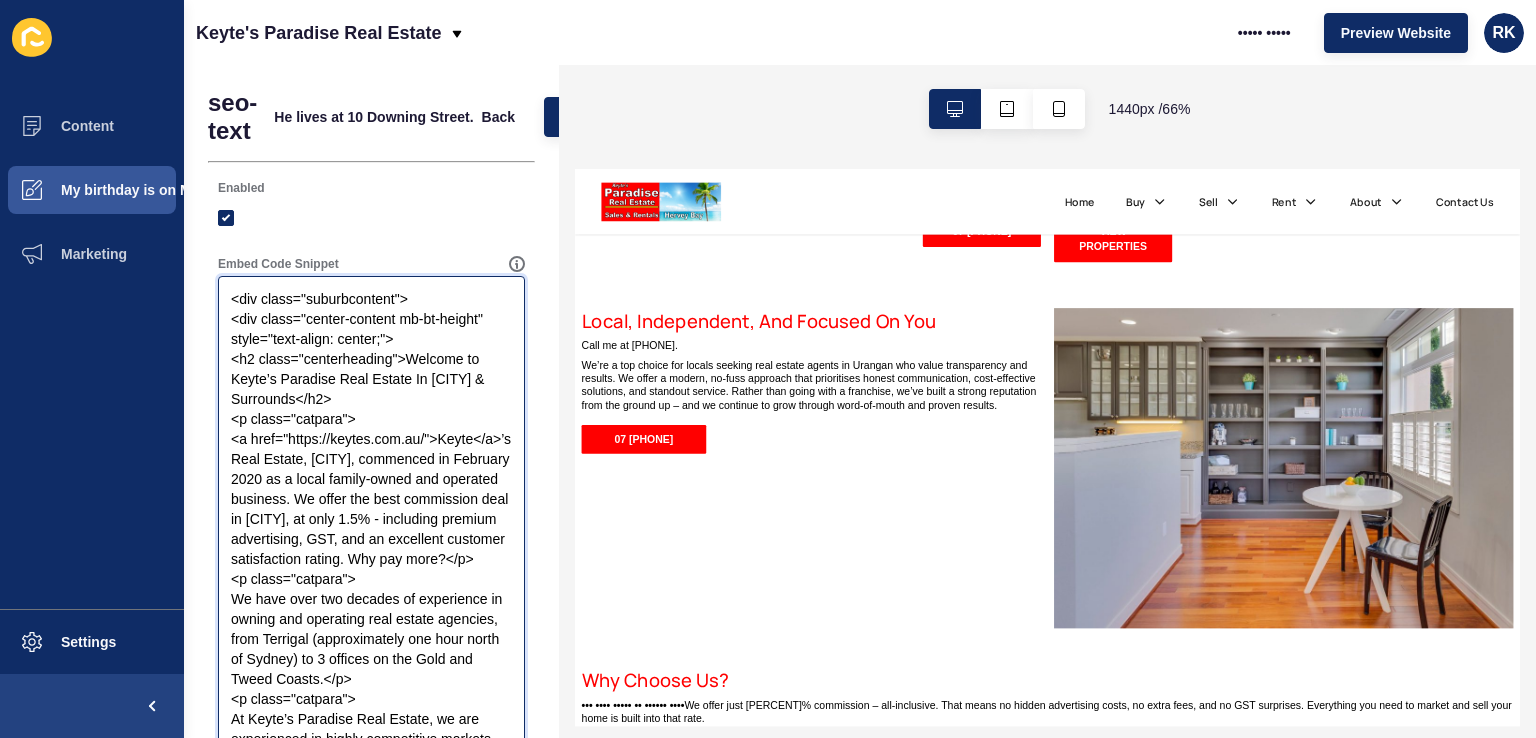 click on "Embed Code Snippet" at bounding box center [371, 679] 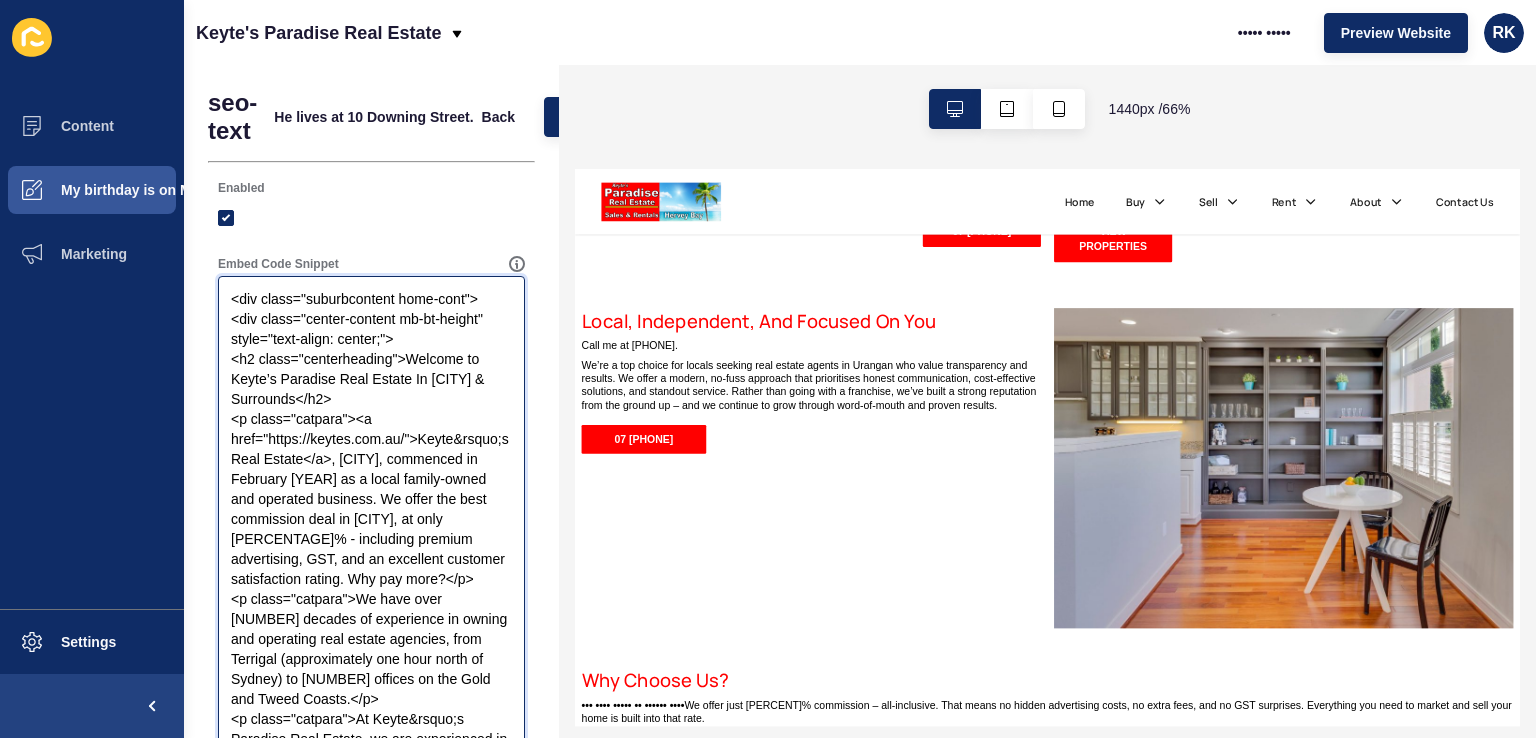 drag, startPoint x: 398, startPoint y: 277, endPoint x: 463, endPoint y: 274, distance: 65.06919 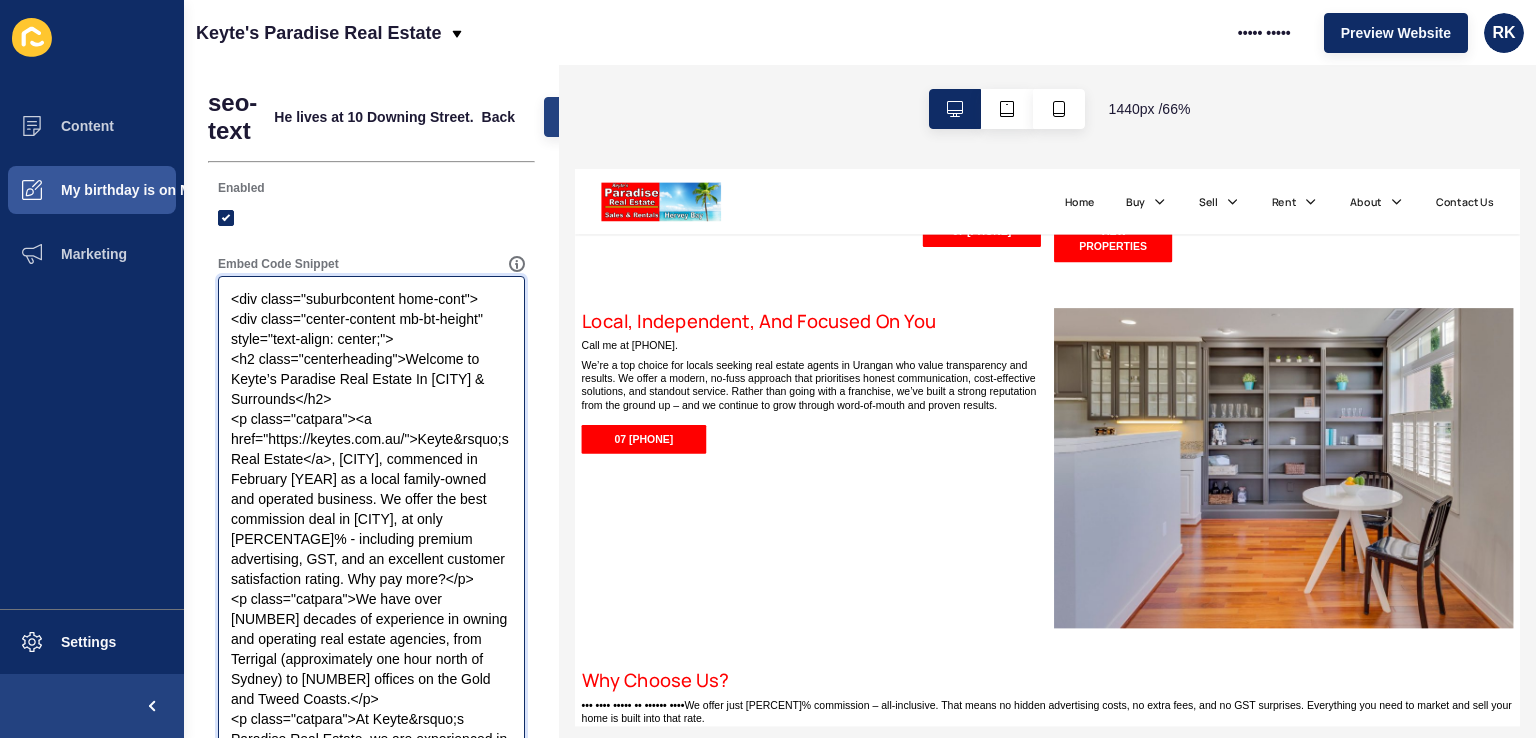 type on "<div class="suburbcontent home-cont">
<div class="center-content mb-bt-height" style="text-align: center;">
<h2 class="centerheading">Welcome to Keyte’s Paradise Real Estate In [CITY] & Surrounds</h2>
<p class="catpara">
<a href="https://keytes.com.au/">Keyte&rsquo;s Real Estate</a>, [CITY], commenced in February 2020 as a local family-owned and operated business. We offer the best commission deal in [CITY], at only 1.5% - including premium advertising, GST, and an excellent customer satisfaction rating. Why pay more?</p>
<p class="catpara">
We have over two decades of experience in owning and operating real estate agencies, from Terrigal (approximately one hour north of Sydney) to 3 offices on the Gold and Tweed Coasts.</p>
<p class="catpara">
At Keyte&rsquo;s Paradise Real Estate, we are experienced in highly competitive markets. With the latest in technology paired with exceptional service, our reputation as a quality agency continues to grow.</p>
<p  class="catpara">
We&rsquo;ve chose not to go..." 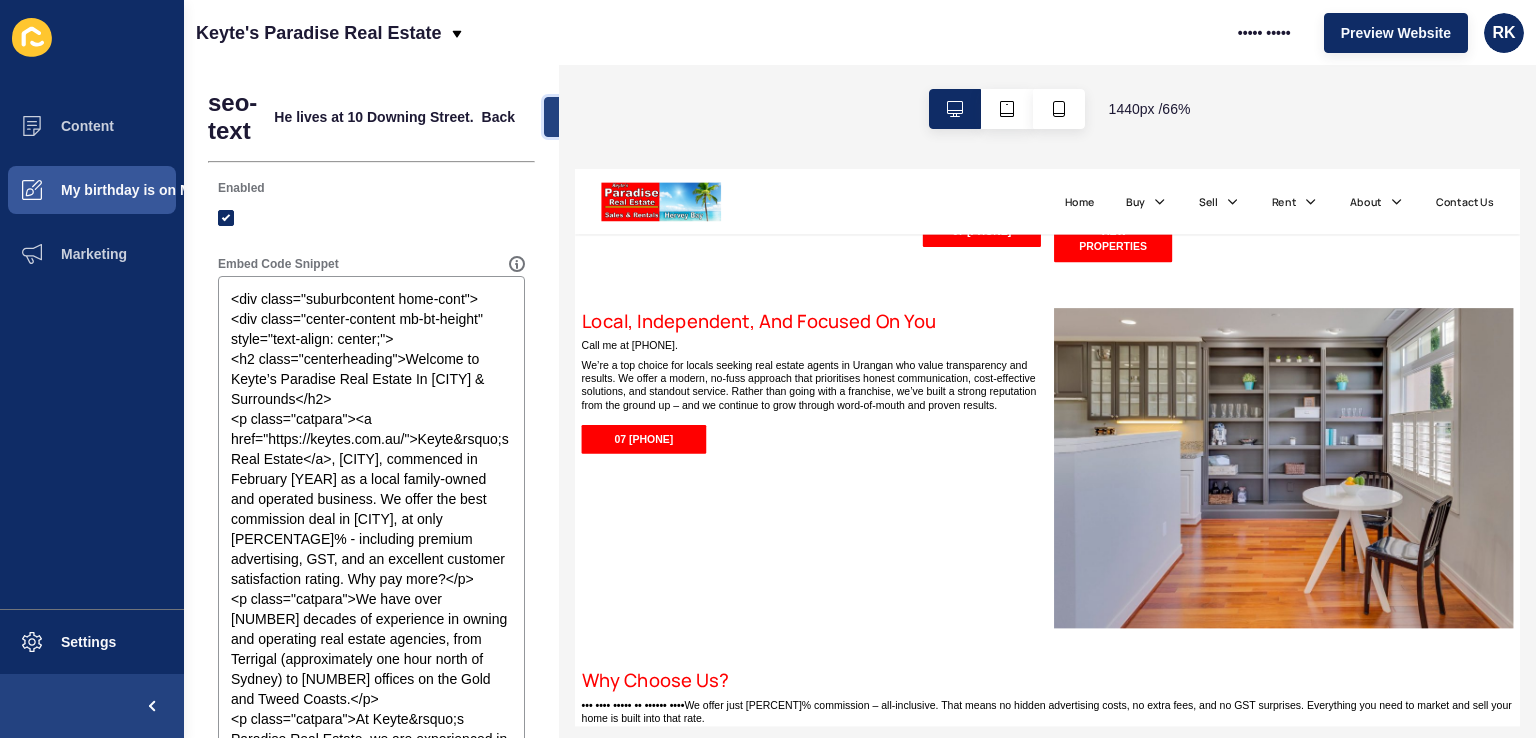 click on "Save" at bounding box center (577, 117) 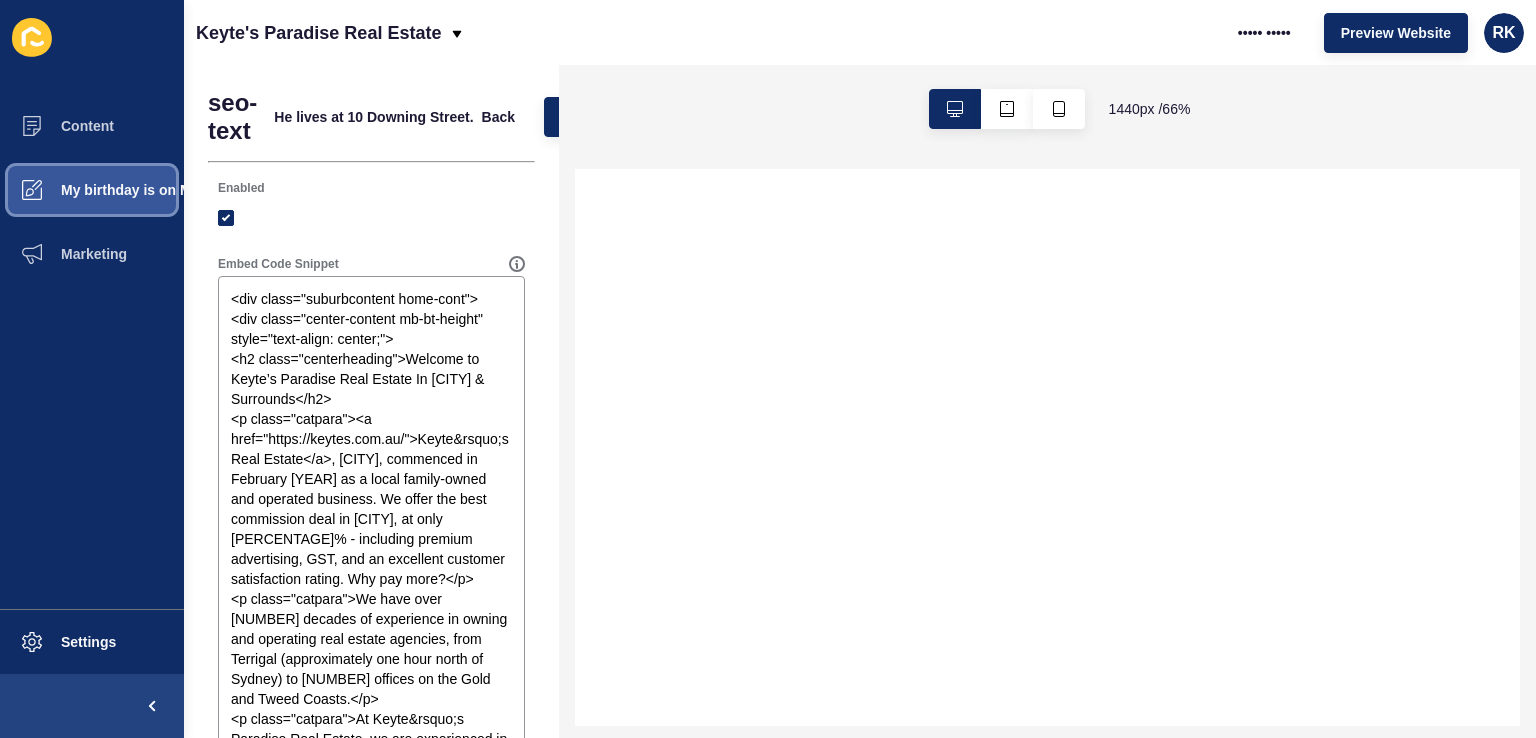drag, startPoint x: 68, startPoint y: 137, endPoint x: 44, endPoint y: 196, distance: 63.694584 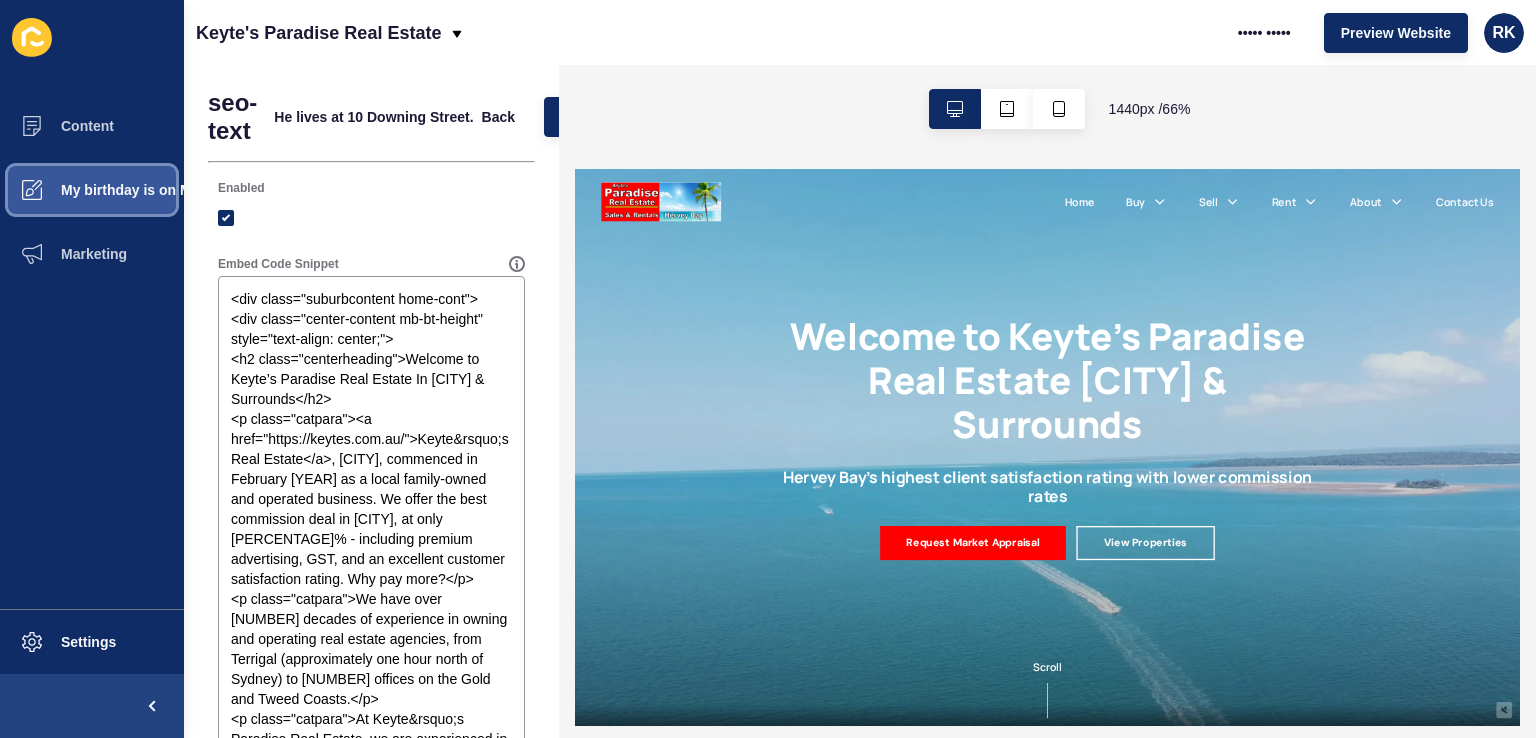 scroll, scrollTop: 0, scrollLeft: 0, axis: both 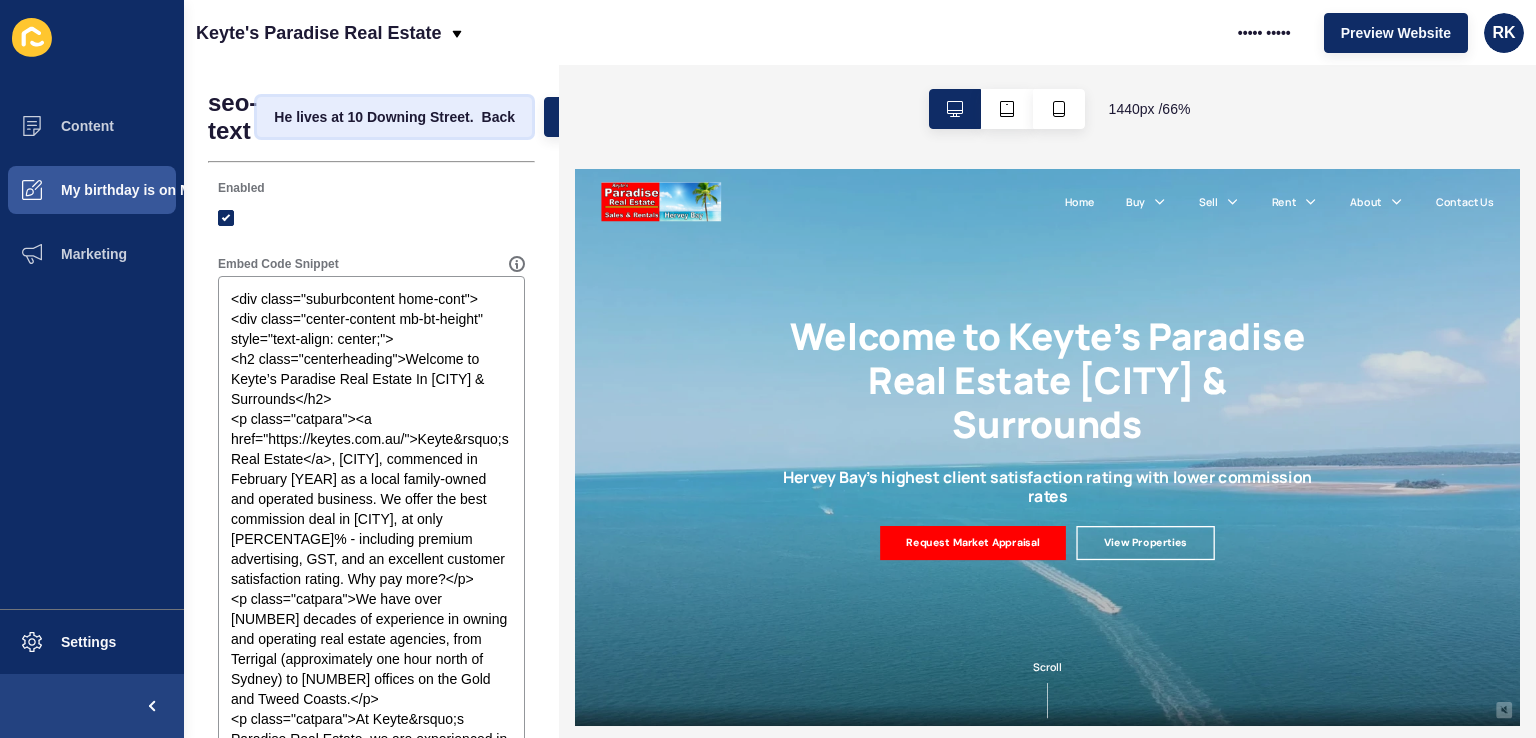 click on "He lives at 10 Downing Street." at bounding box center [373, 117] 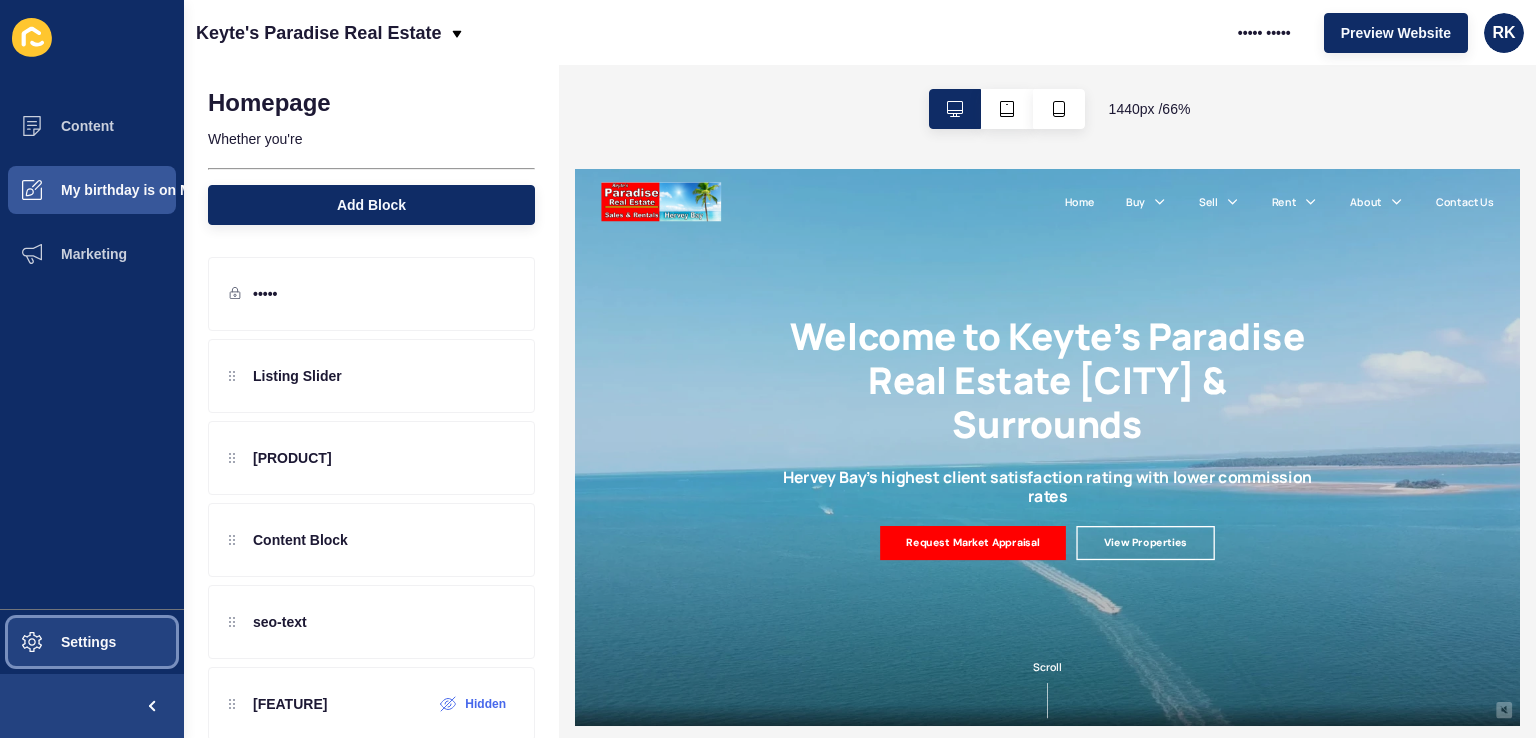 click on "Settings" at bounding box center [56, 642] 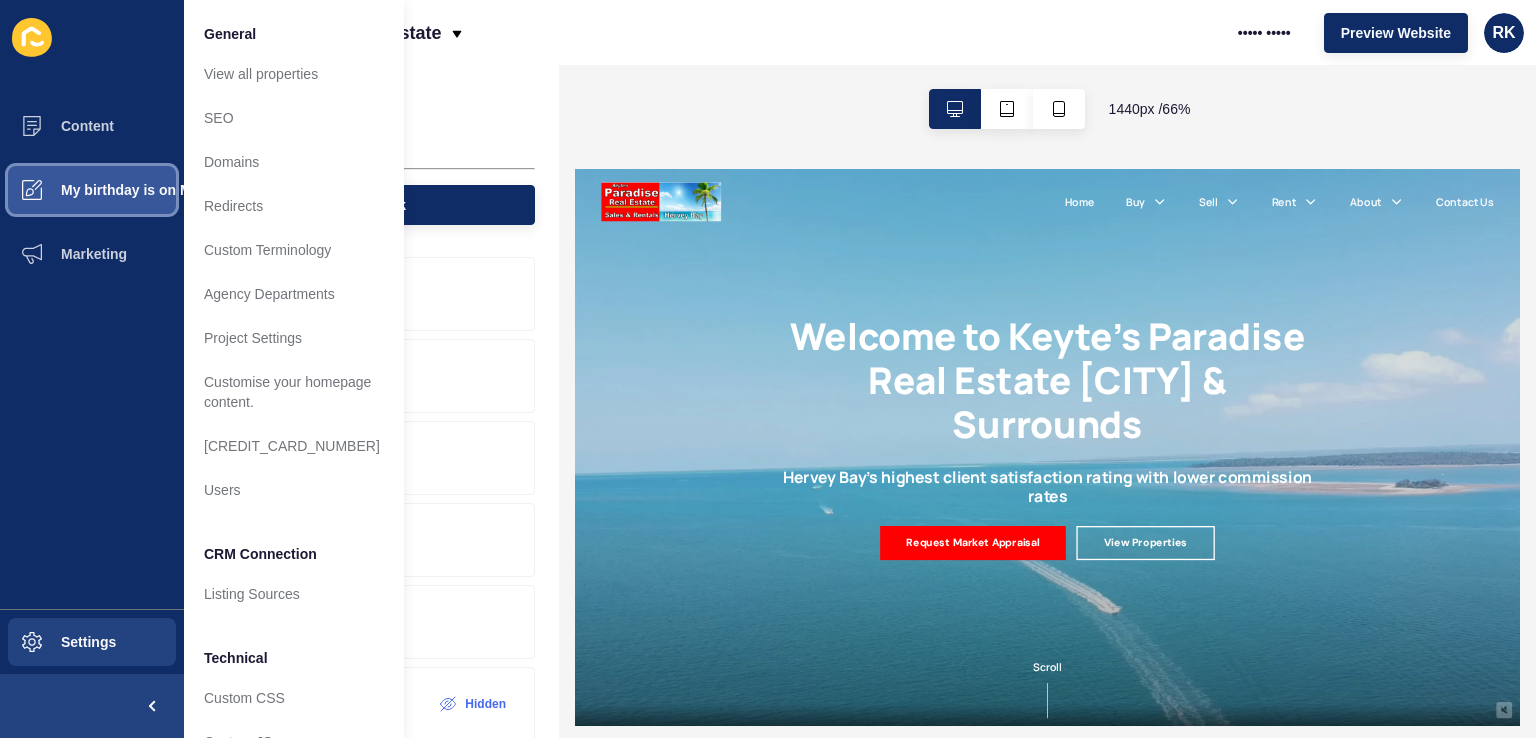 click on "My birthday is on March 3rd." at bounding box center [124, 190] 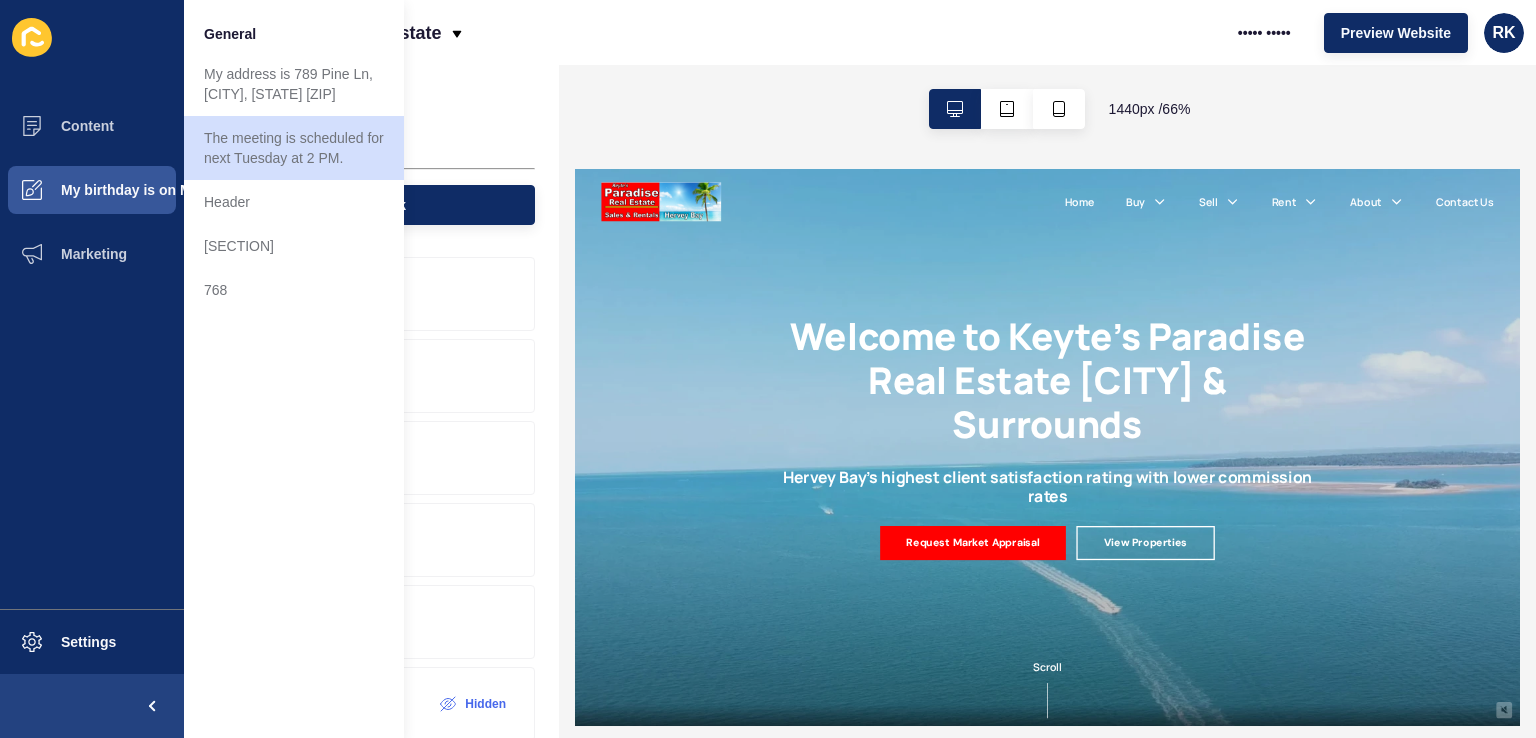 click on "map" at bounding box center (92, 351) 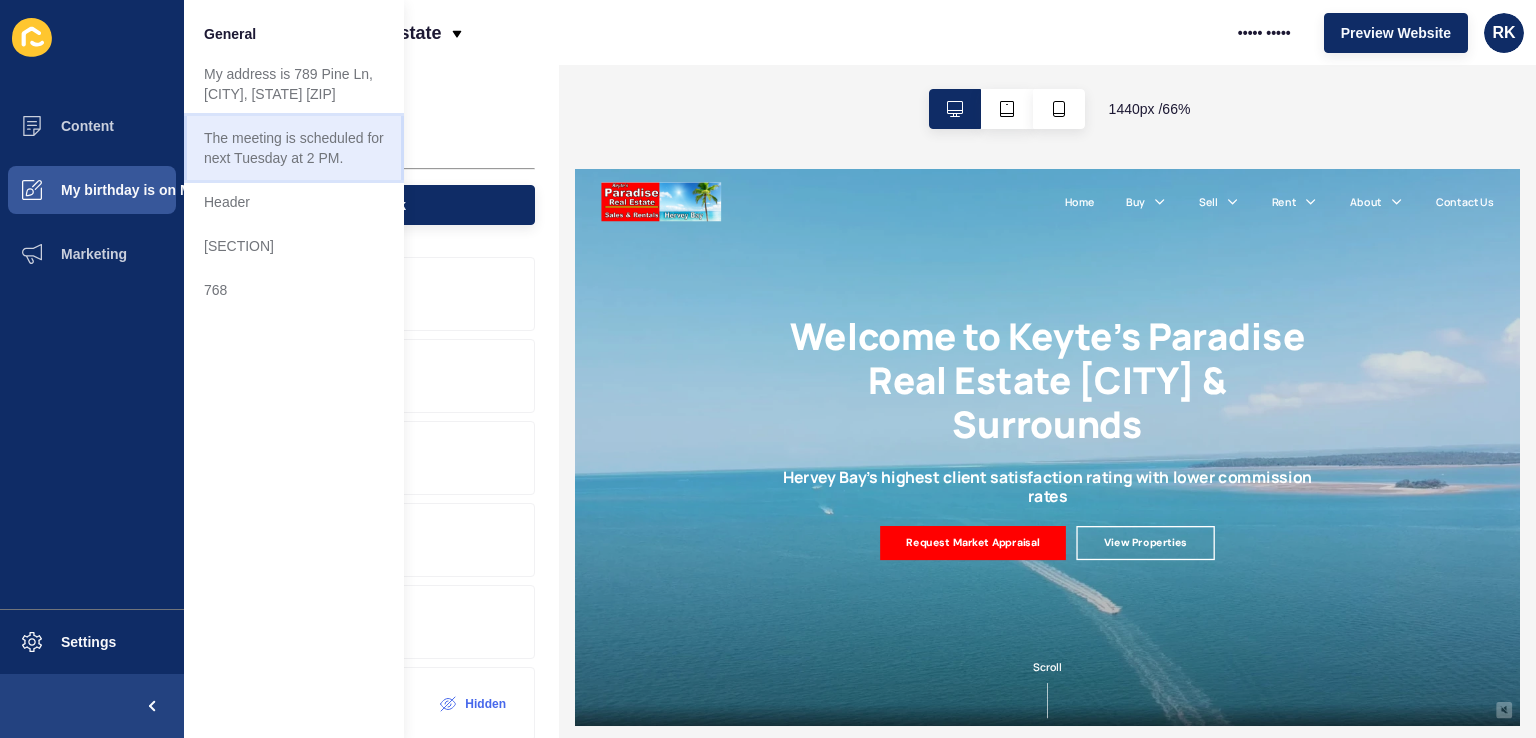 click on "The meeting is scheduled for next Tuesday at 2 PM." at bounding box center [294, 148] 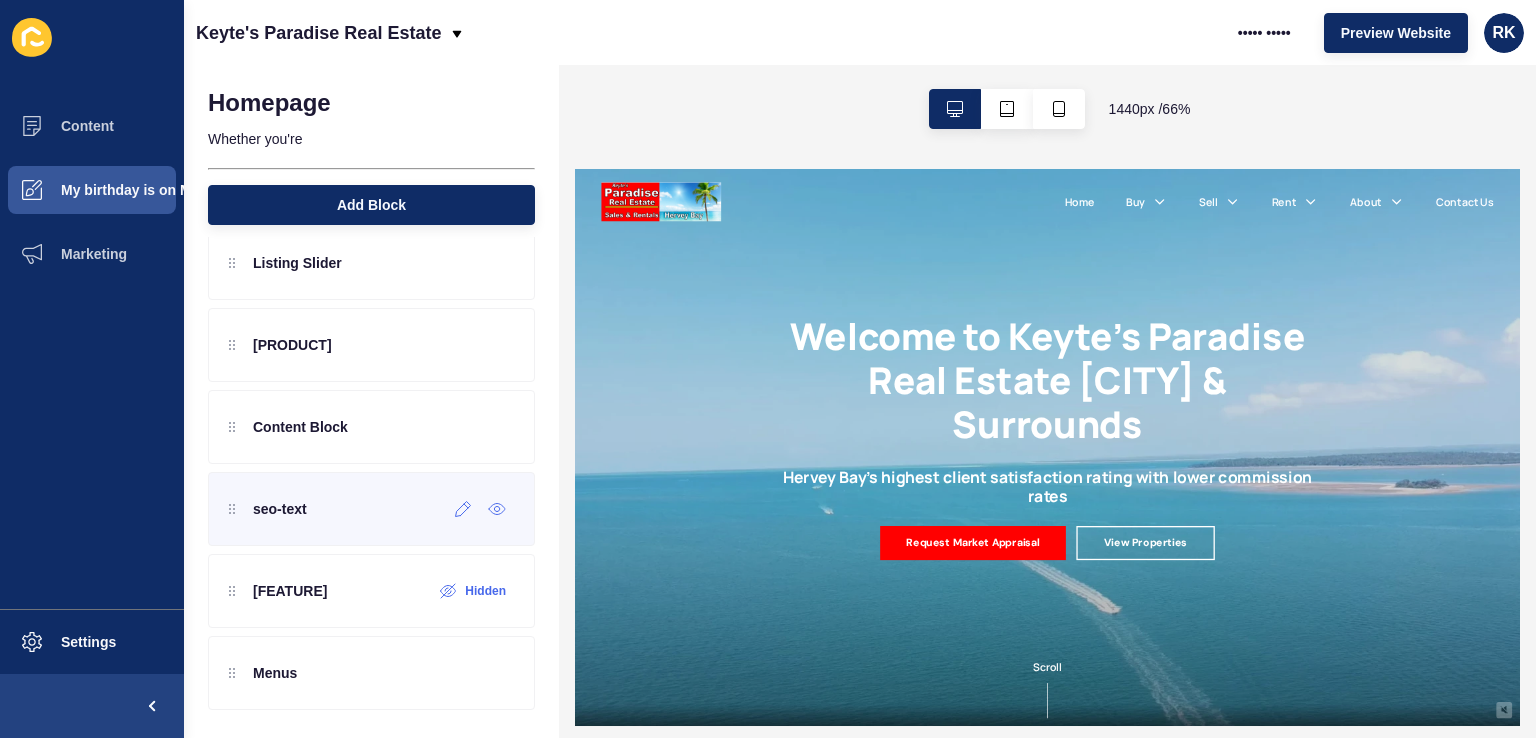 scroll, scrollTop: 114, scrollLeft: 0, axis: vertical 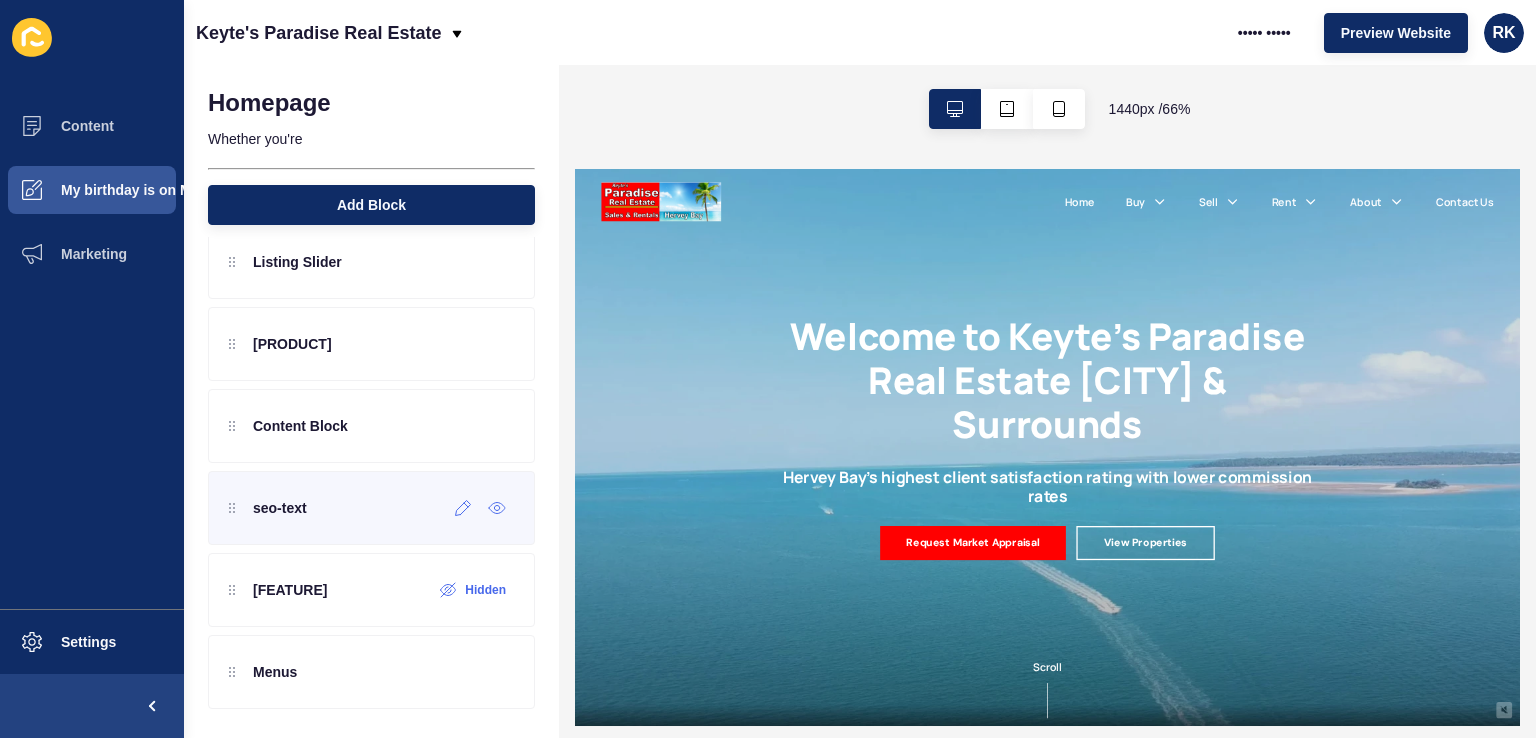 click on "seo-text" at bounding box center [371, 262] 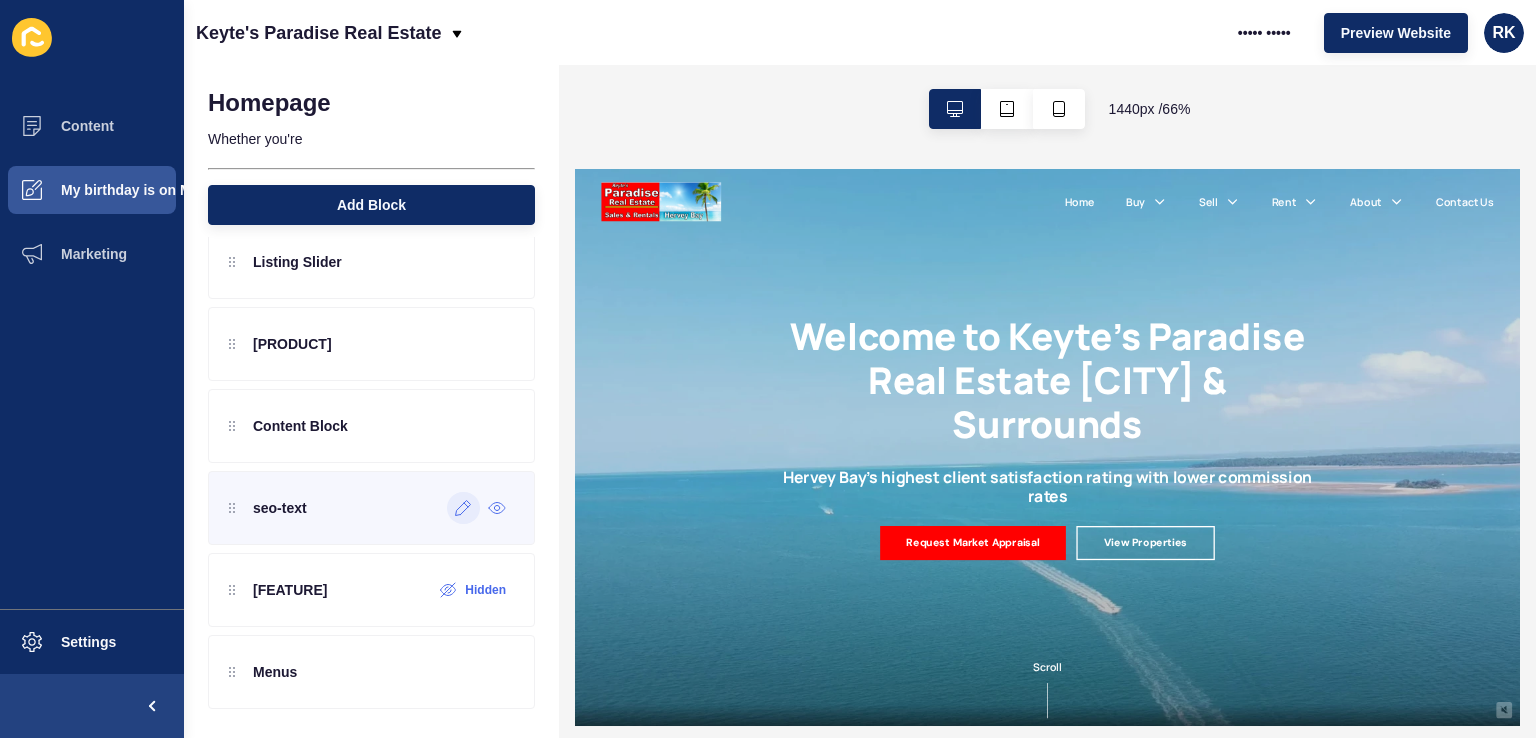 click at bounding box center [463, 508] 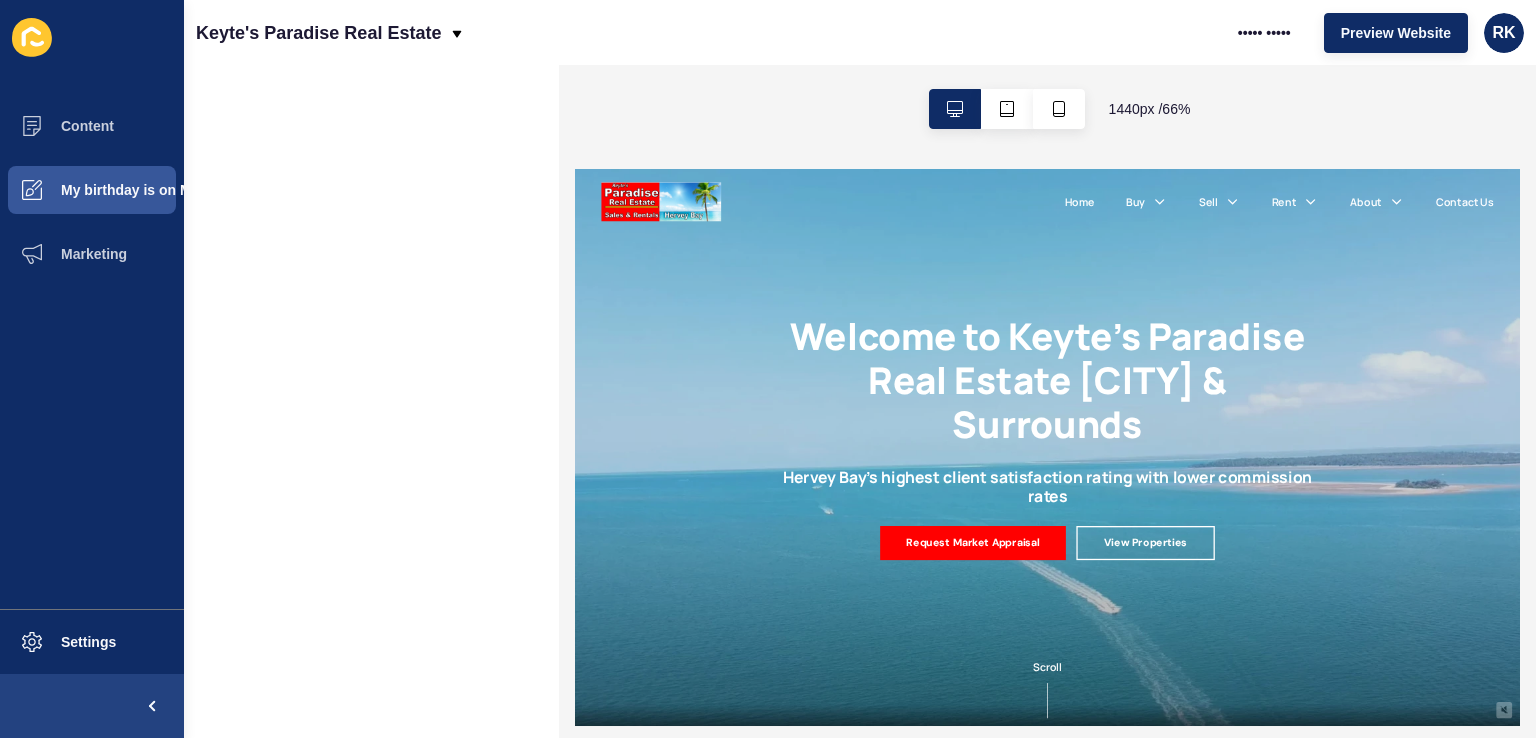 scroll, scrollTop: 0, scrollLeft: 0, axis: both 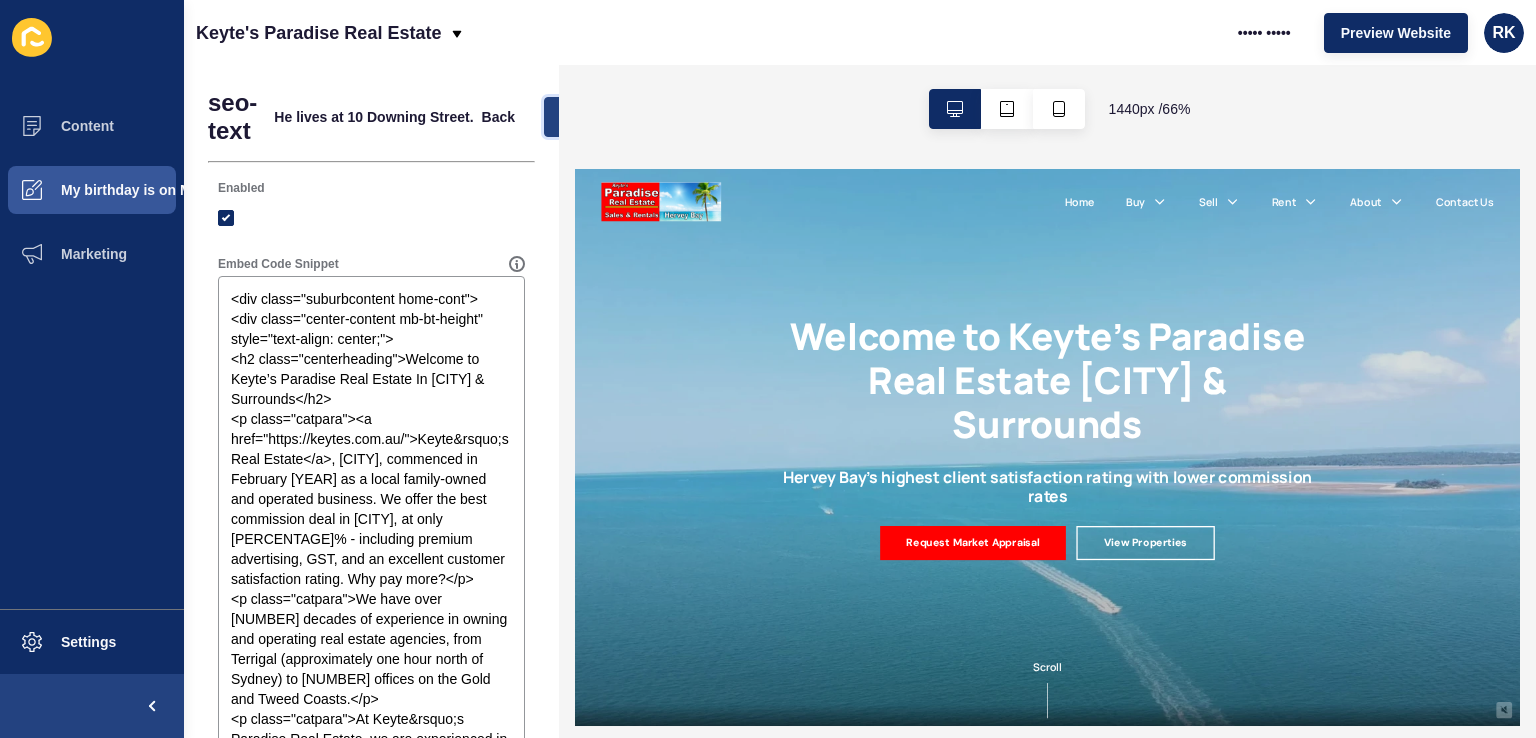 click on "Save" at bounding box center (577, 117) 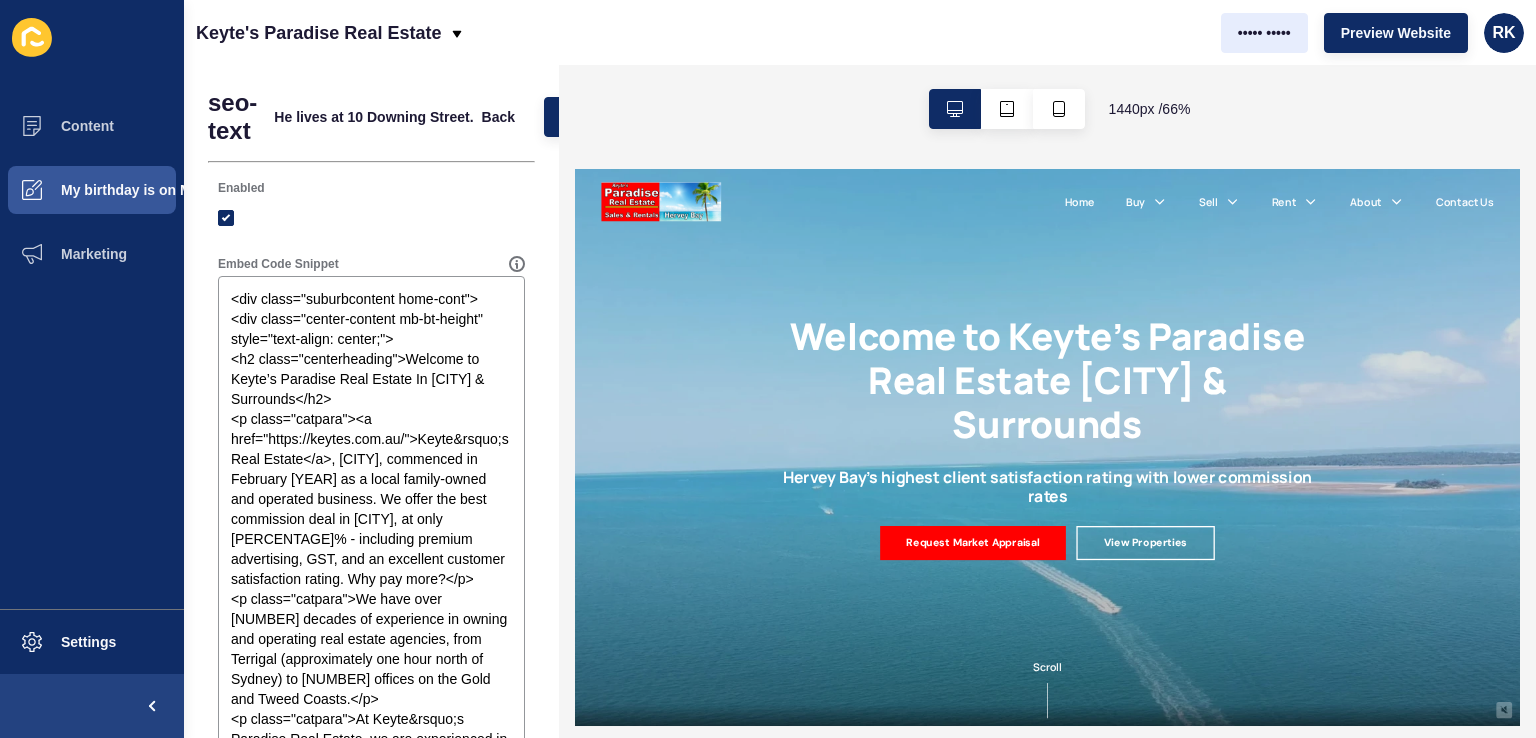 scroll, scrollTop: 0, scrollLeft: 0, axis: both 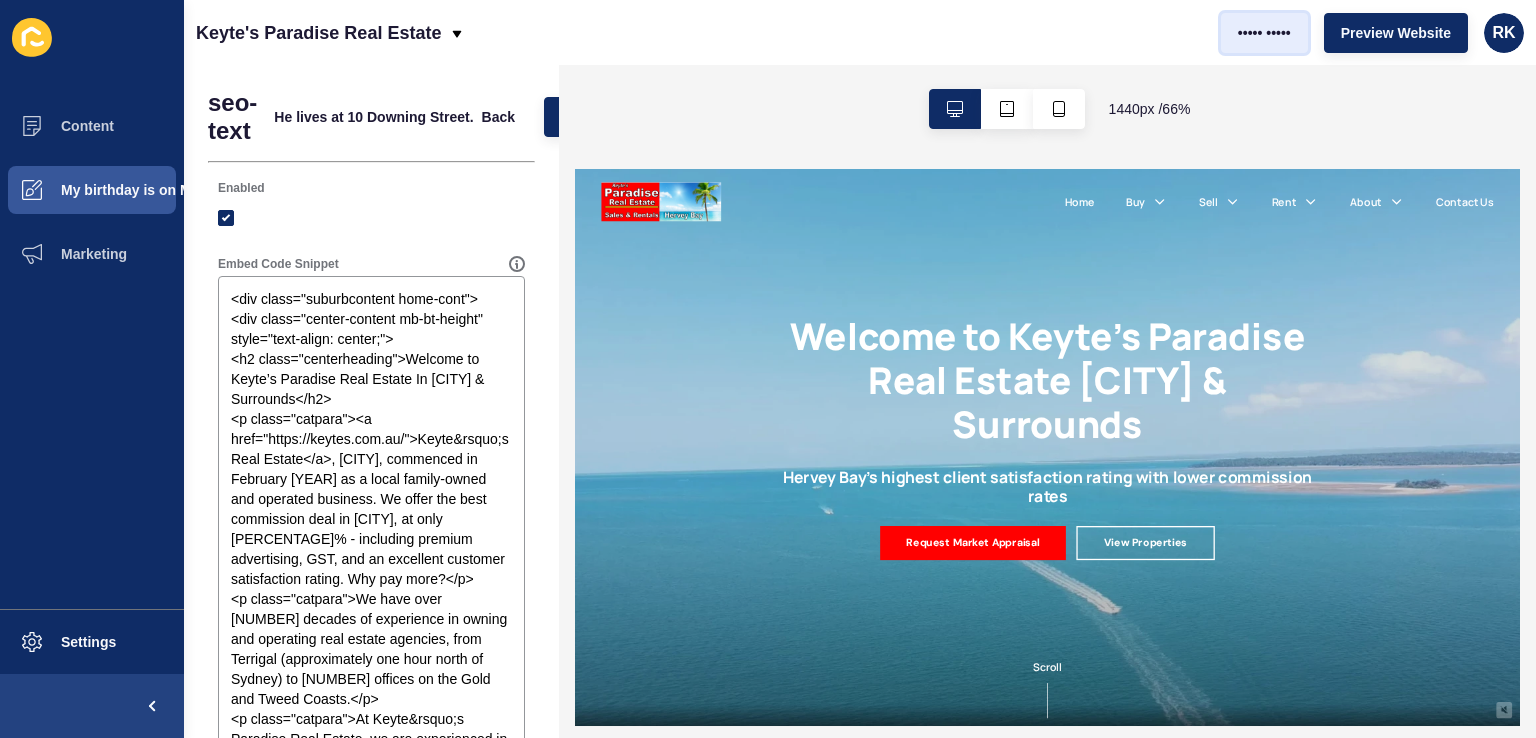 click on "••••• •••••" at bounding box center (1264, 33) 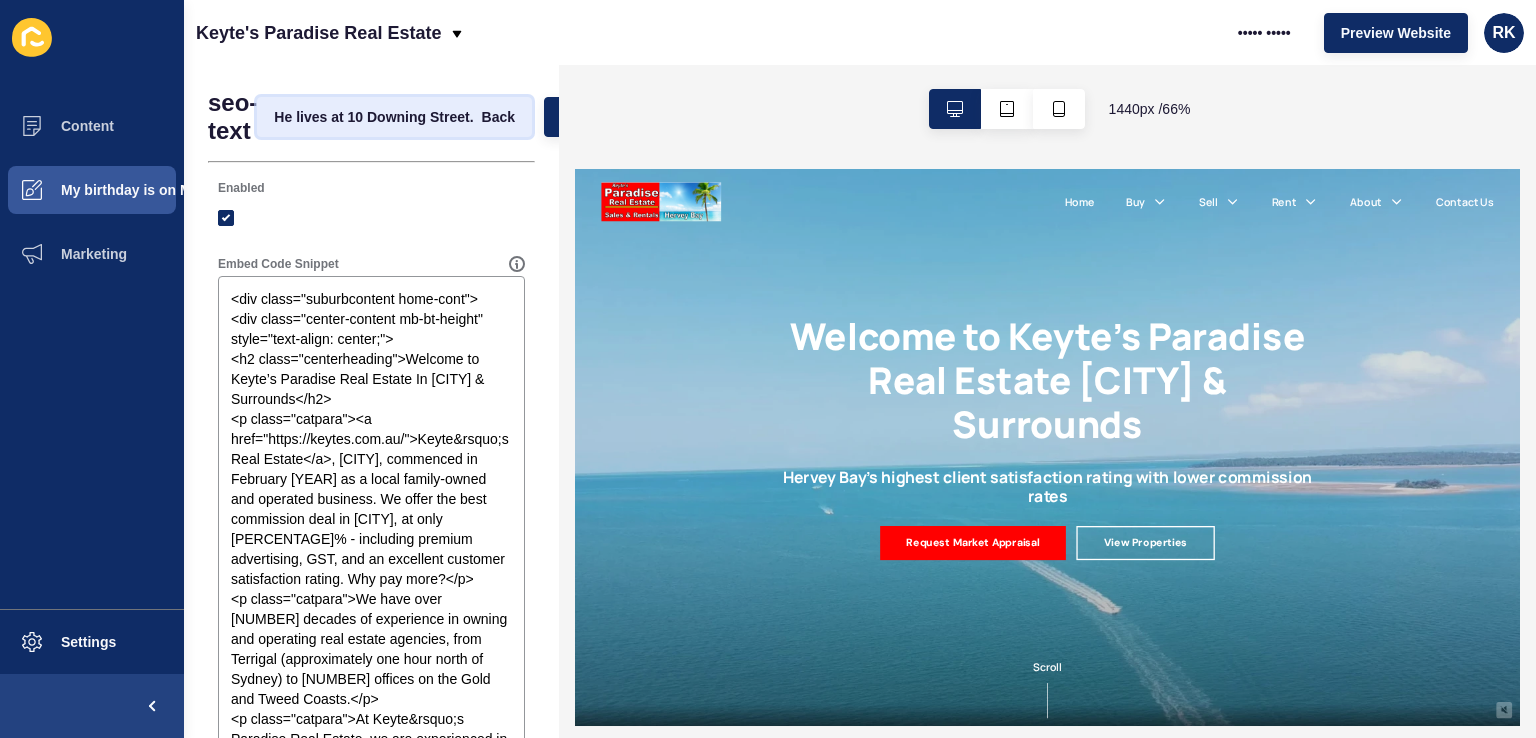 click on "He lives at 10 Downing Street." at bounding box center [373, 117] 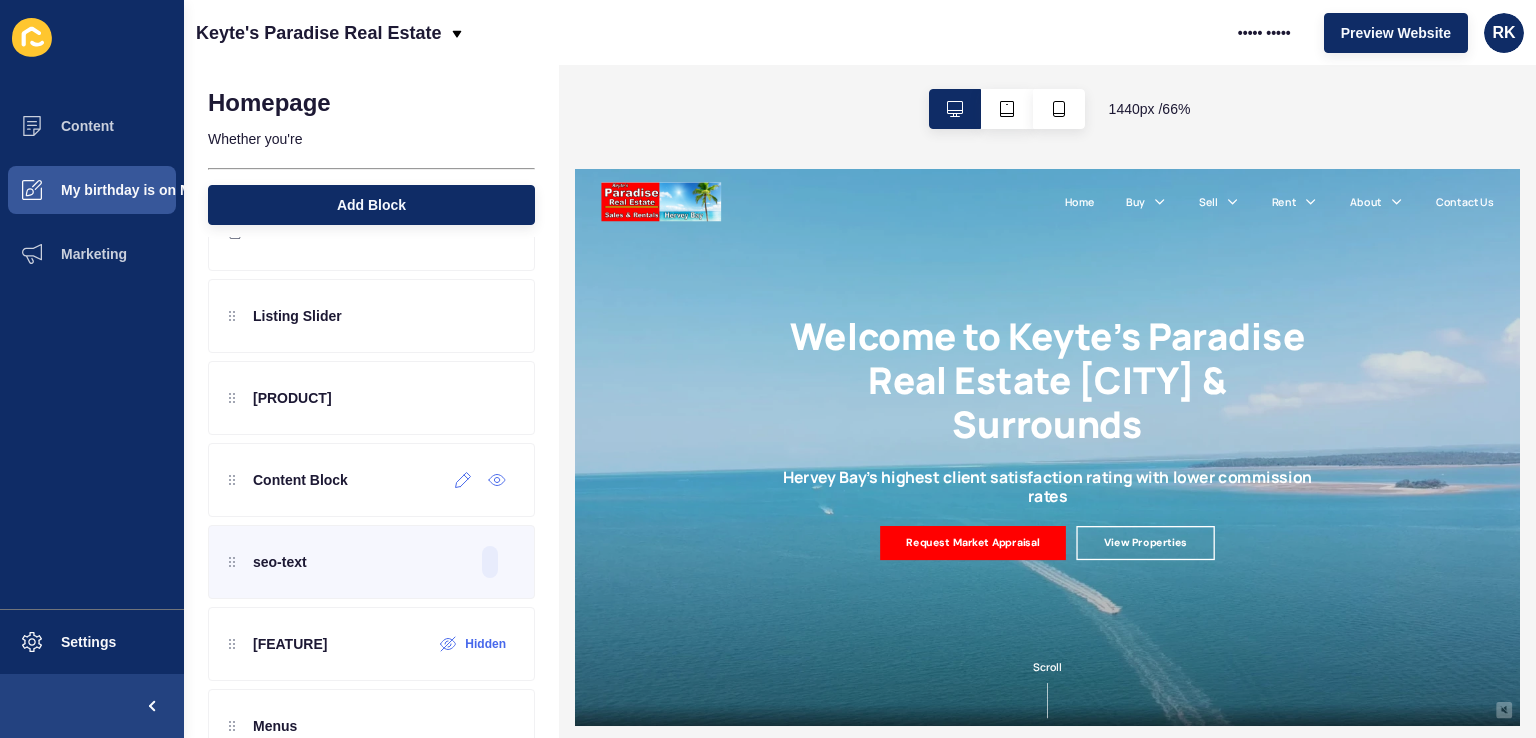 scroll, scrollTop: 114, scrollLeft: 0, axis: vertical 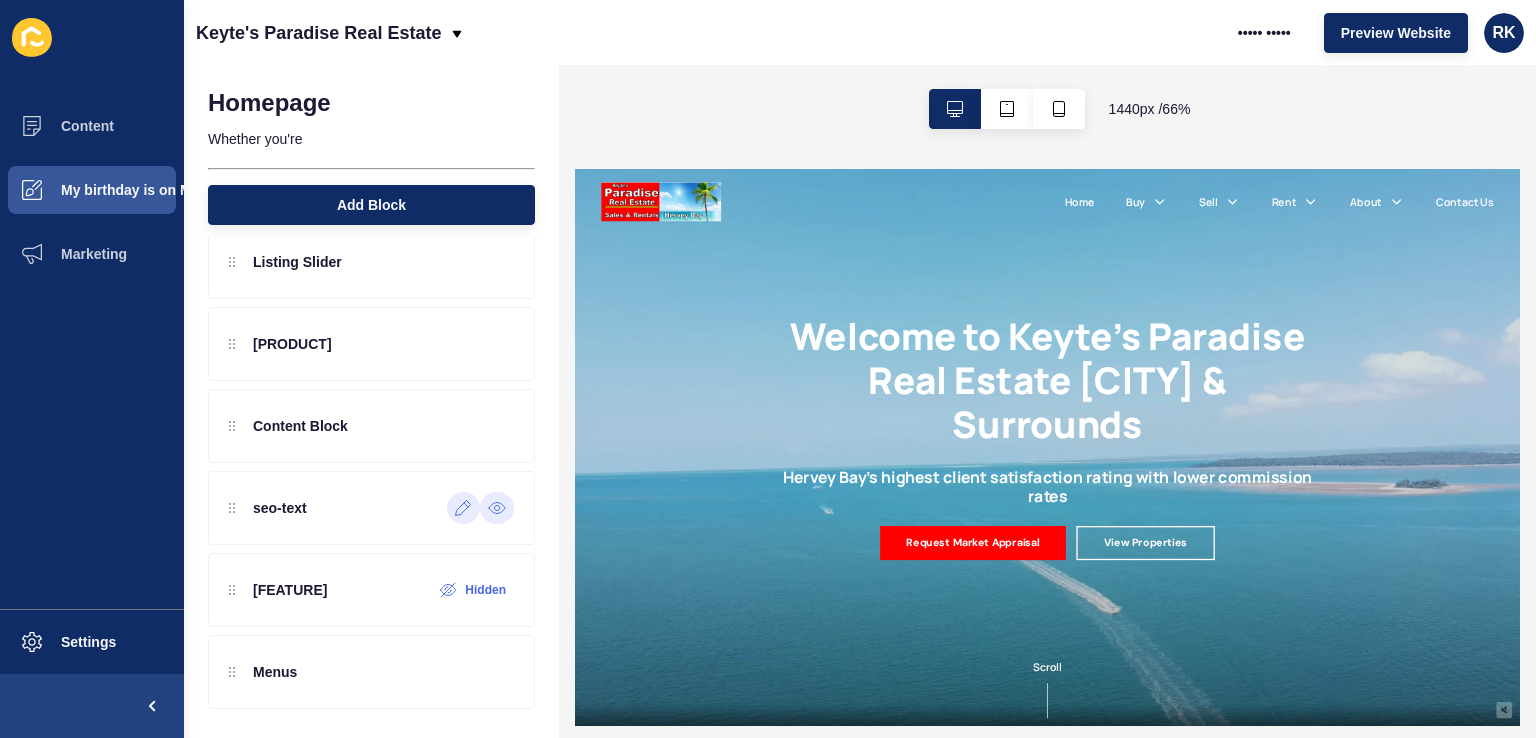 click at bounding box center (497, 508) 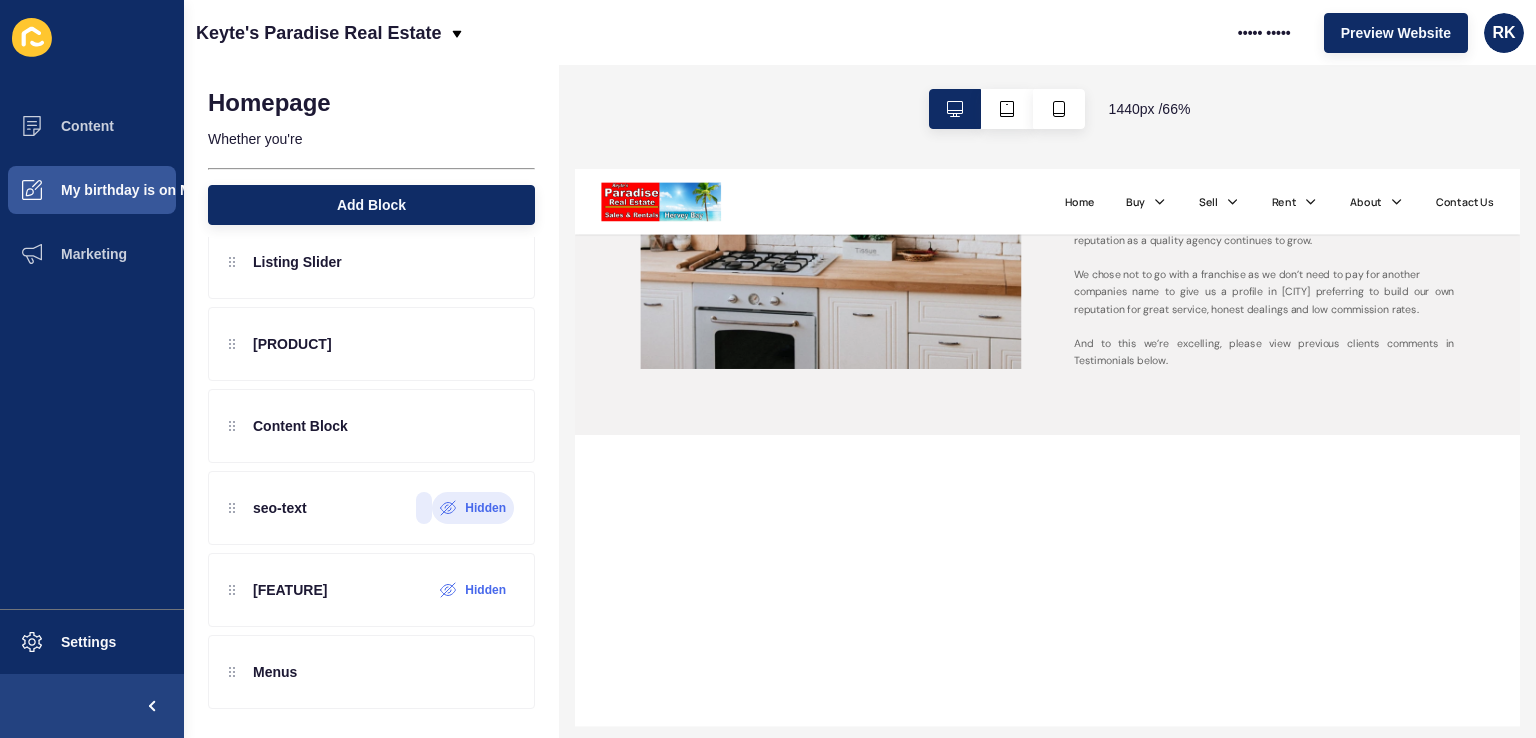 scroll, scrollTop: 2800, scrollLeft: 0, axis: vertical 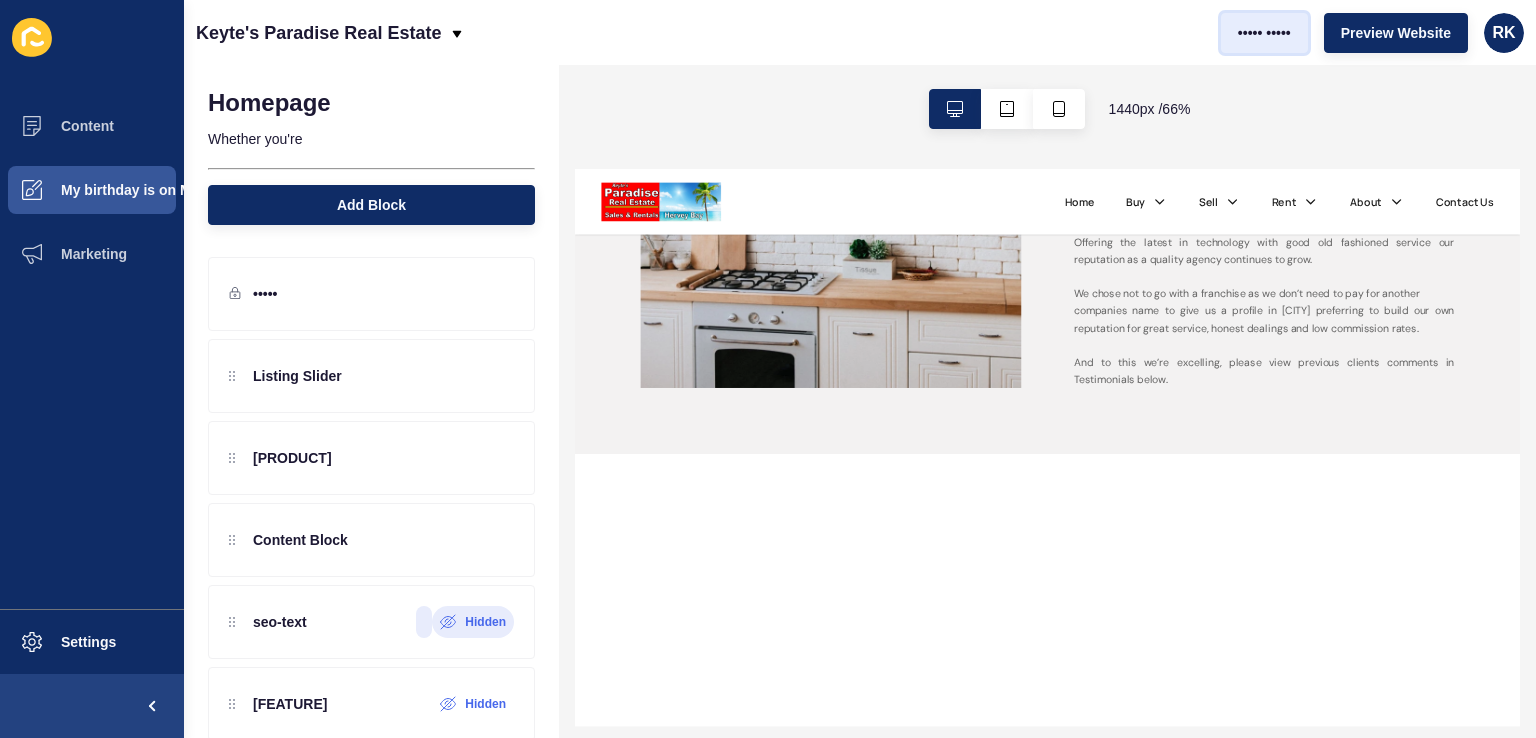 click on "••••• •••••" at bounding box center (1264, 33) 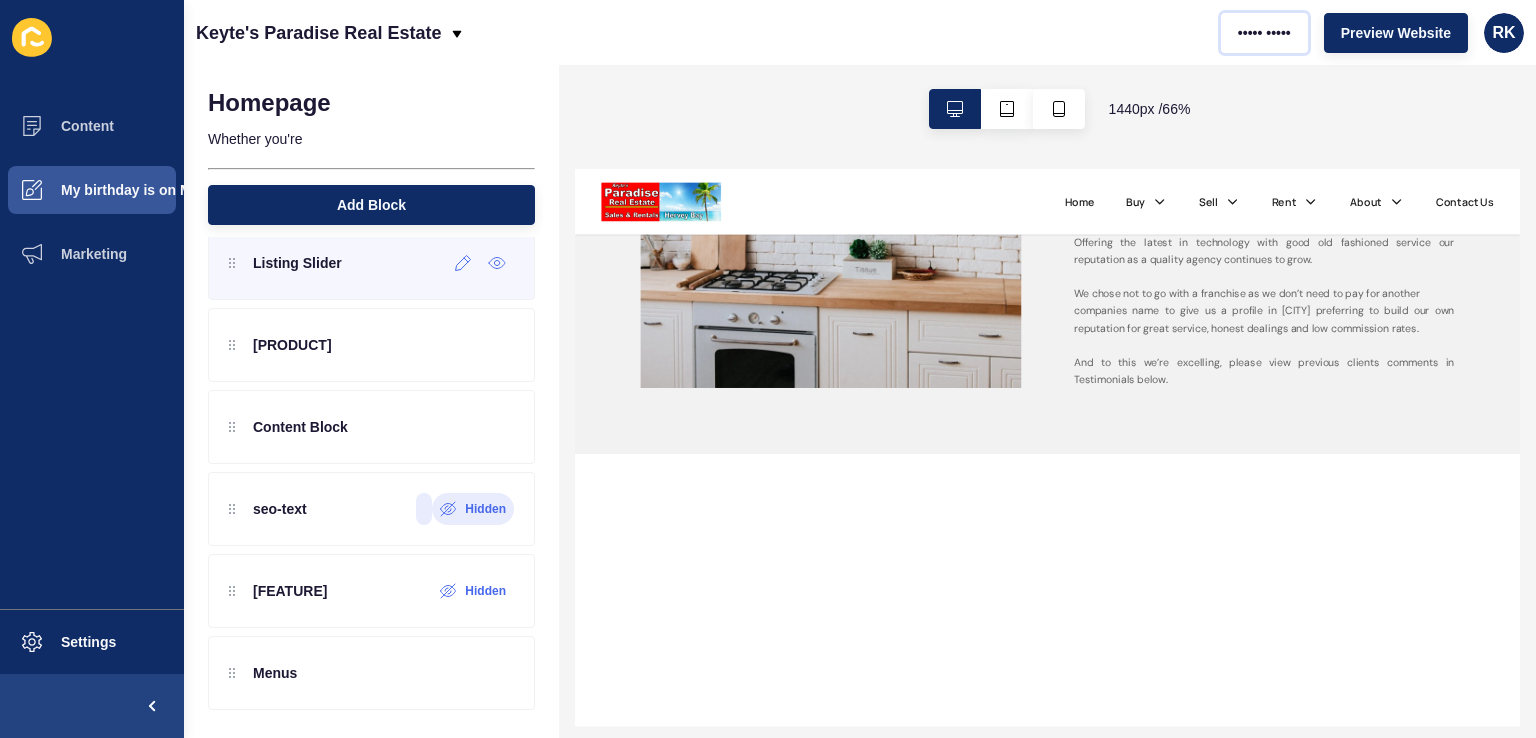 scroll, scrollTop: 114, scrollLeft: 0, axis: vertical 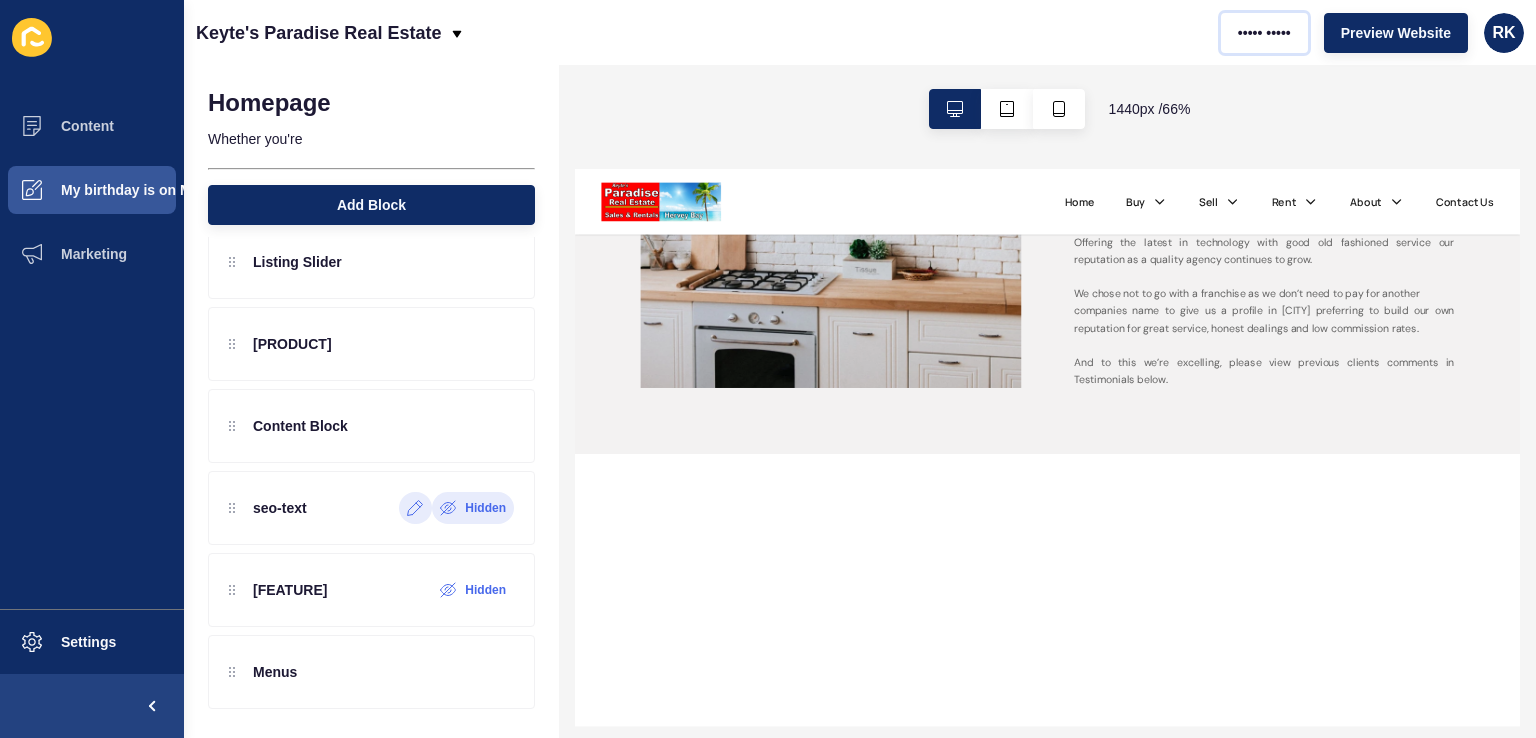 click on "Hidden" at bounding box center [485, 508] 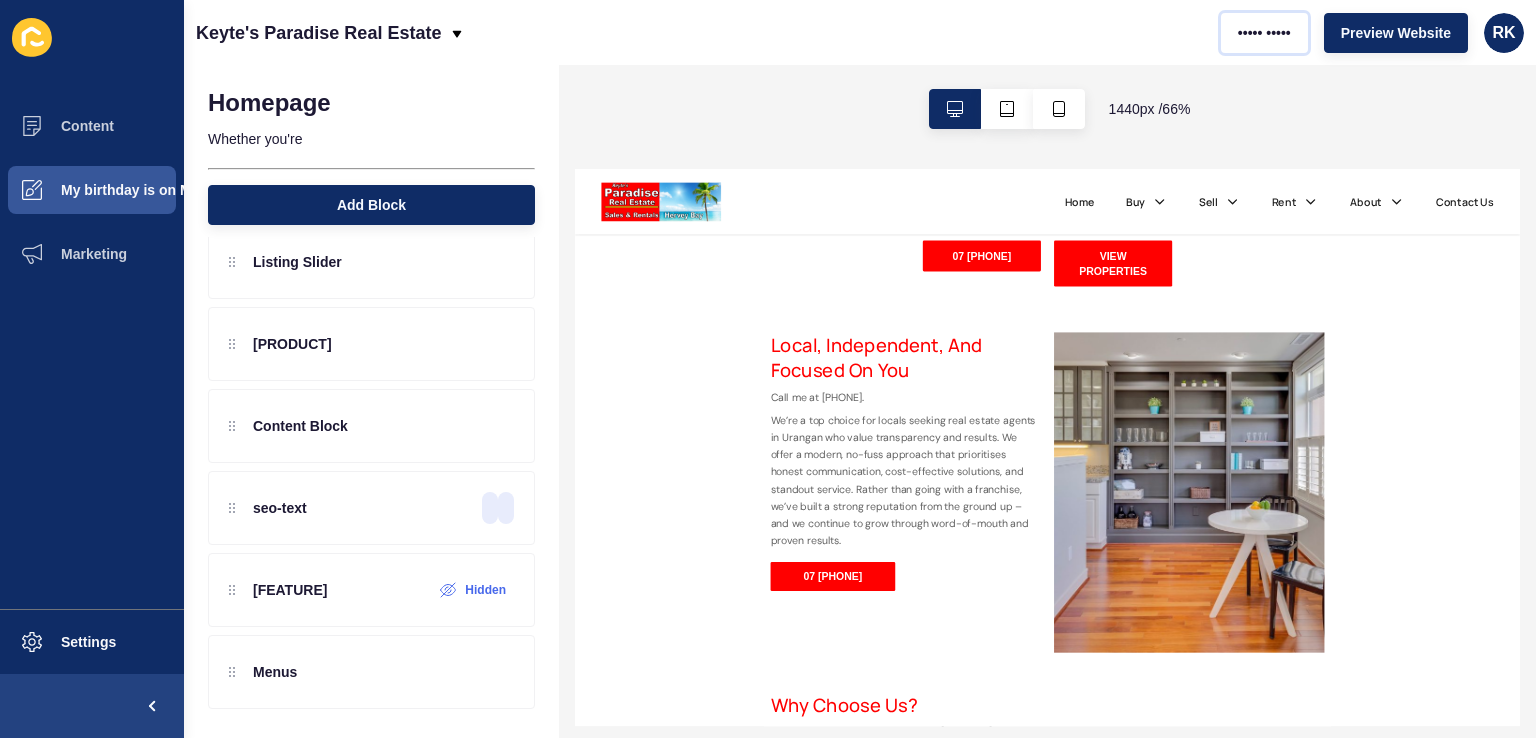 scroll, scrollTop: 3434, scrollLeft: 0, axis: vertical 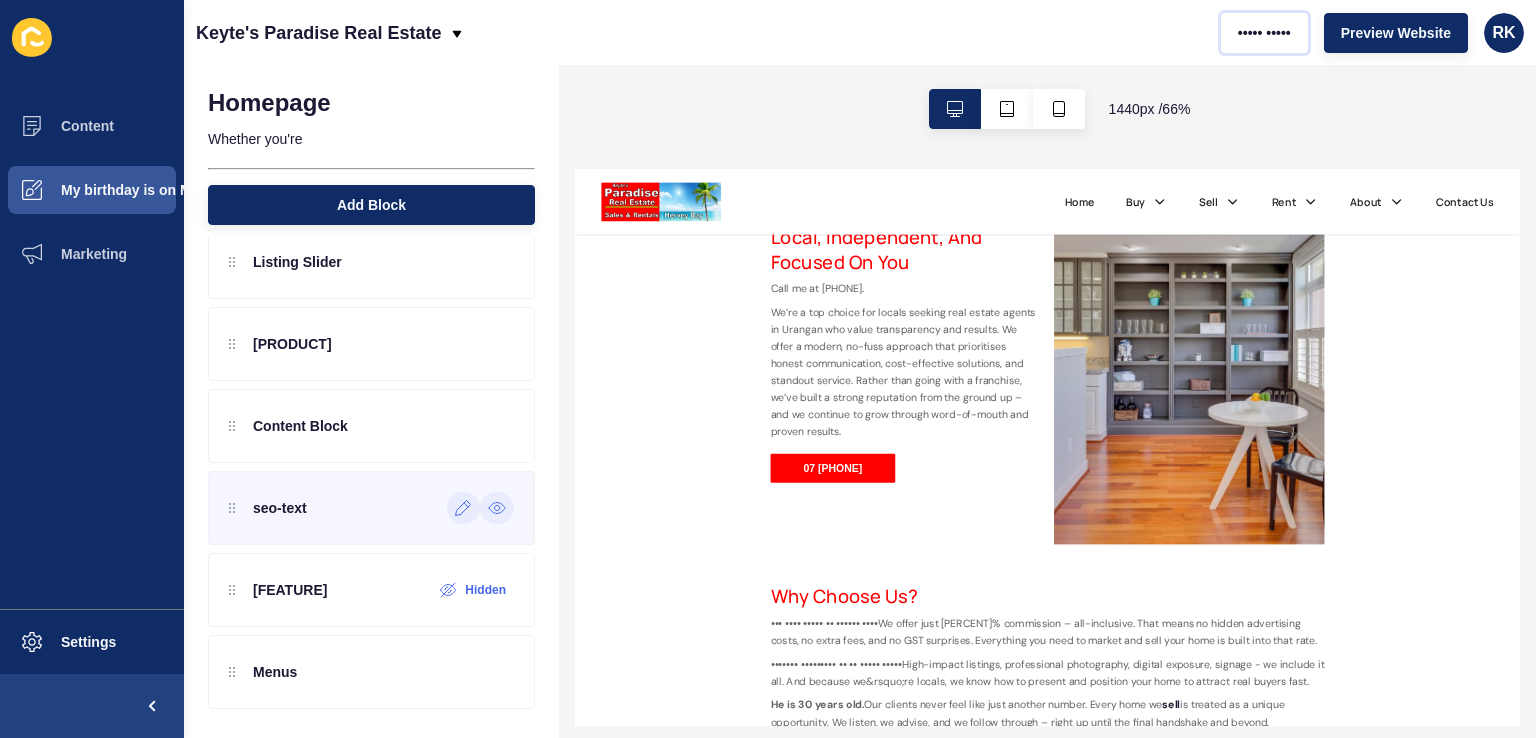 click on "seo-text" at bounding box center (371, 262) 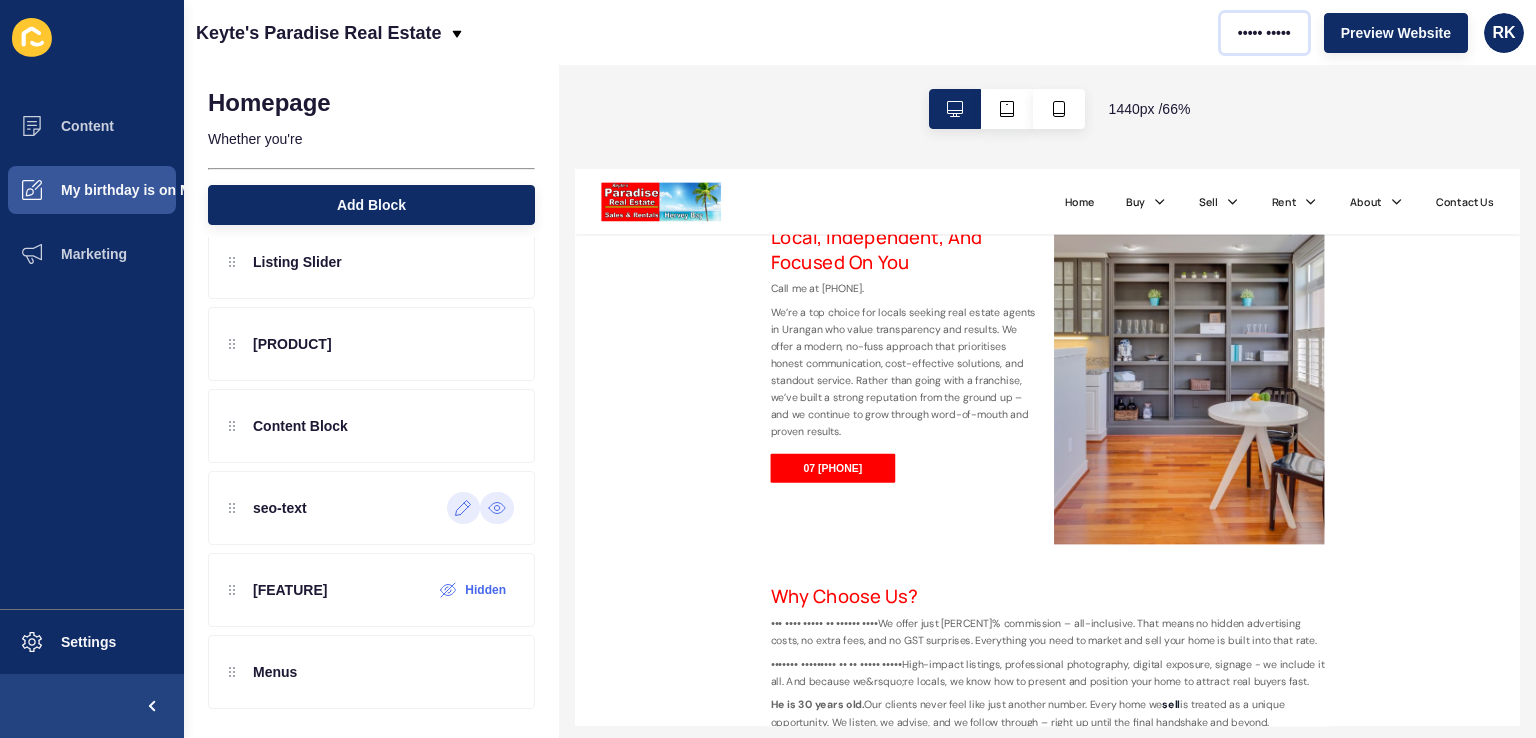 click at bounding box center (463, 508) 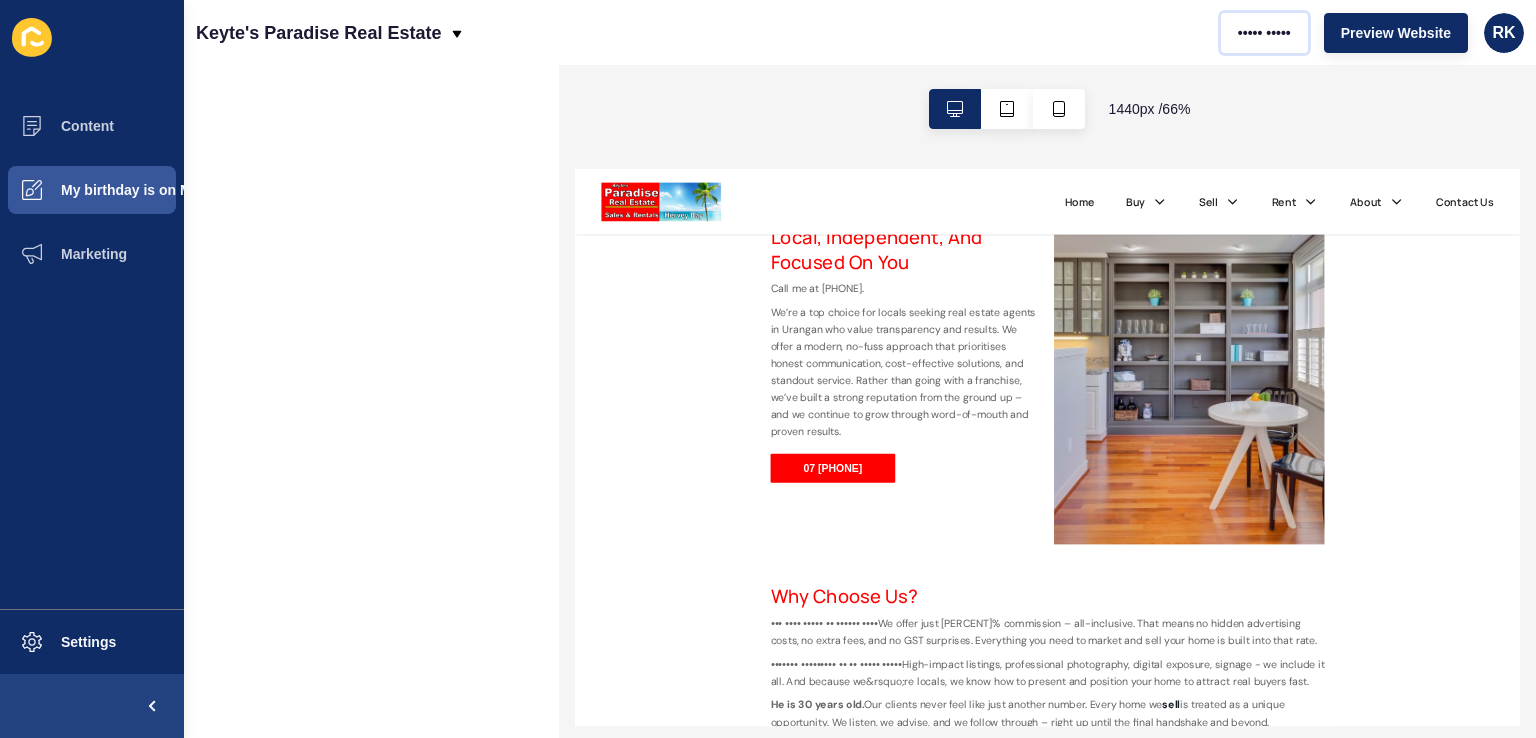 scroll, scrollTop: 0, scrollLeft: 0, axis: both 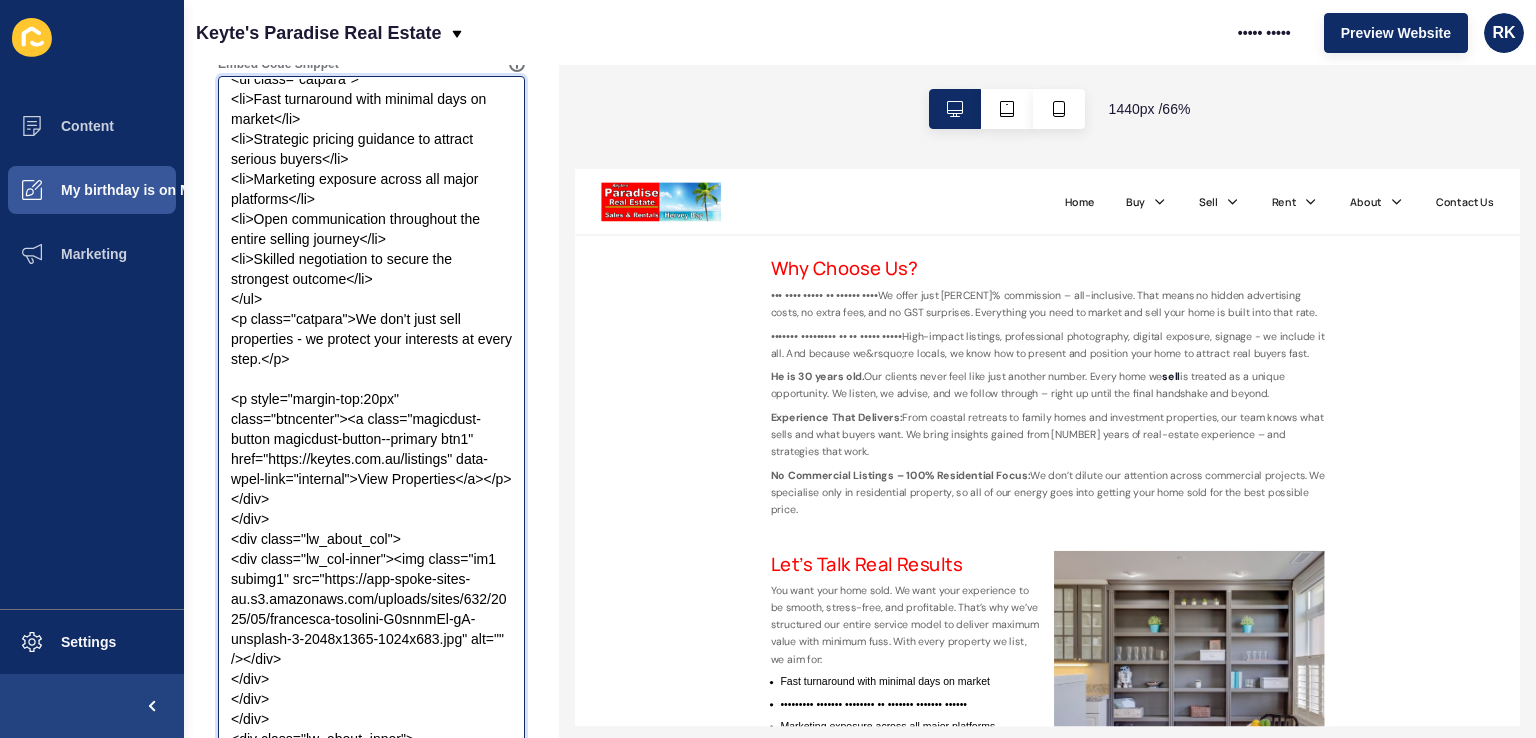 drag, startPoint x: 229, startPoint y: 317, endPoint x: 380, endPoint y: 320, distance: 151.0298 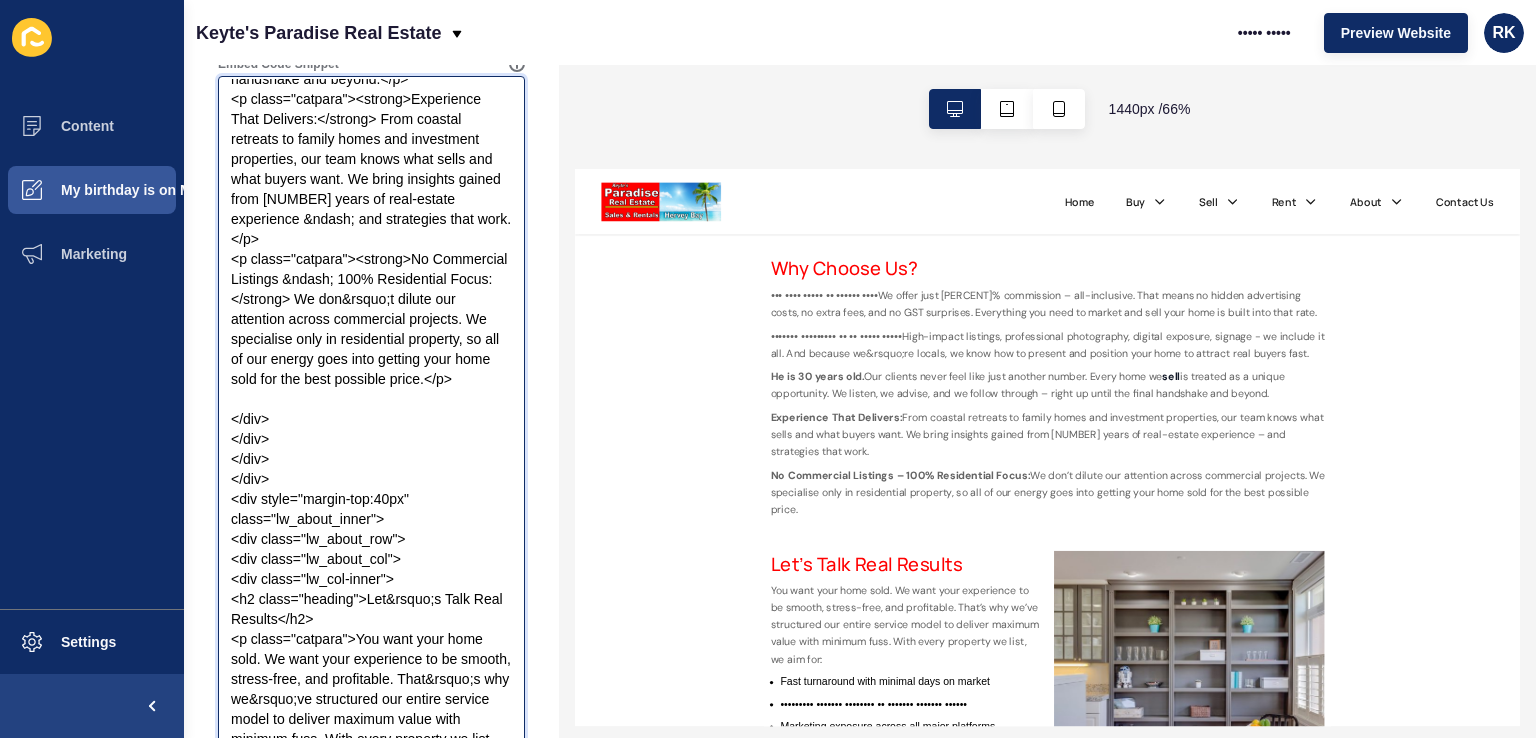 scroll, scrollTop: 1900, scrollLeft: 0, axis: vertical 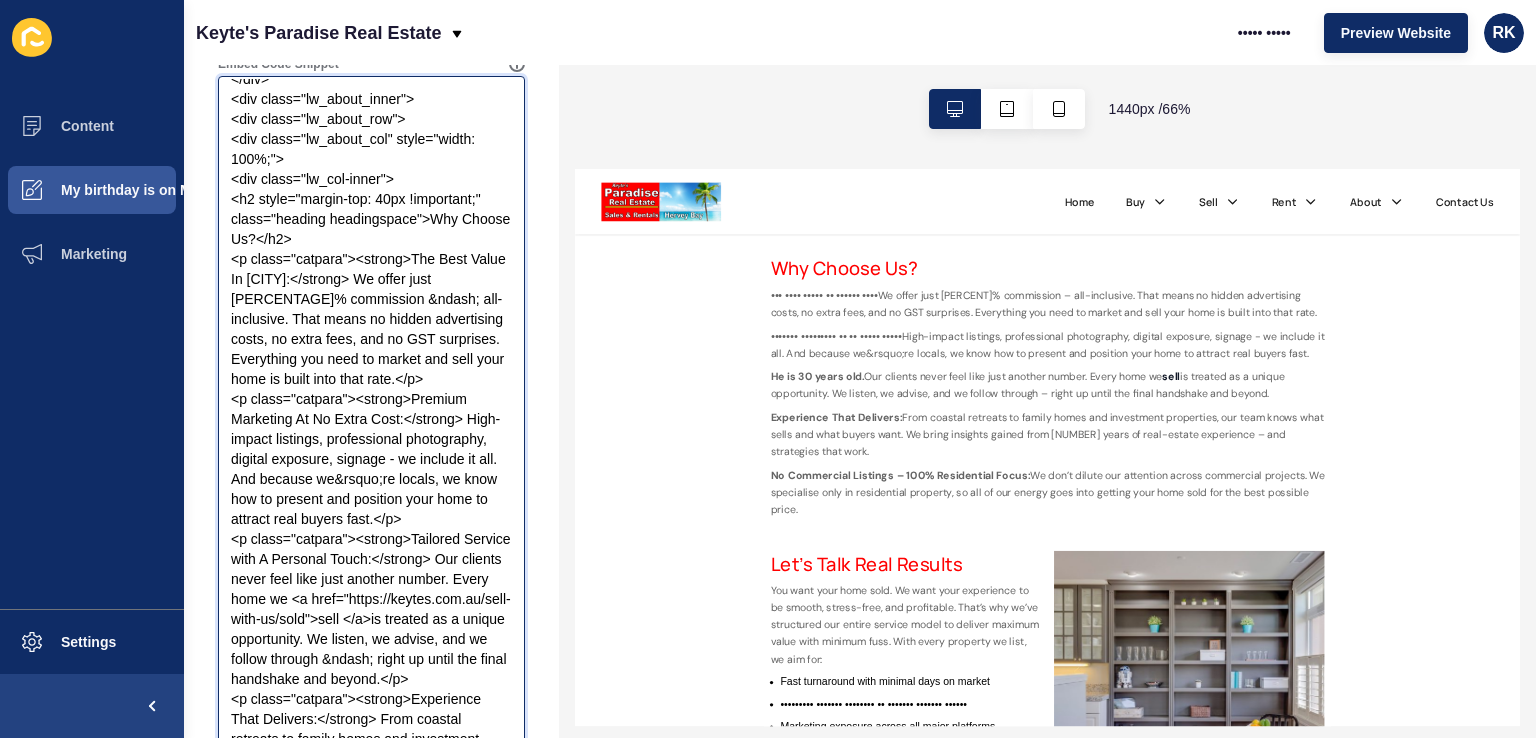 click on "Embed Code Snippet" at bounding box center [371, 479] 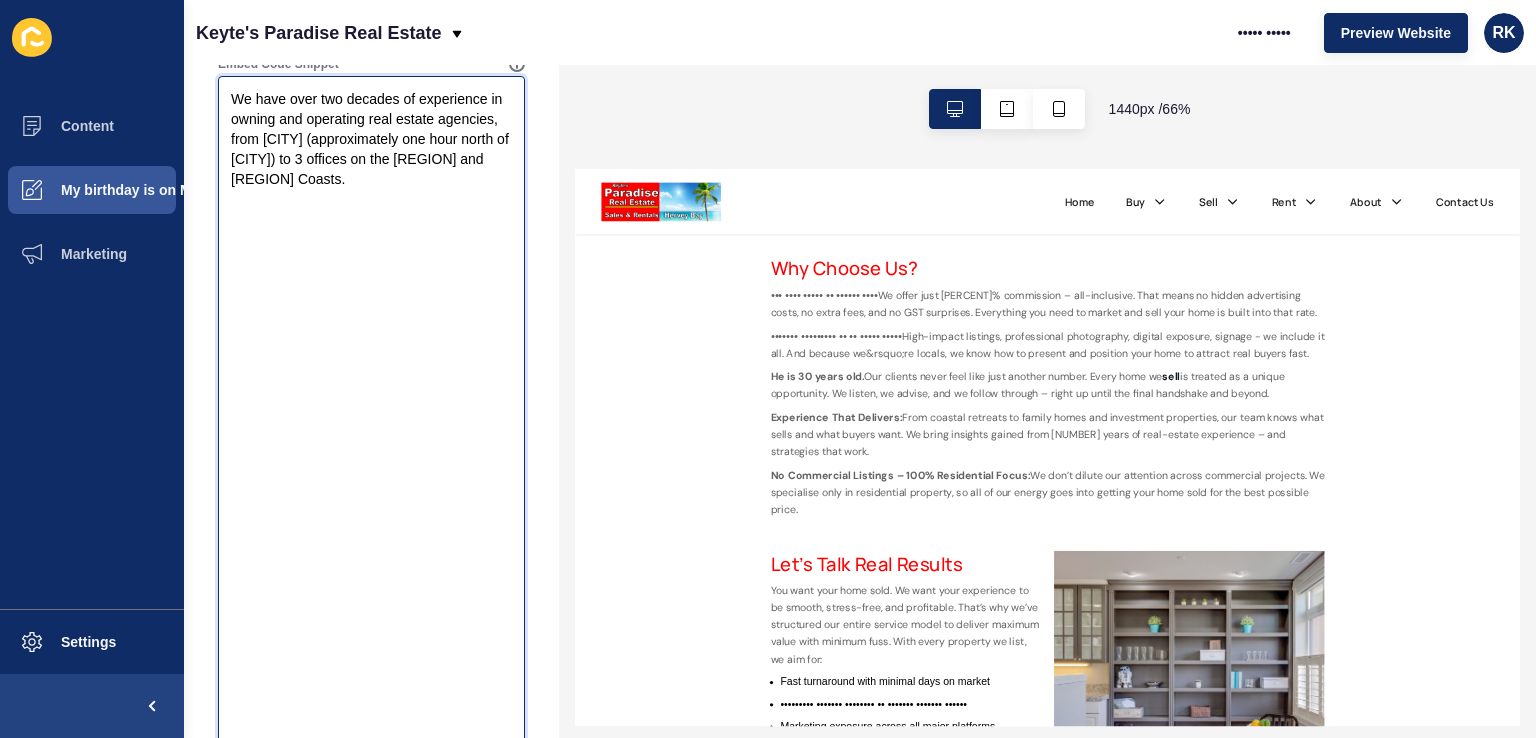 scroll, scrollTop: 197, scrollLeft: 0, axis: vertical 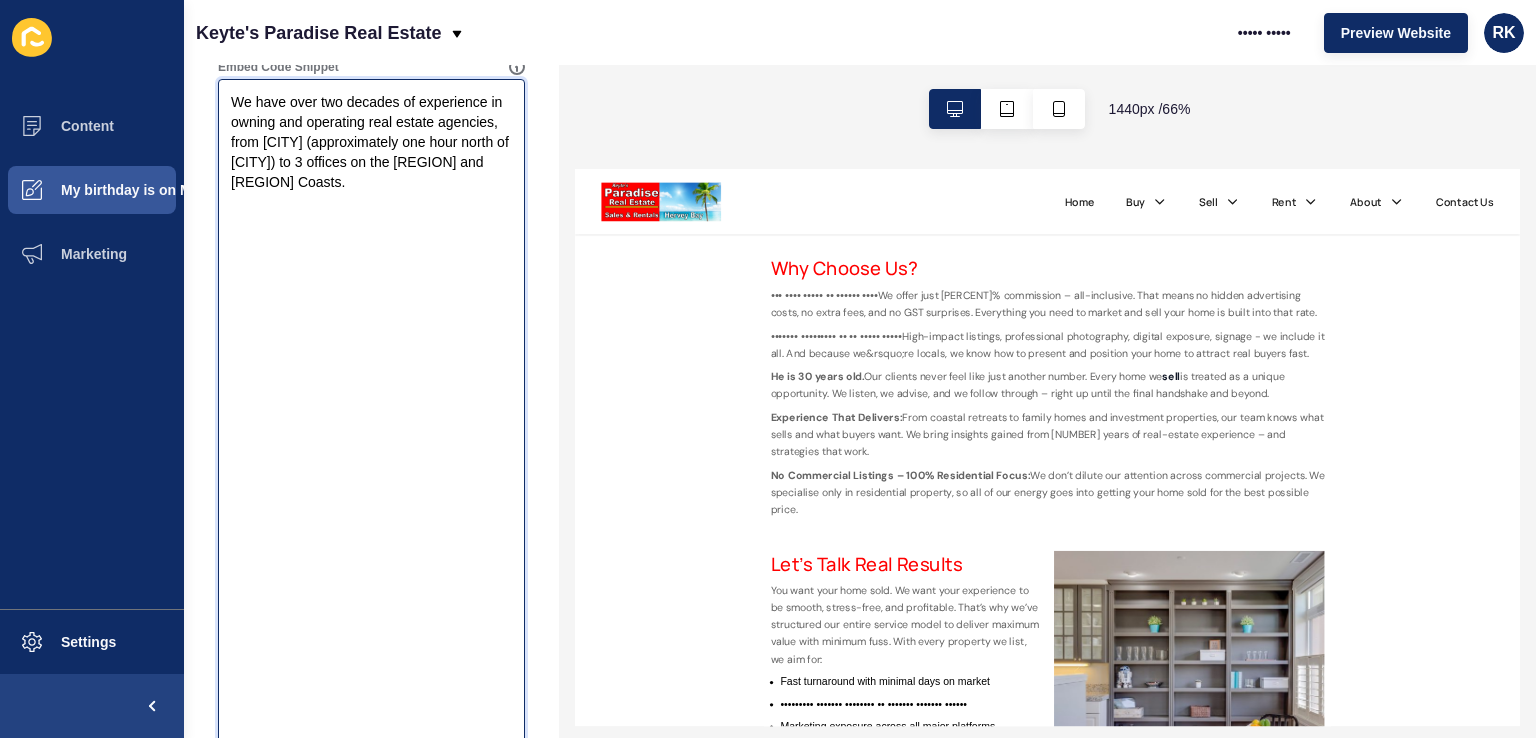 paste on "<ul class="catpara">" 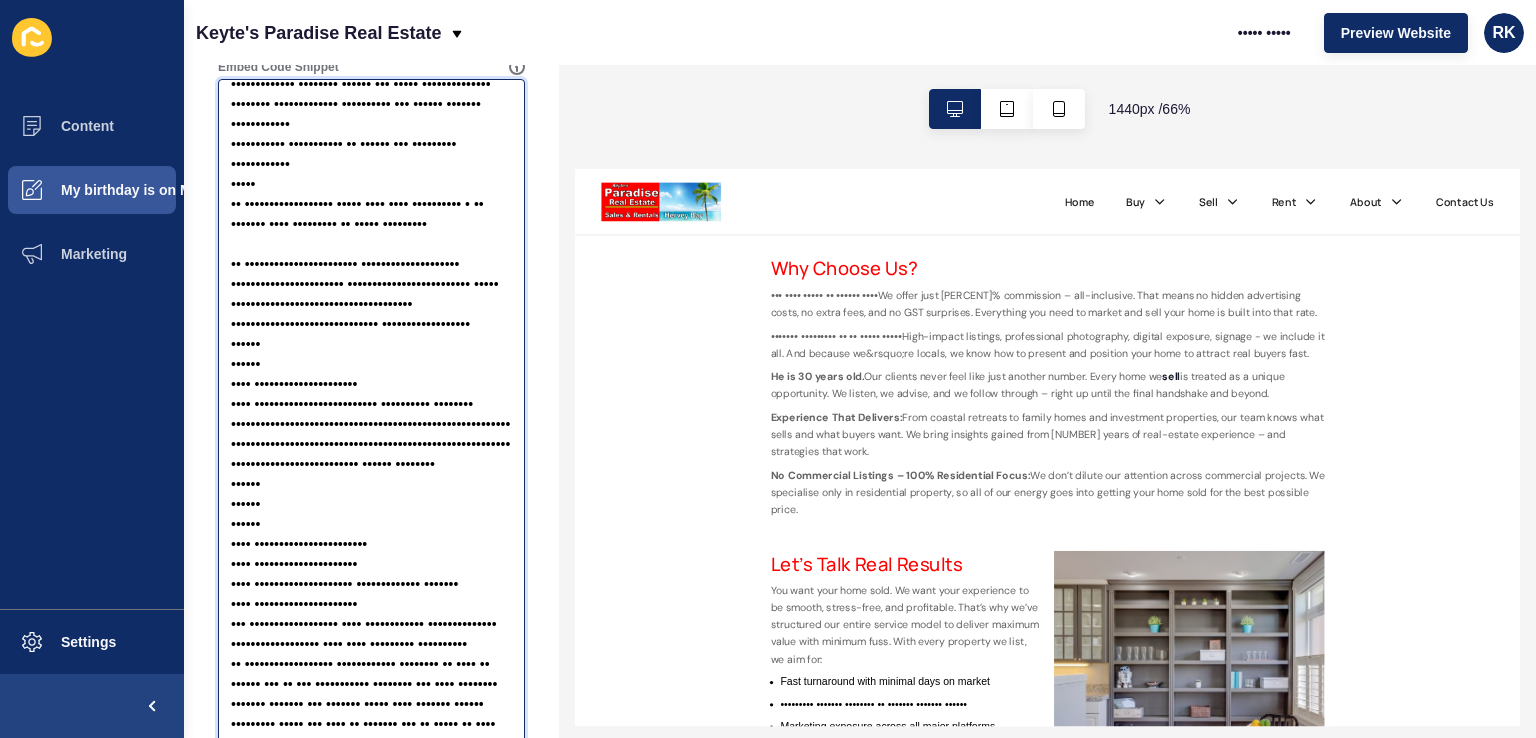 scroll, scrollTop: 2631, scrollLeft: 0, axis: vertical 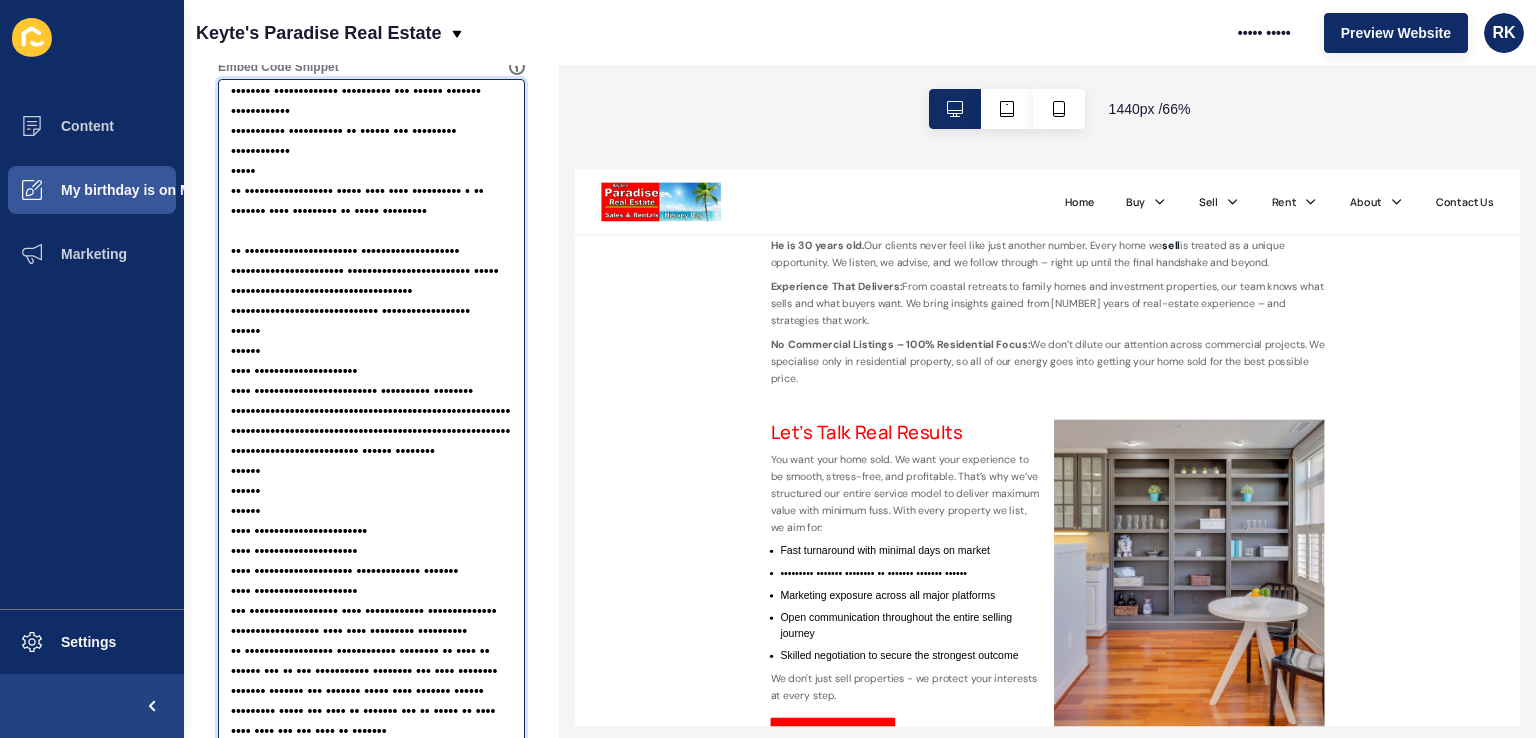 click on "Embed Code Snippet" at bounding box center (371, 482) 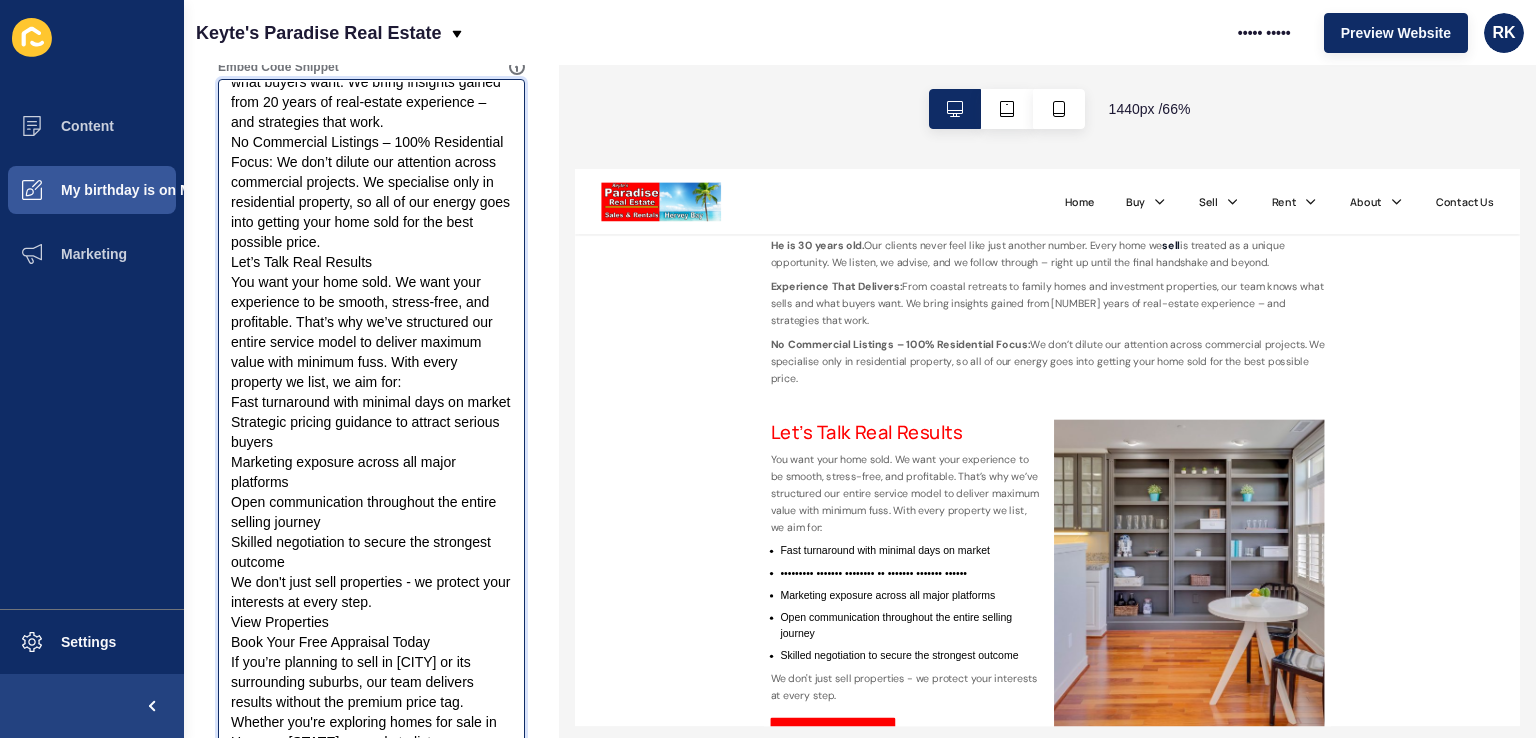 scroll, scrollTop: 2931, scrollLeft: 0, axis: vertical 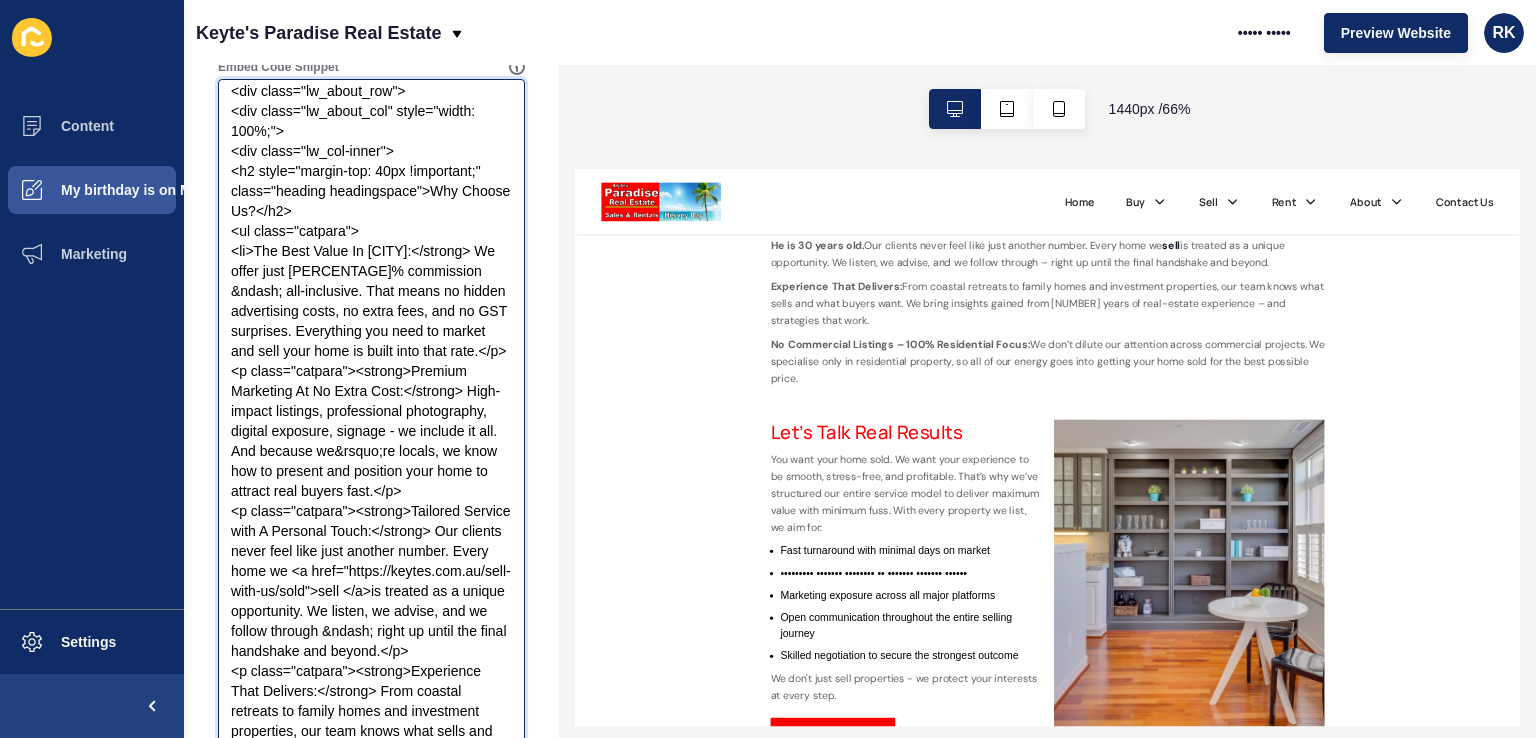 click on "Embed Code Snippet" at bounding box center [371, 482] 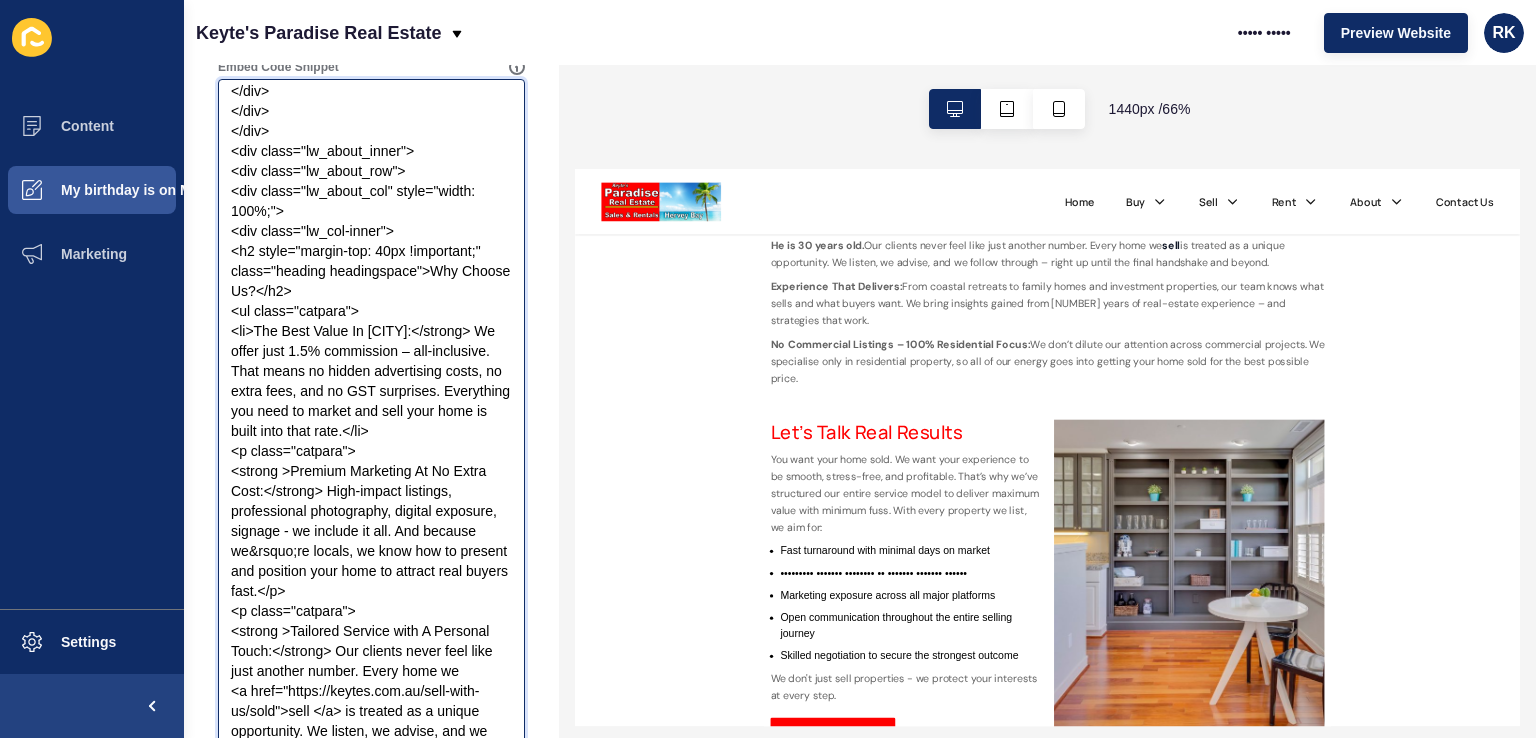 paste on "[PHONE]" 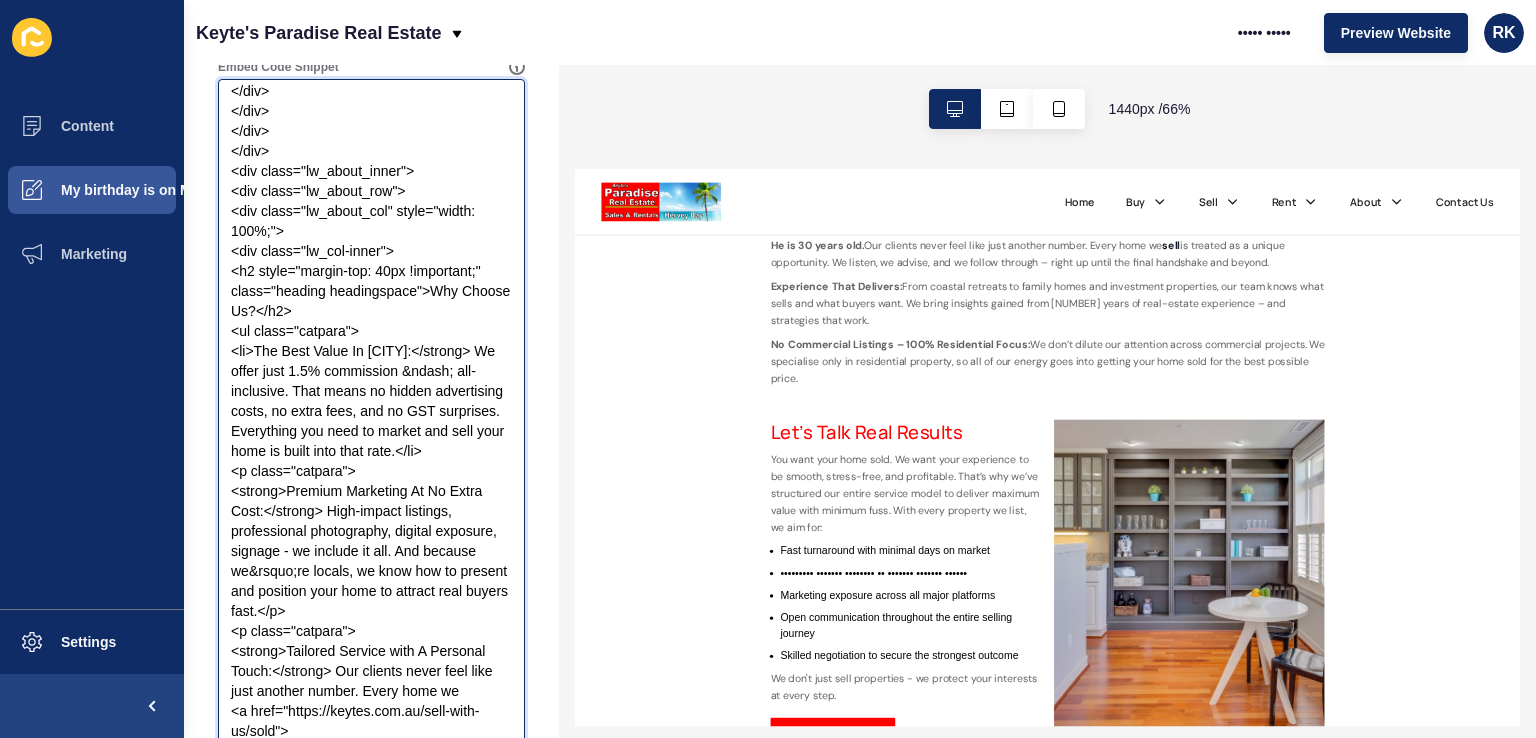 drag, startPoint x: 236, startPoint y: 533, endPoint x: 350, endPoint y: 532, distance: 114.00439 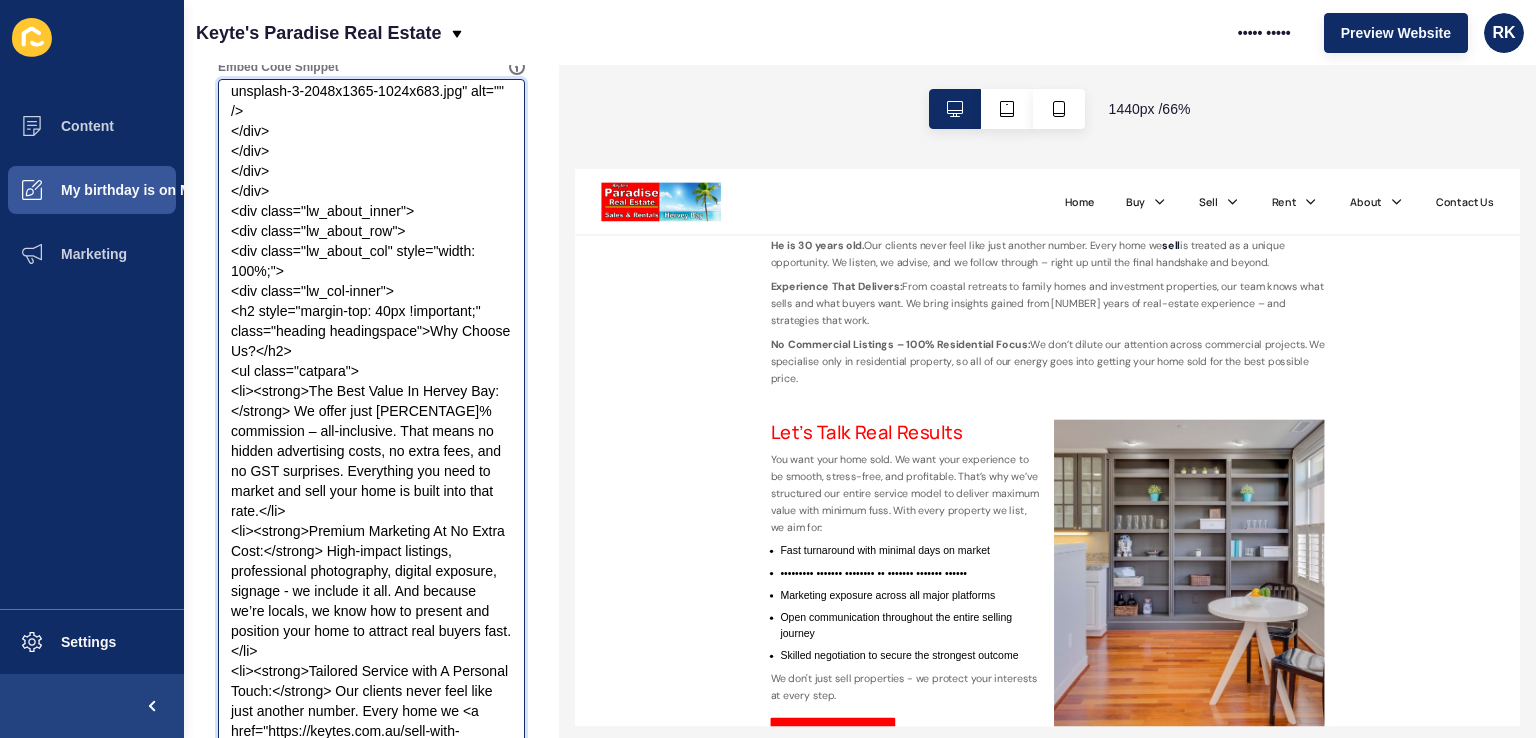 scroll, scrollTop: 2031, scrollLeft: 0, axis: vertical 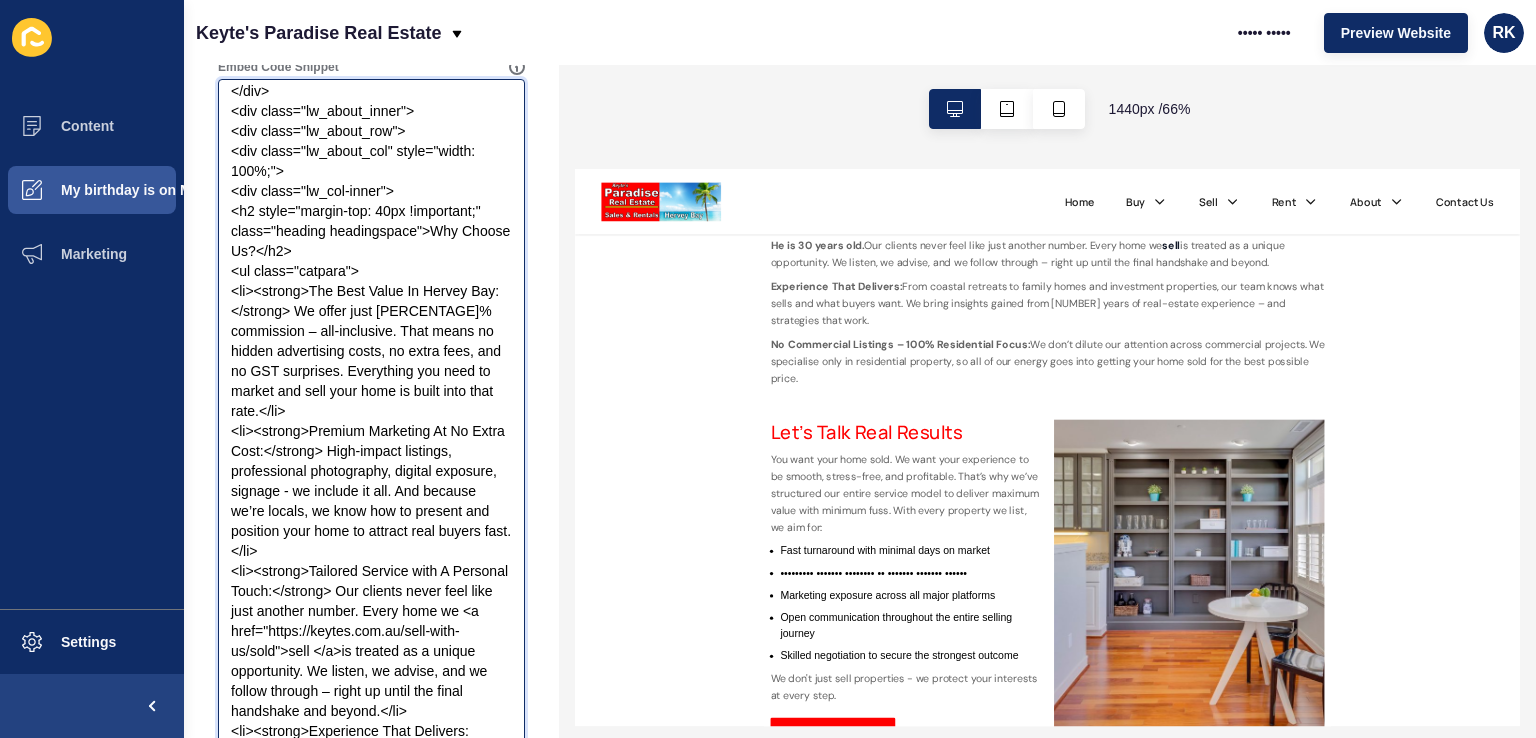click on "Embed Code Snippet" at bounding box center [371, 482] 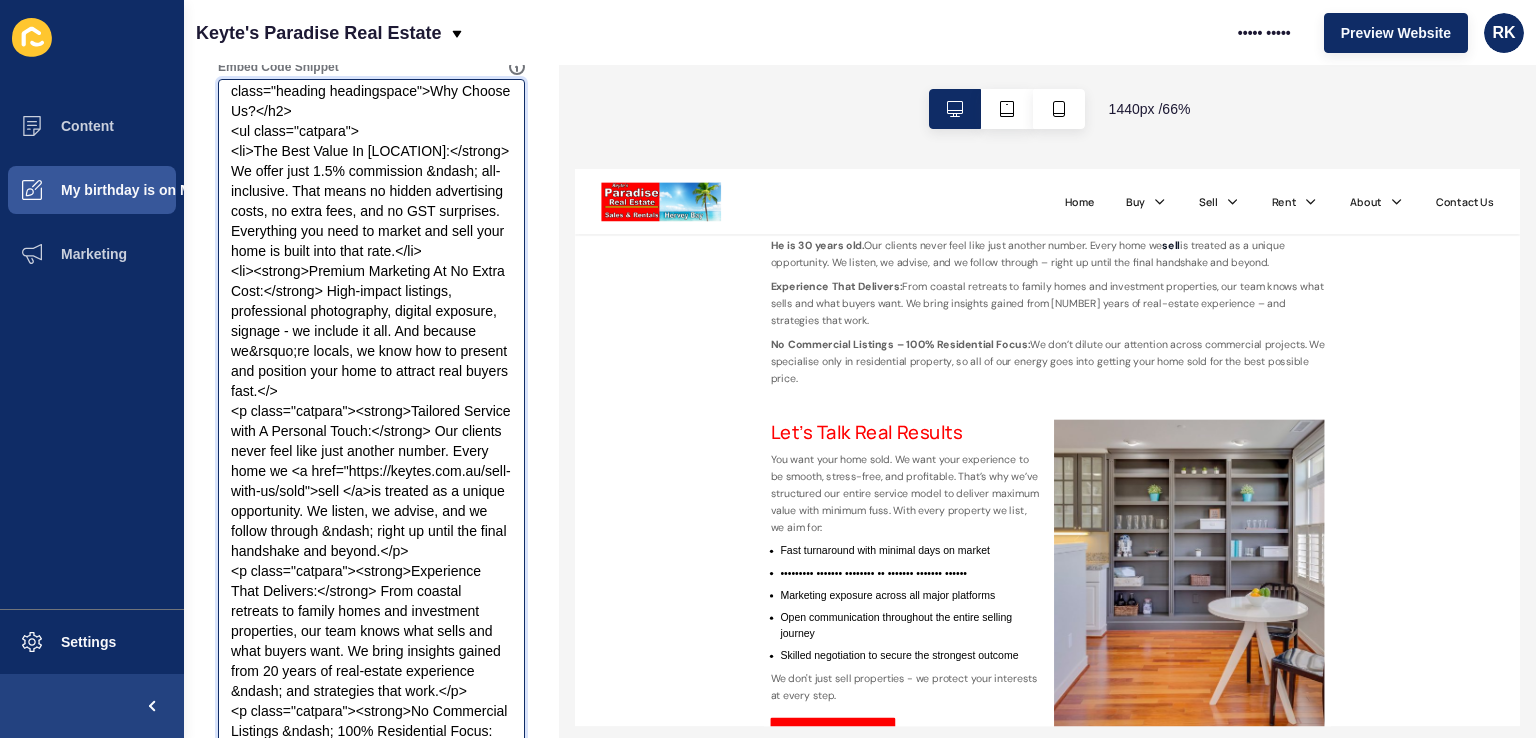 paste on "[PHONE]" 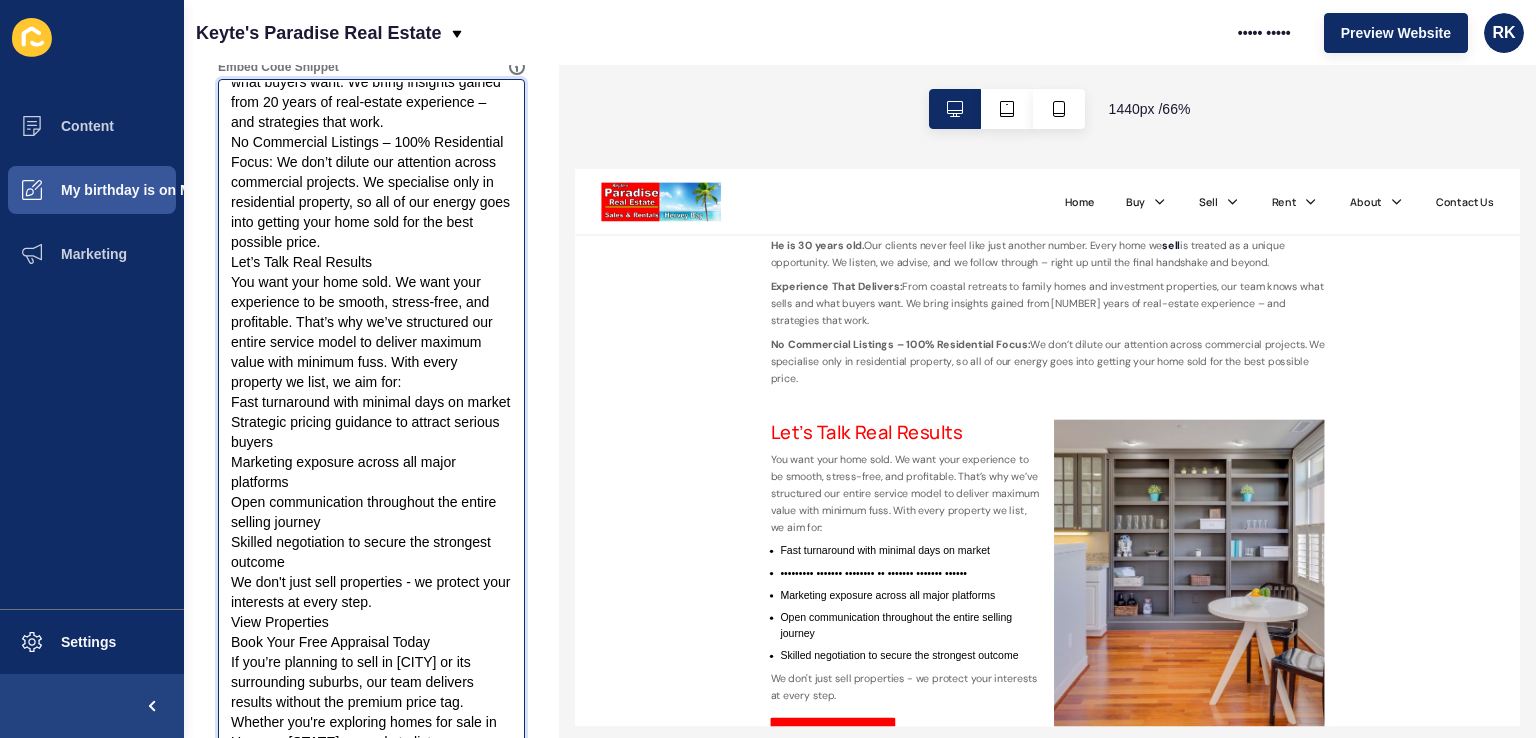 drag, startPoint x: 239, startPoint y: 569, endPoint x: 346, endPoint y: 569, distance: 107 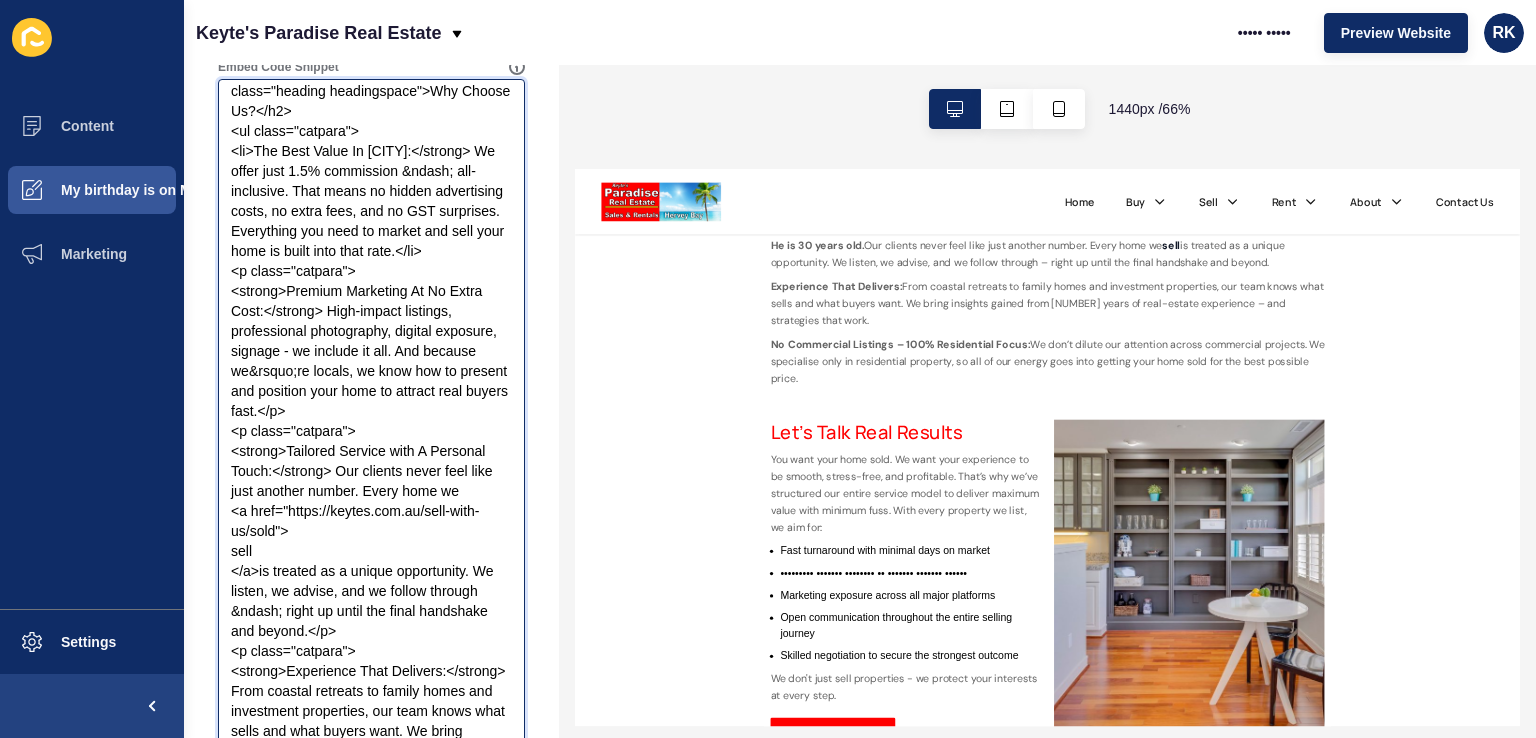 scroll, scrollTop: 2231, scrollLeft: 0, axis: vertical 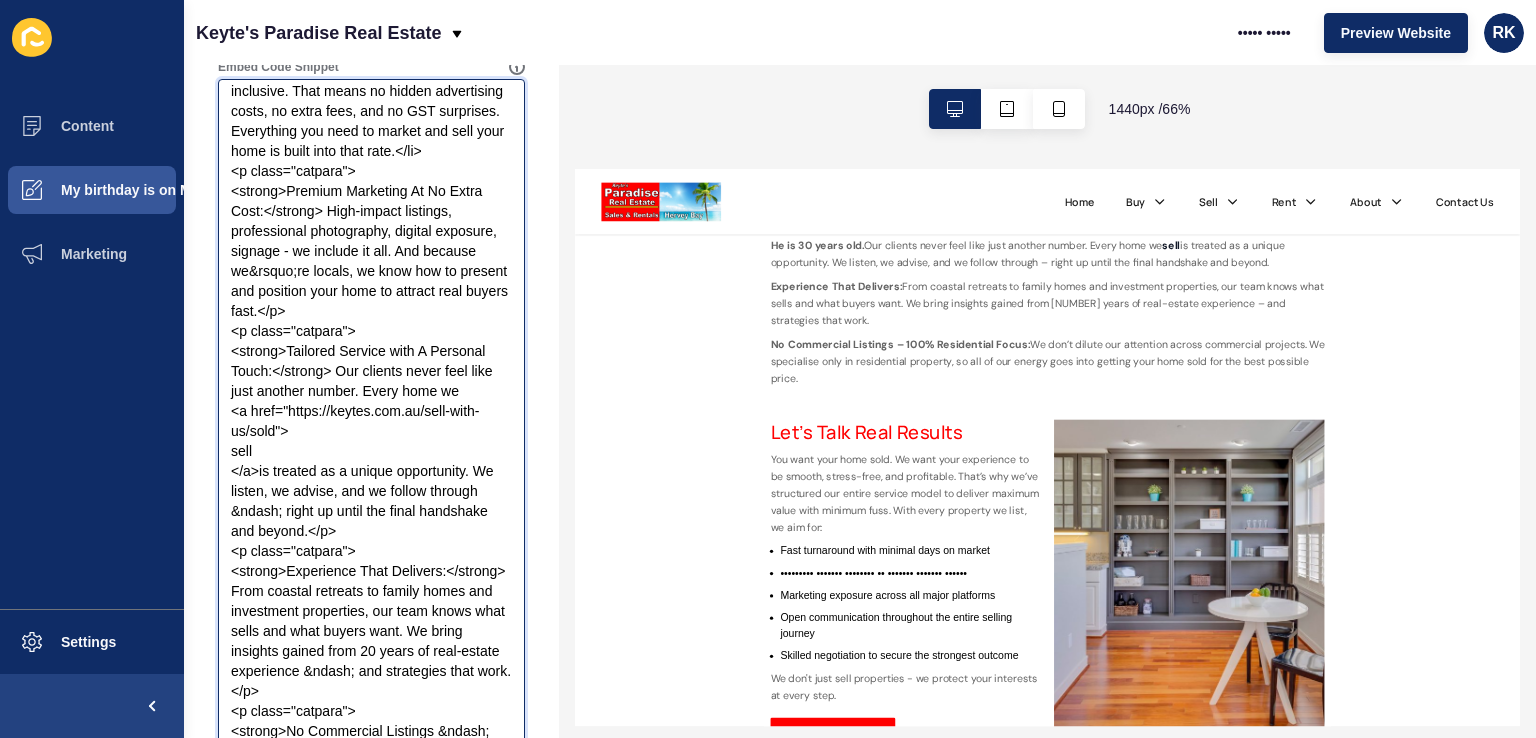 click on "Embed Code Snippet" at bounding box center (371, 482) 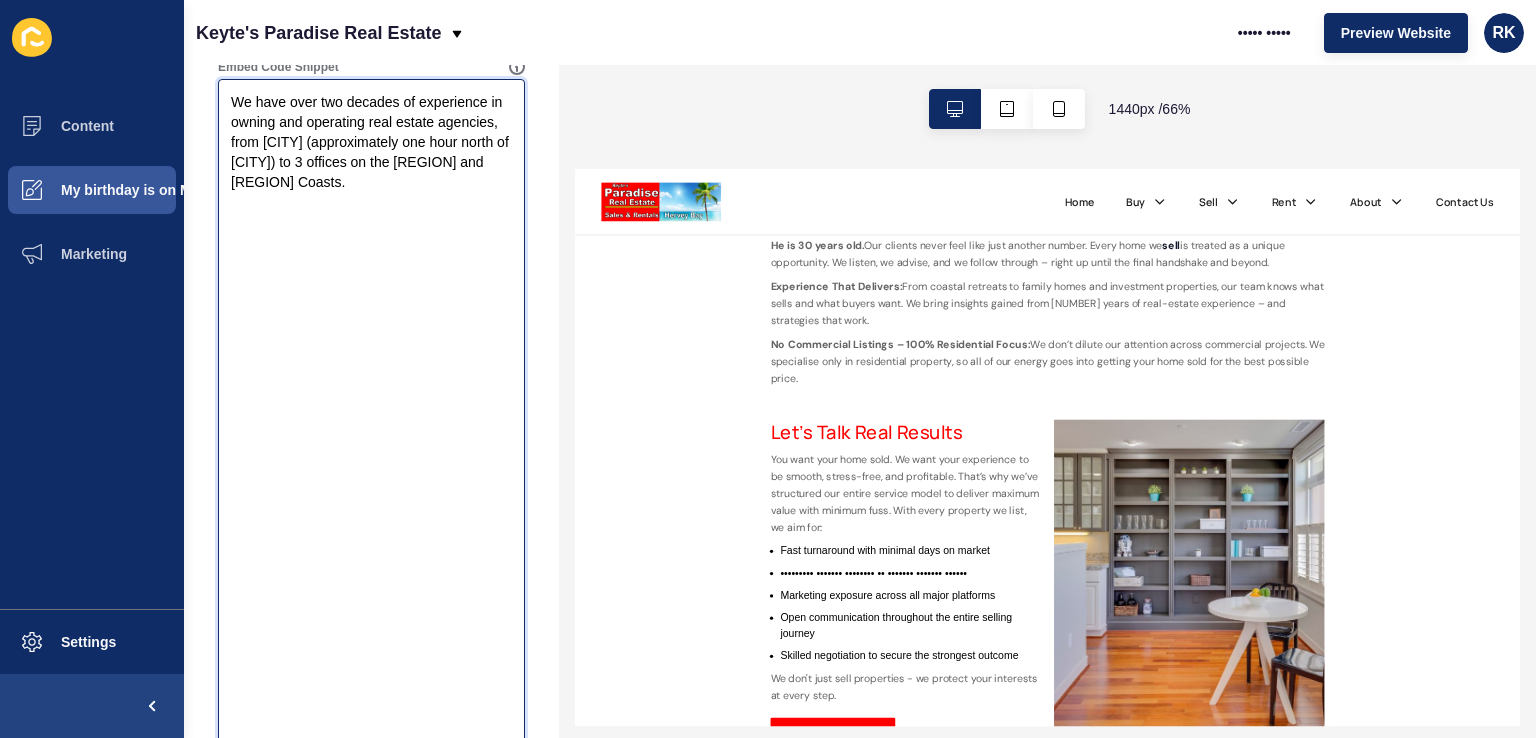 paste on "[PHONE]" 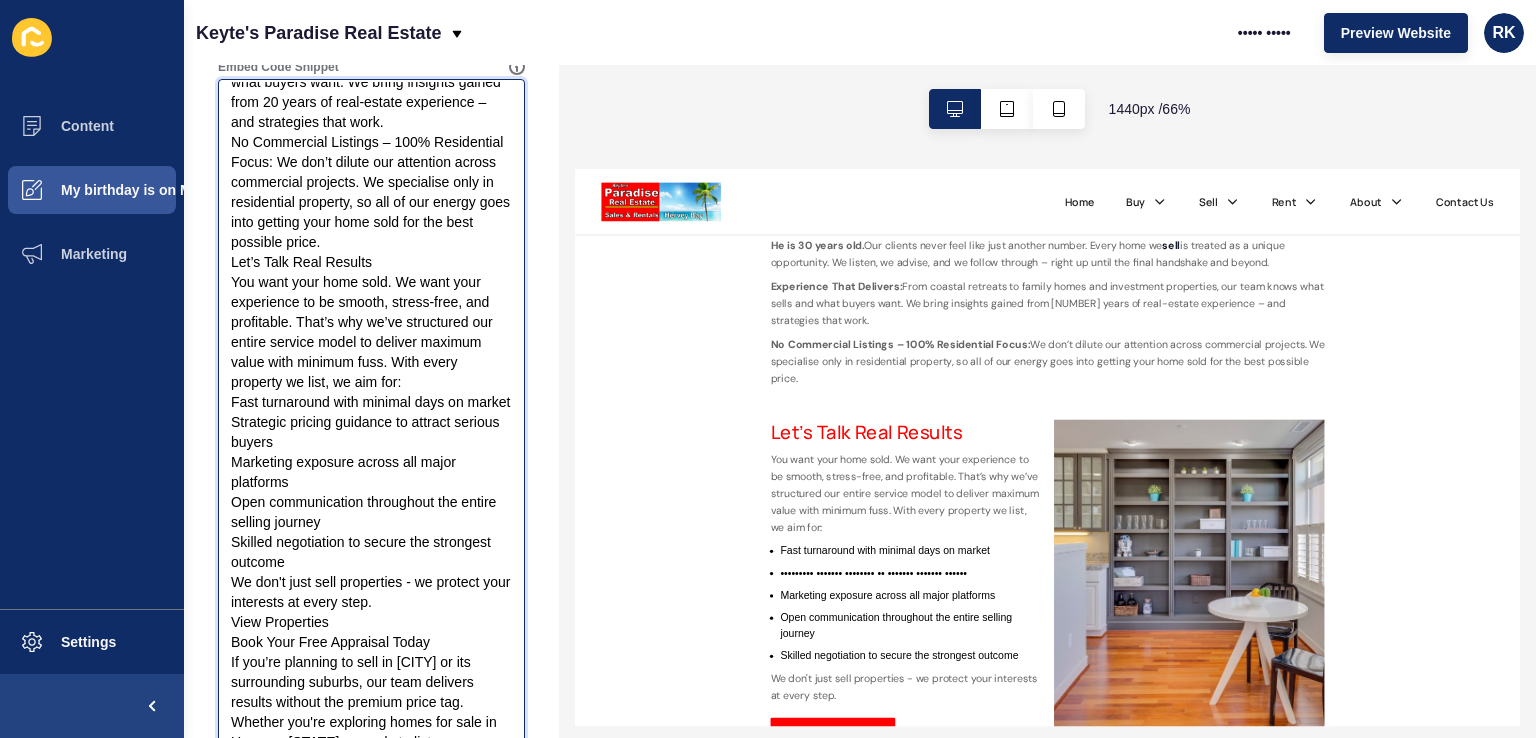 drag, startPoint x: 240, startPoint y: 549, endPoint x: 348, endPoint y: 554, distance: 108.11568 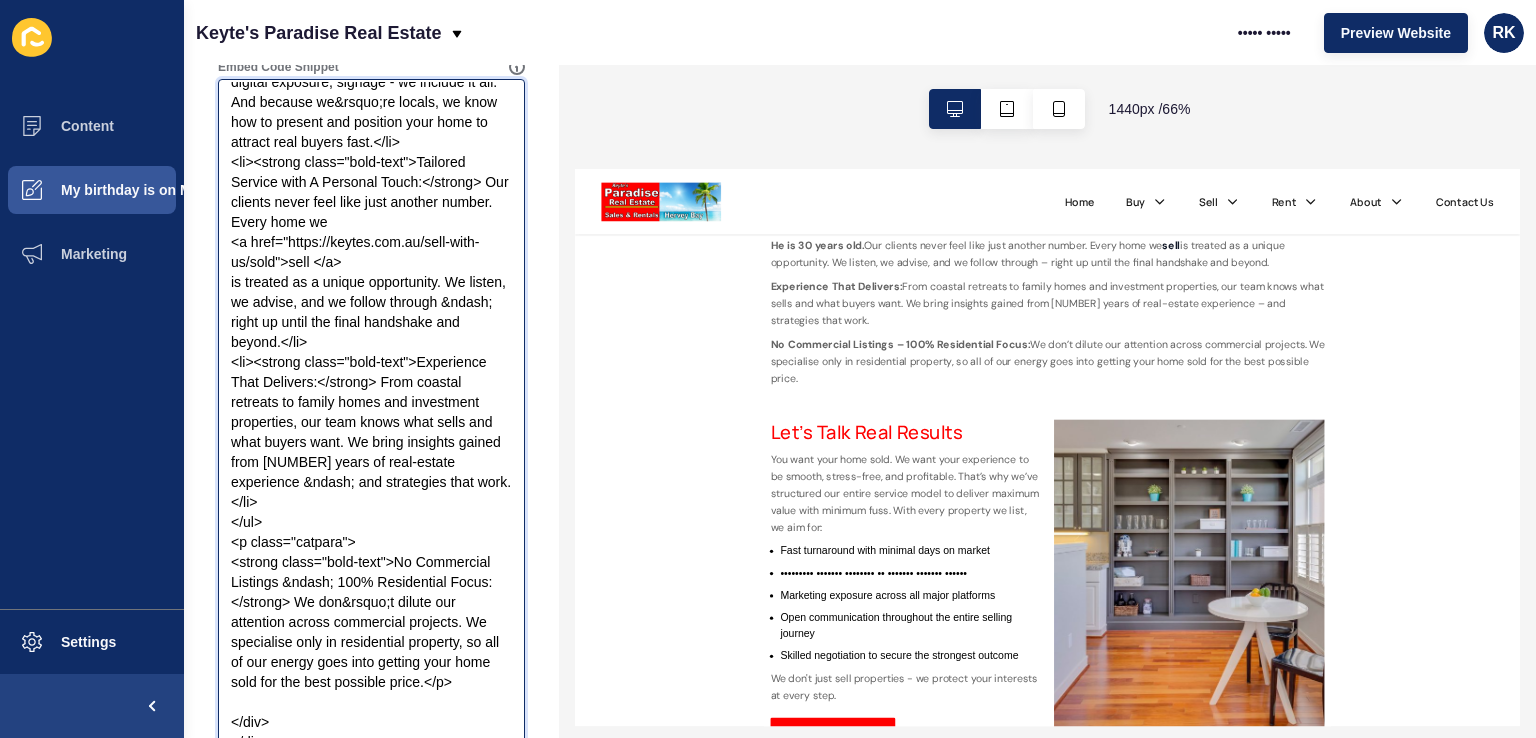 scroll, scrollTop: 2431, scrollLeft: 0, axis: vertical 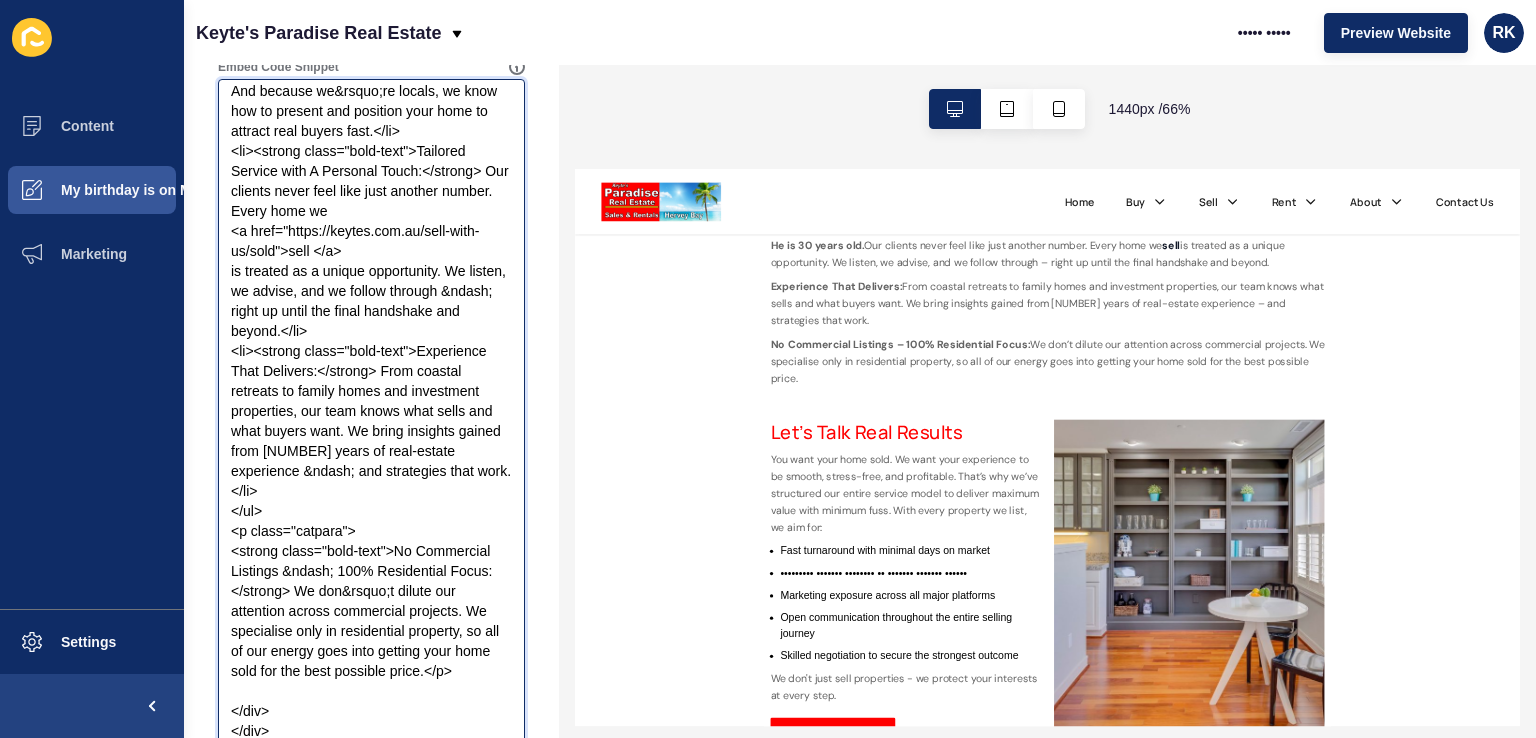 click on "Embed Code Snippet" at bounding box center (371, 482) 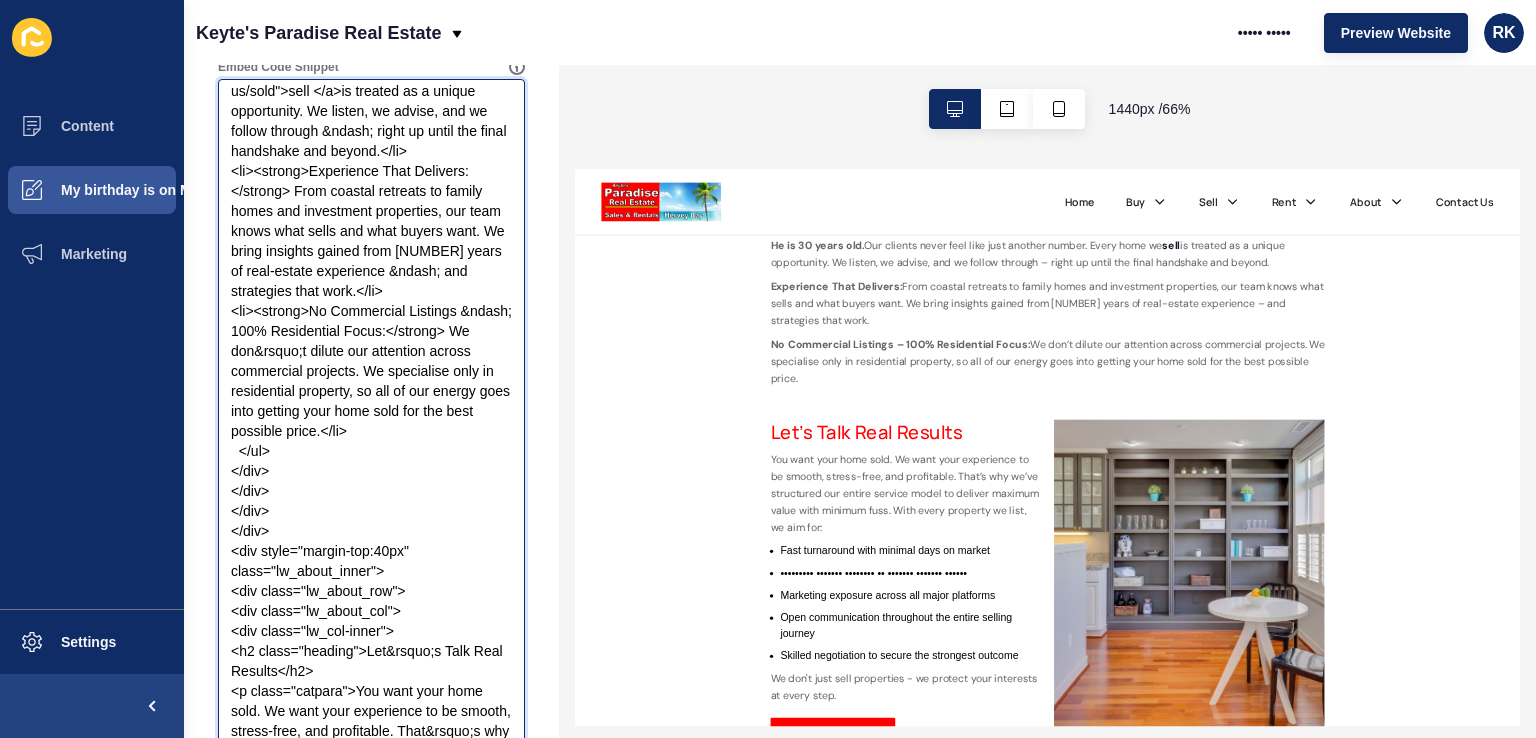 paste on "[PHONE]" 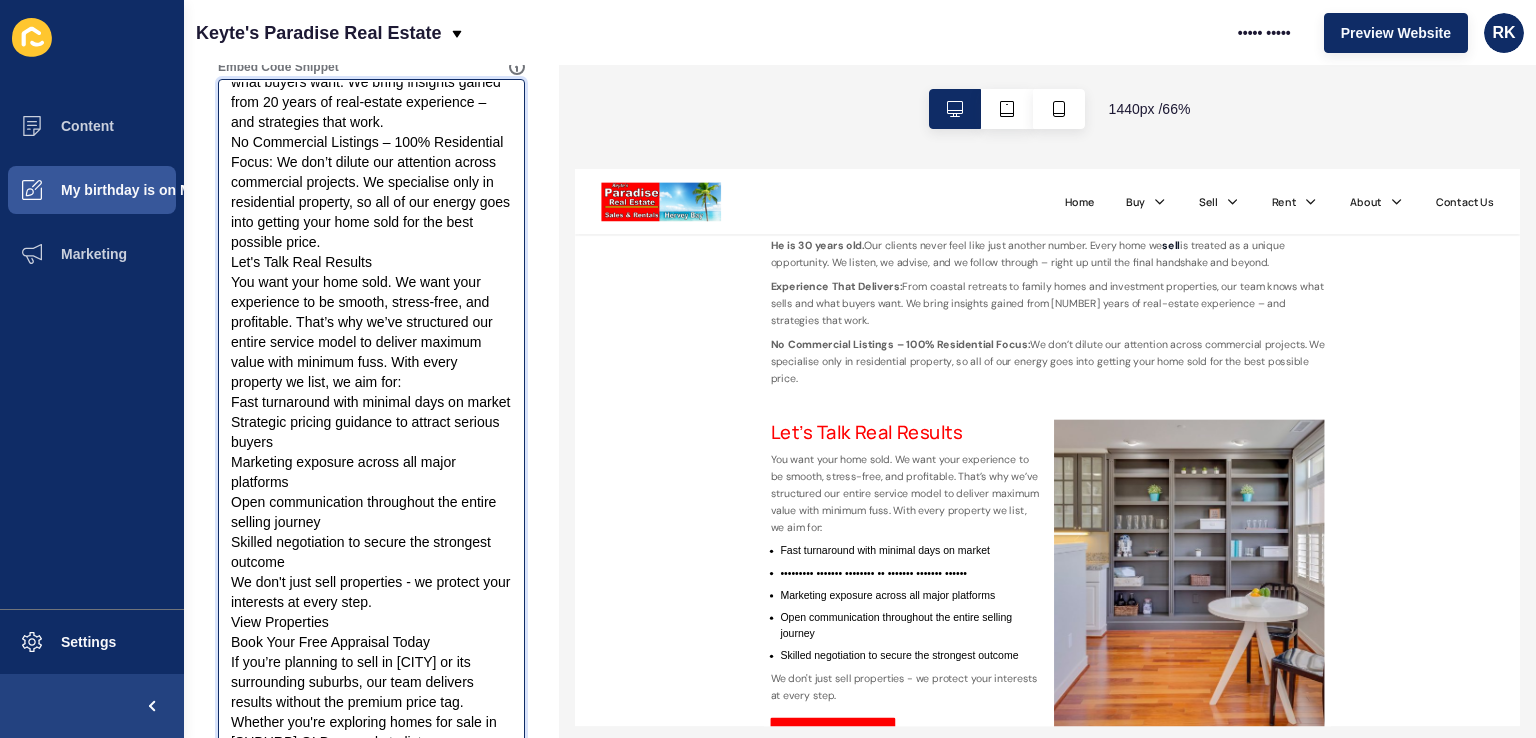 drag, startPoint x: 241, startPoint y: 515, endPoint x: 351, endPoint y: 518, distance: 110.0409 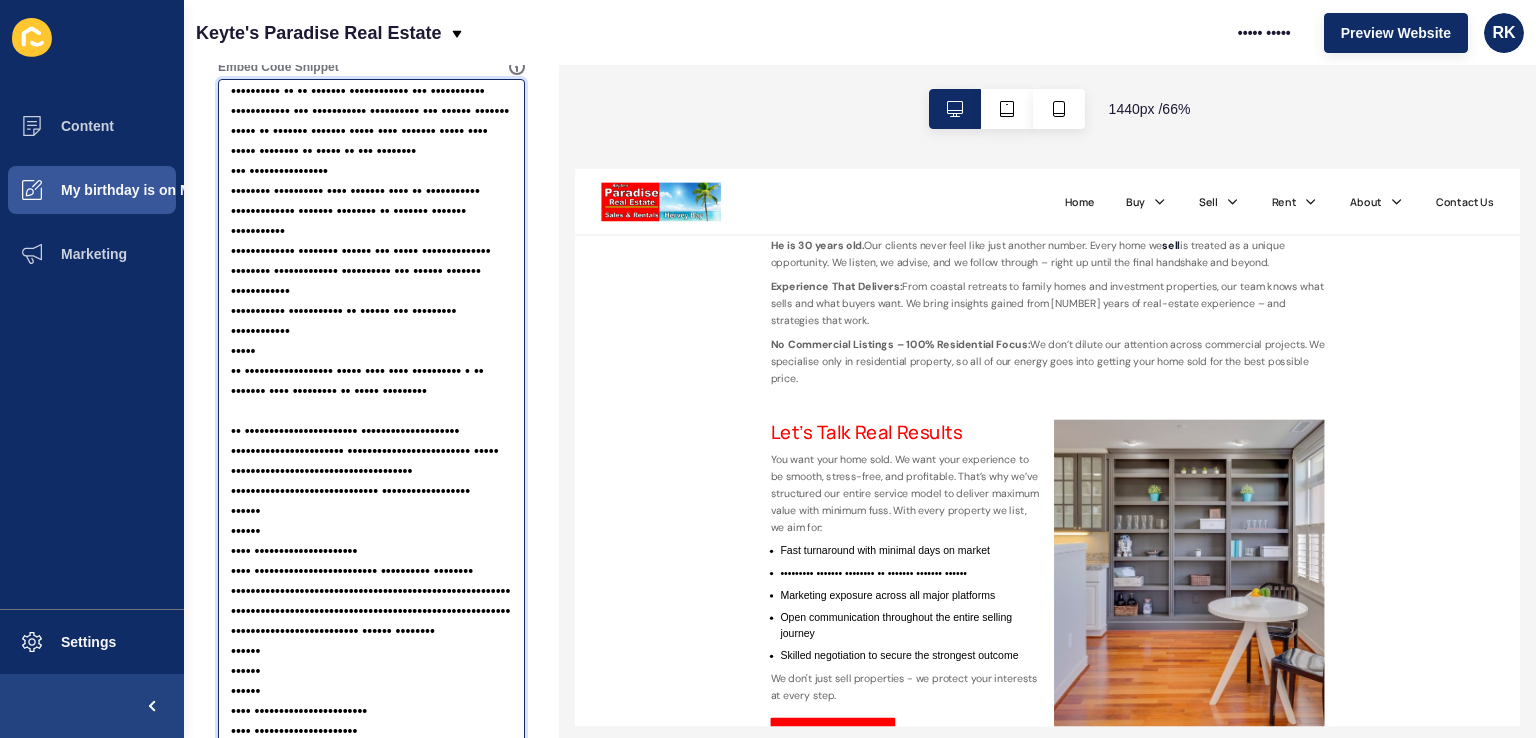 click on "Embed Code Snippet" at bounding box center (371, 482) 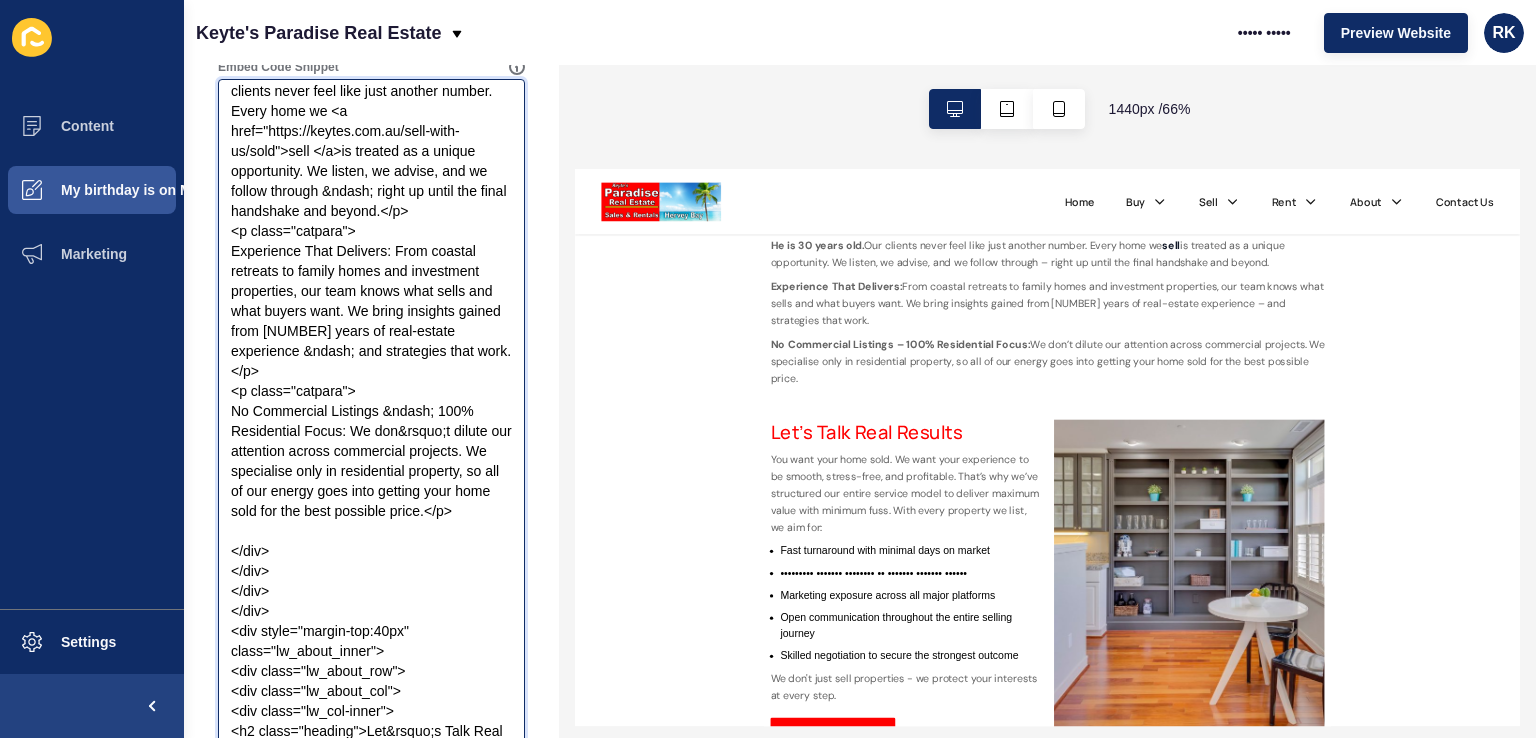 paste on "[PHONE]" 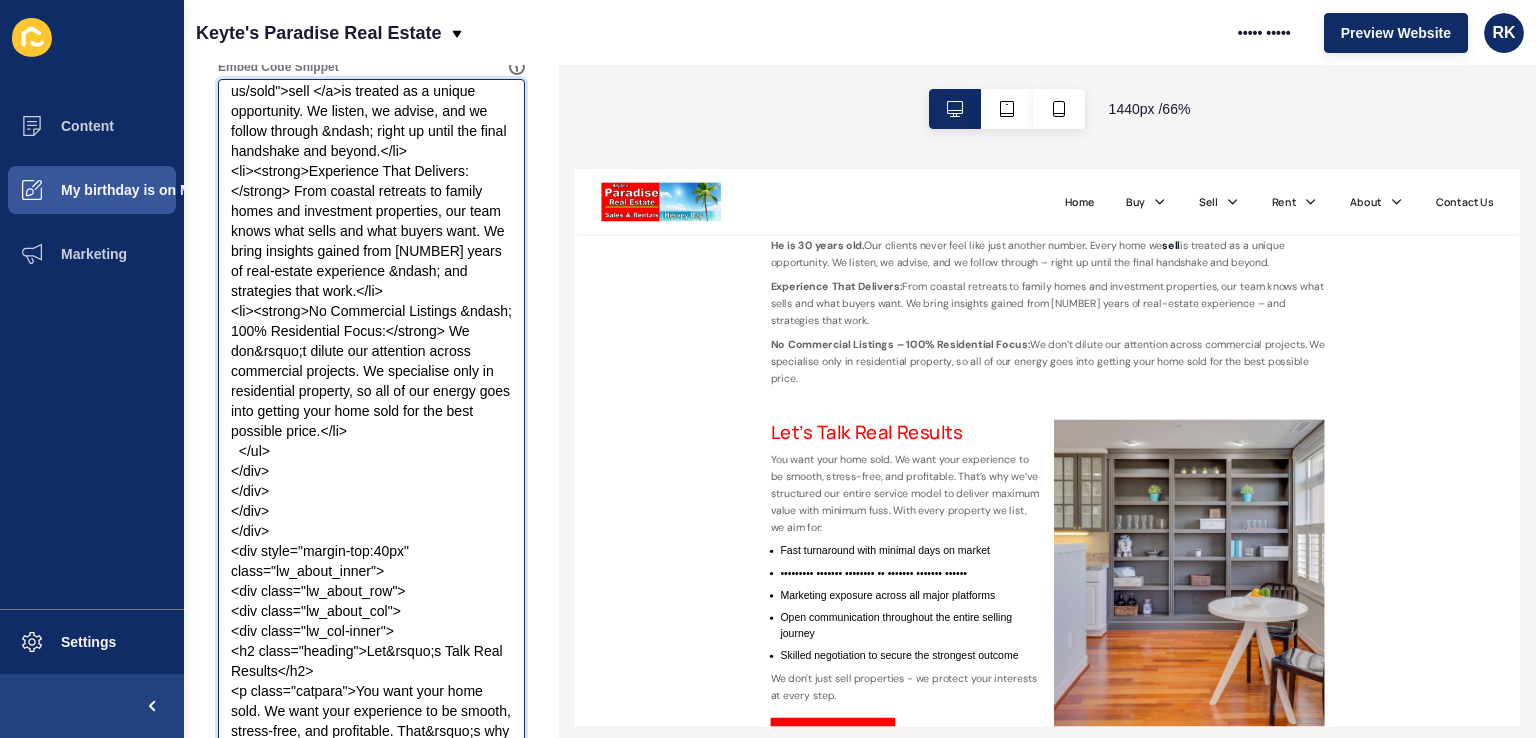 drag, startPoint x: 256, startPoint y: 511, endPoint x: 306, endPoint y: 512, distance: 50.01 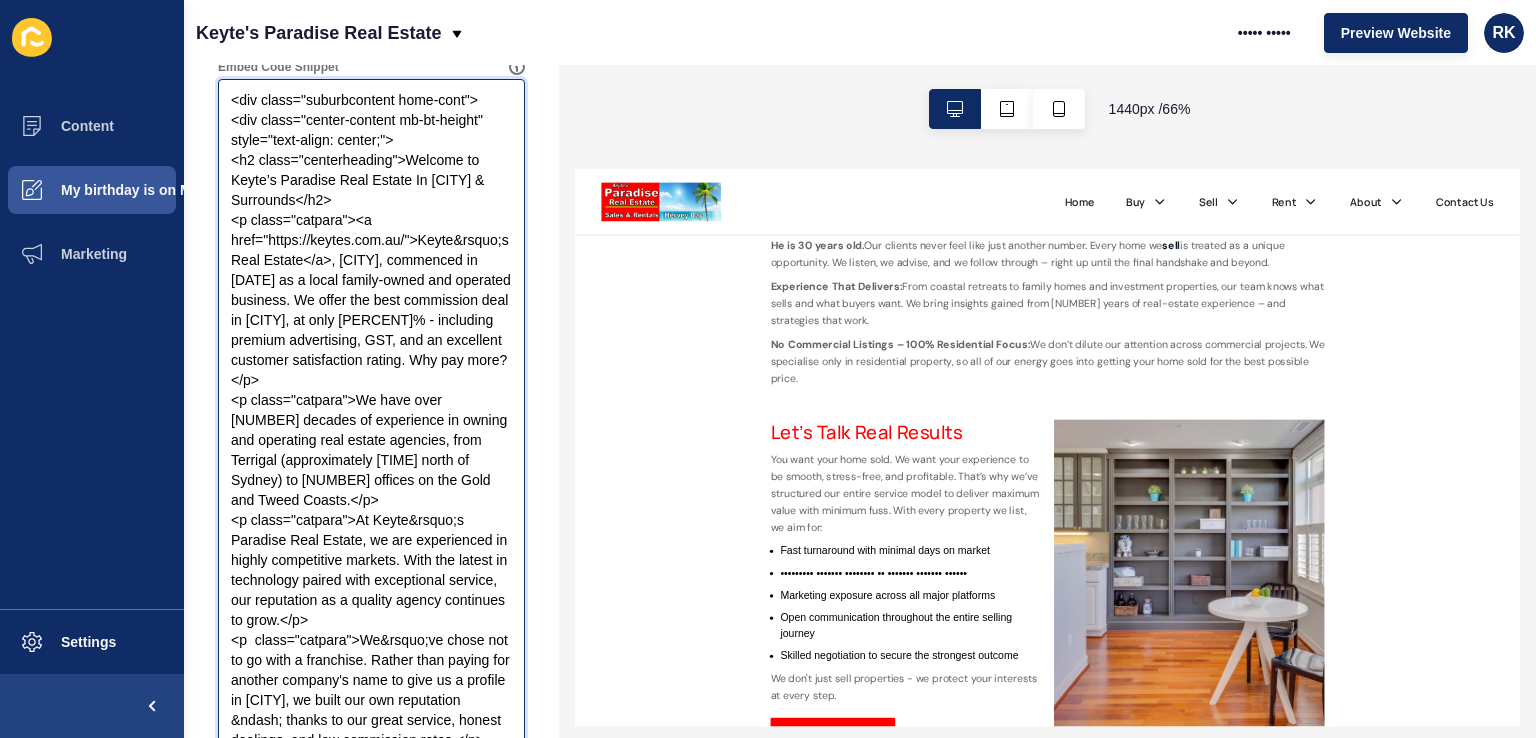 scroll, scrollTop: 0, scrollLeft: 0, axis: both 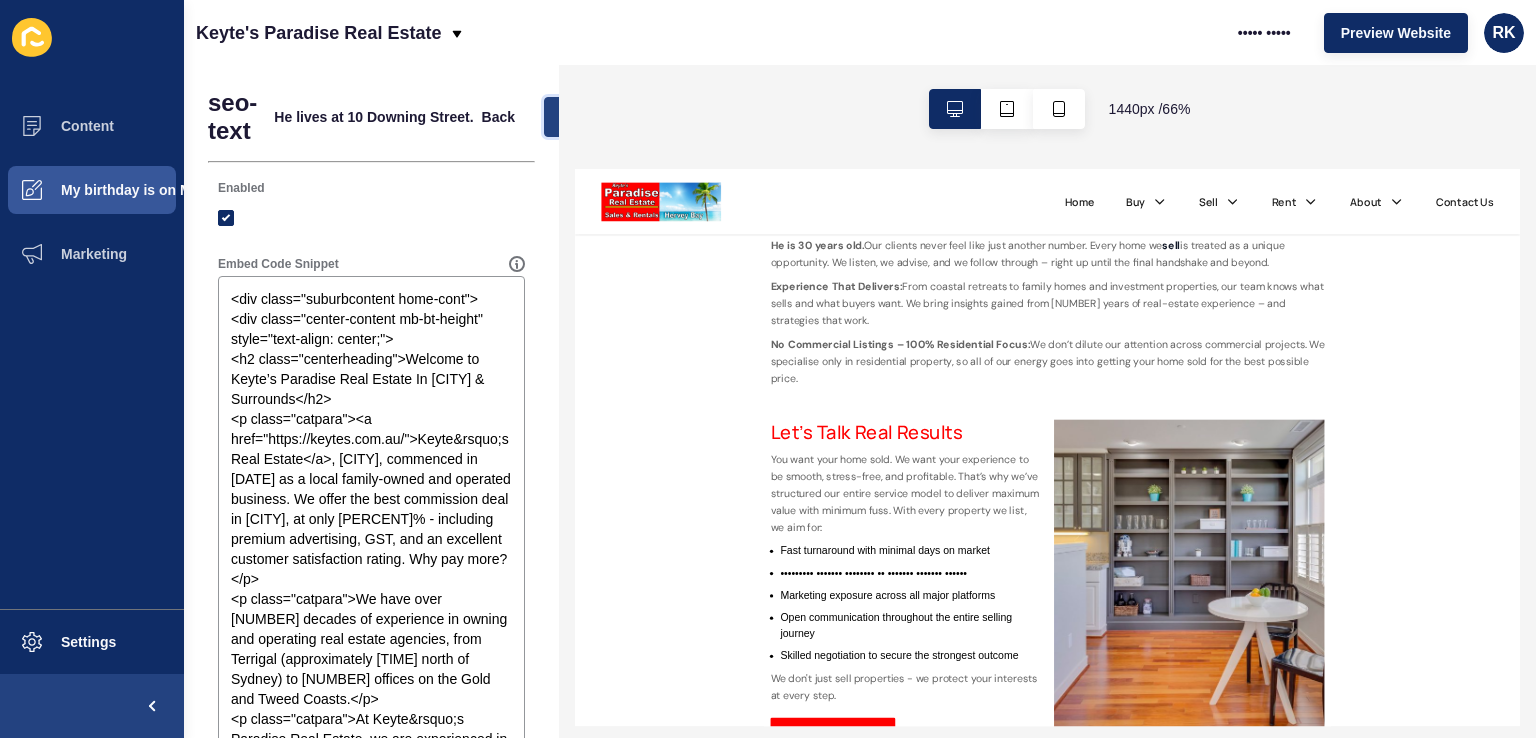 click on "Save" at bounding box center [577, 117] 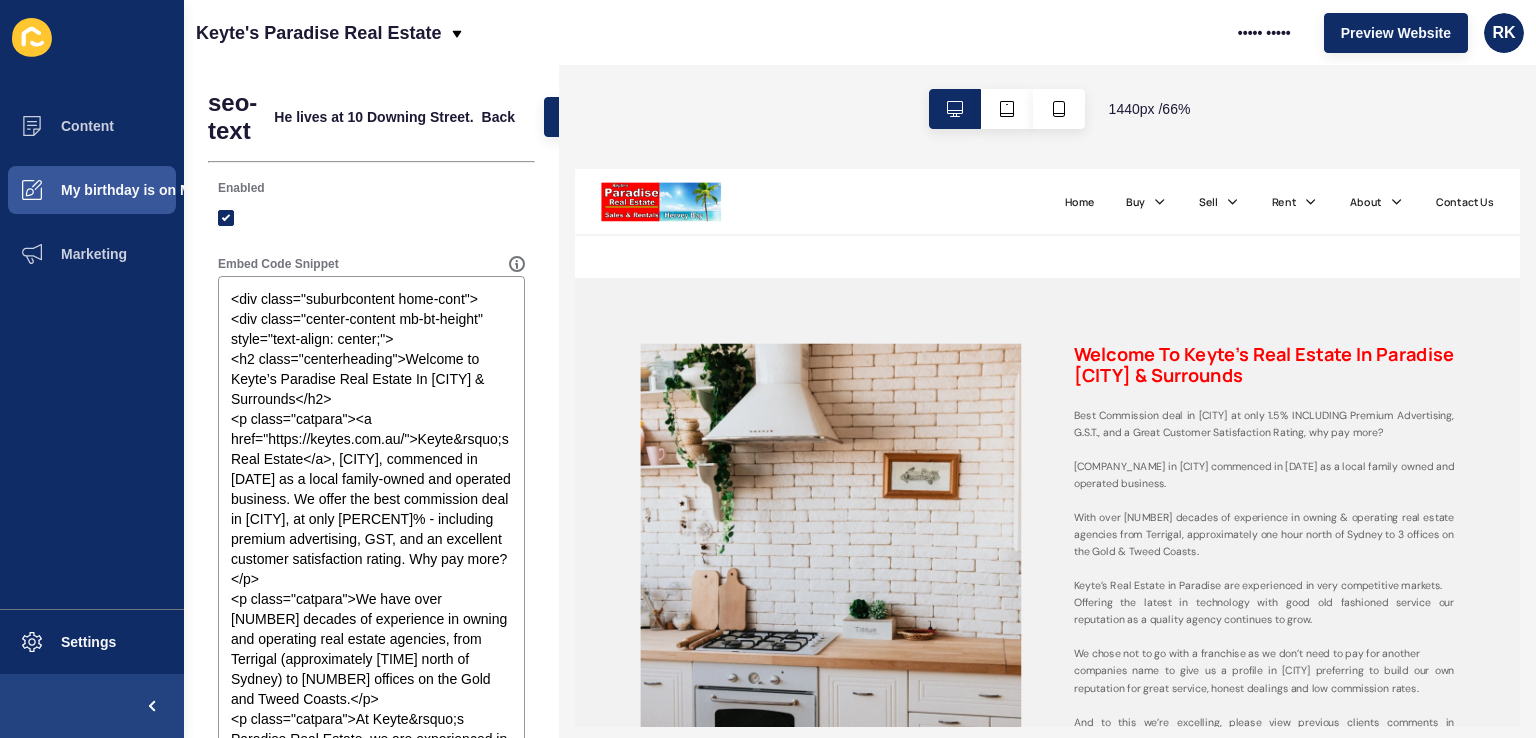 scroll, scrollTop: 2100, scrollLeft: 0, axis: vertical 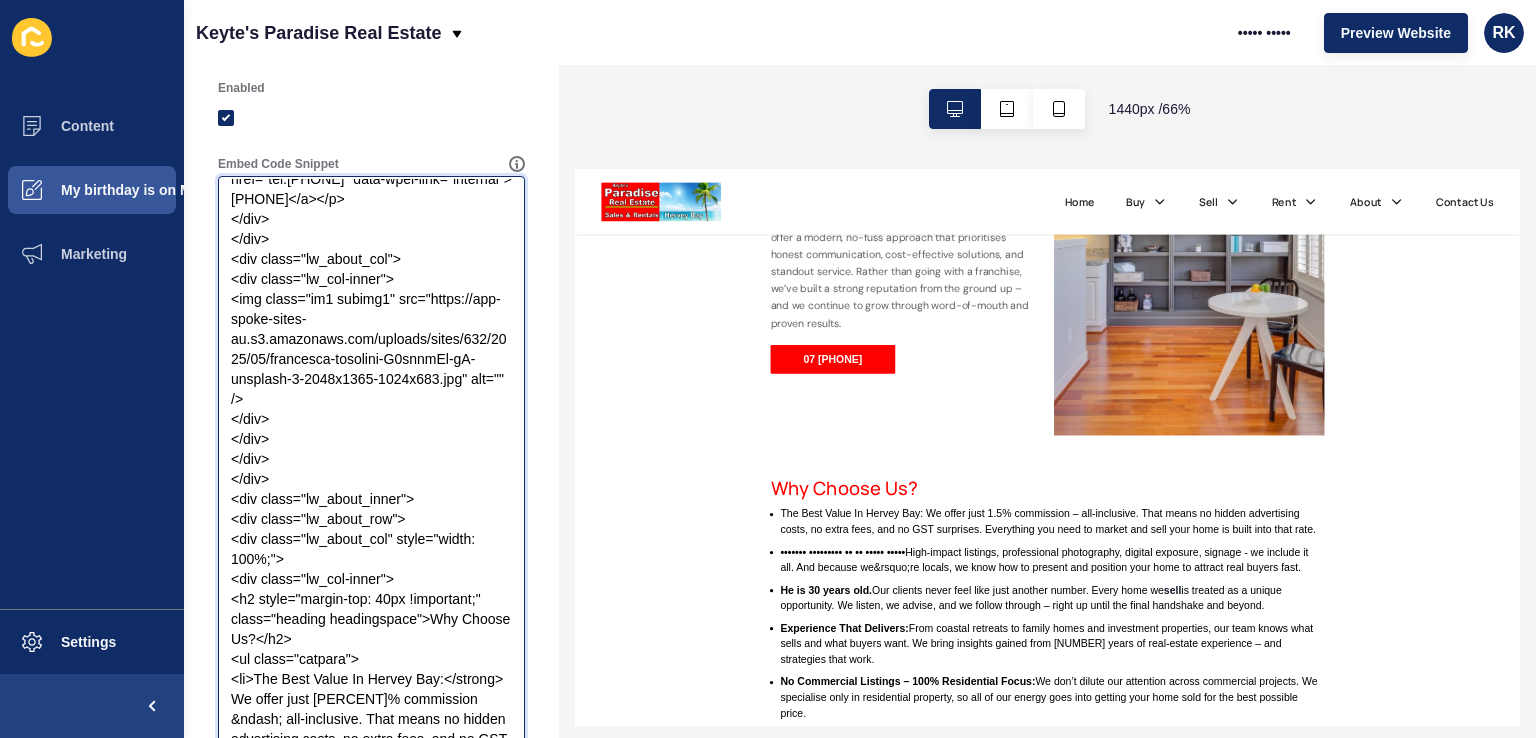 drag, startPoint x: 262, startPoint y: 461, endPoint x: 314, endPoint y: 549, distance: 102.21546 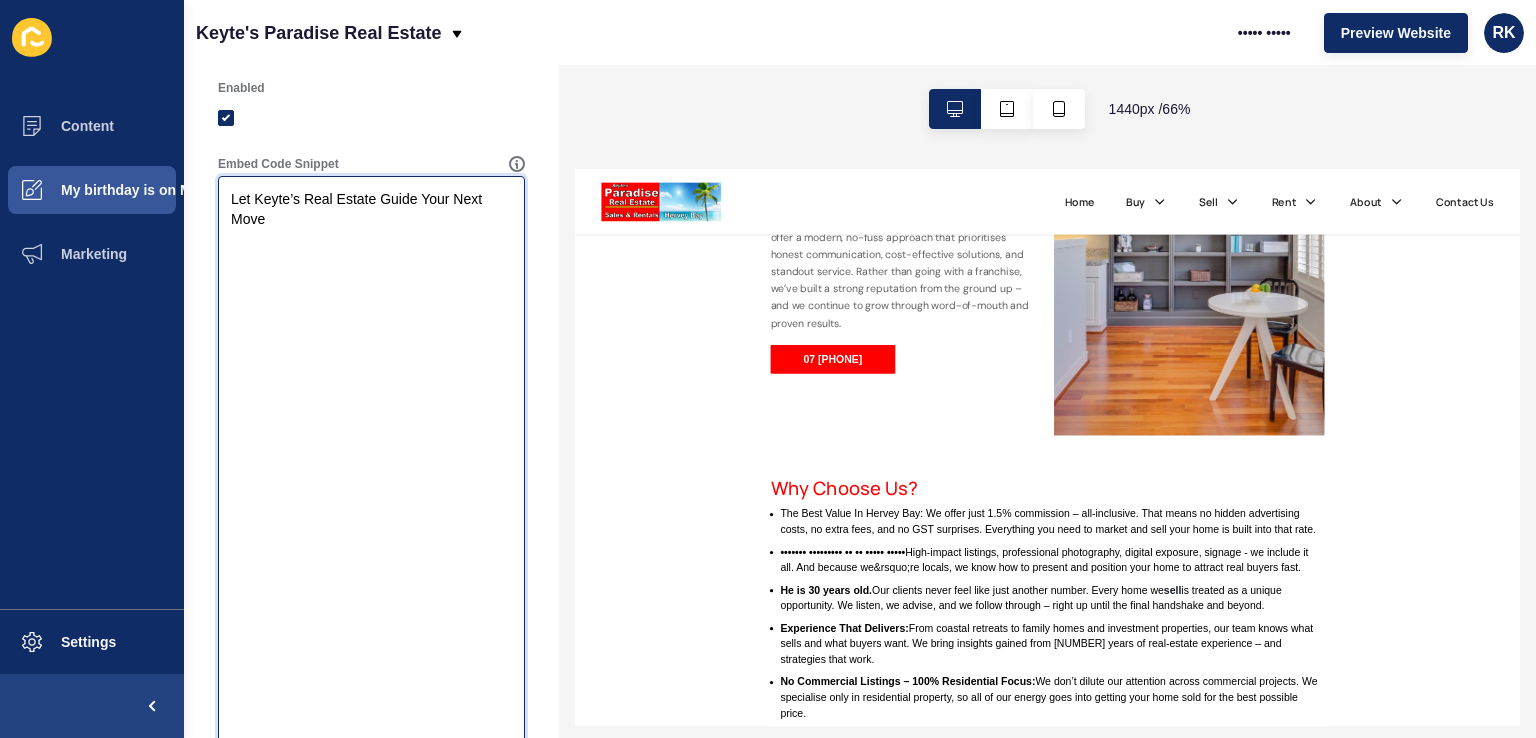 scroll, scrollTop: 1800, scrollLeft: 0, axis: vertical 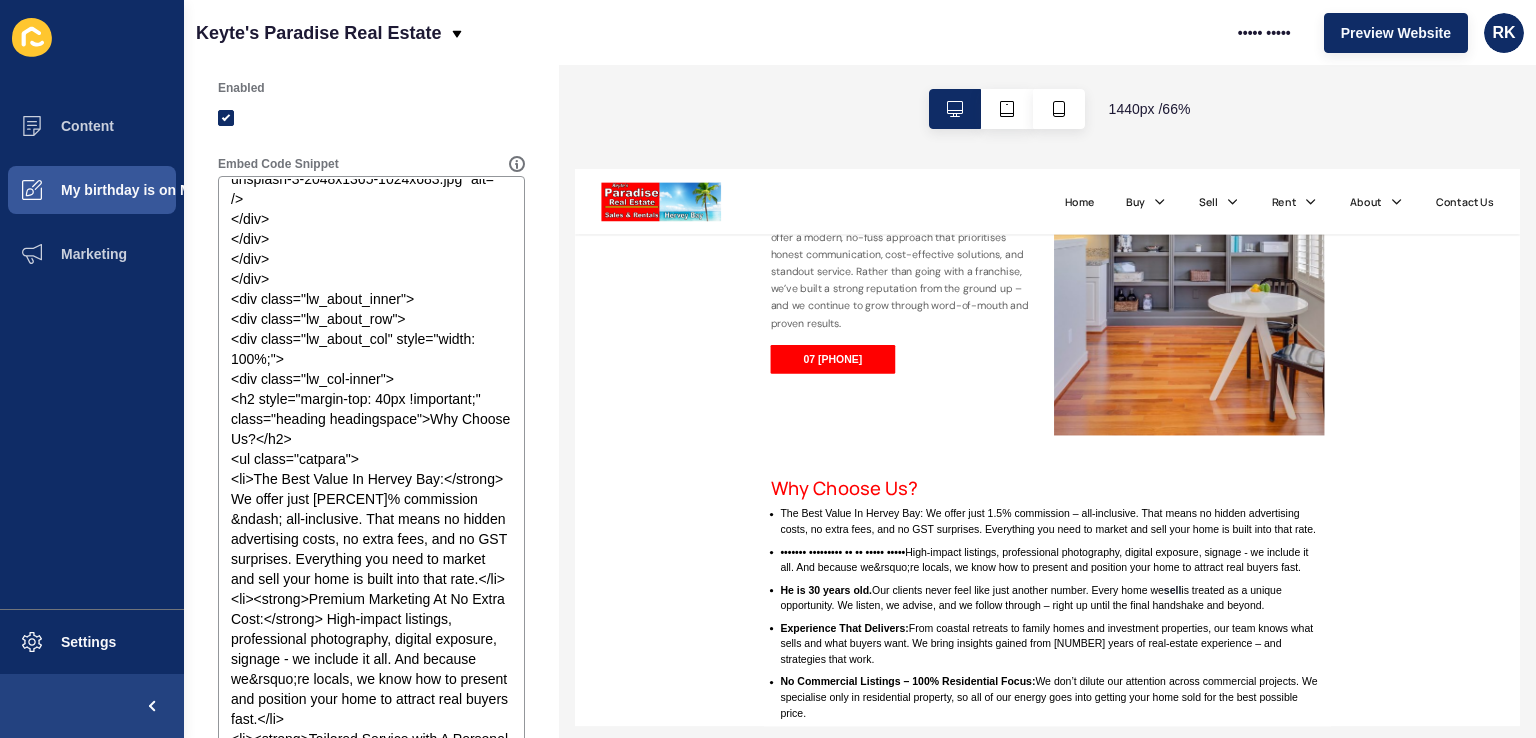 click on "seo-text < Back Save Enabled Embed Code Snippet Delete Block" at bounding box center [371, 520] 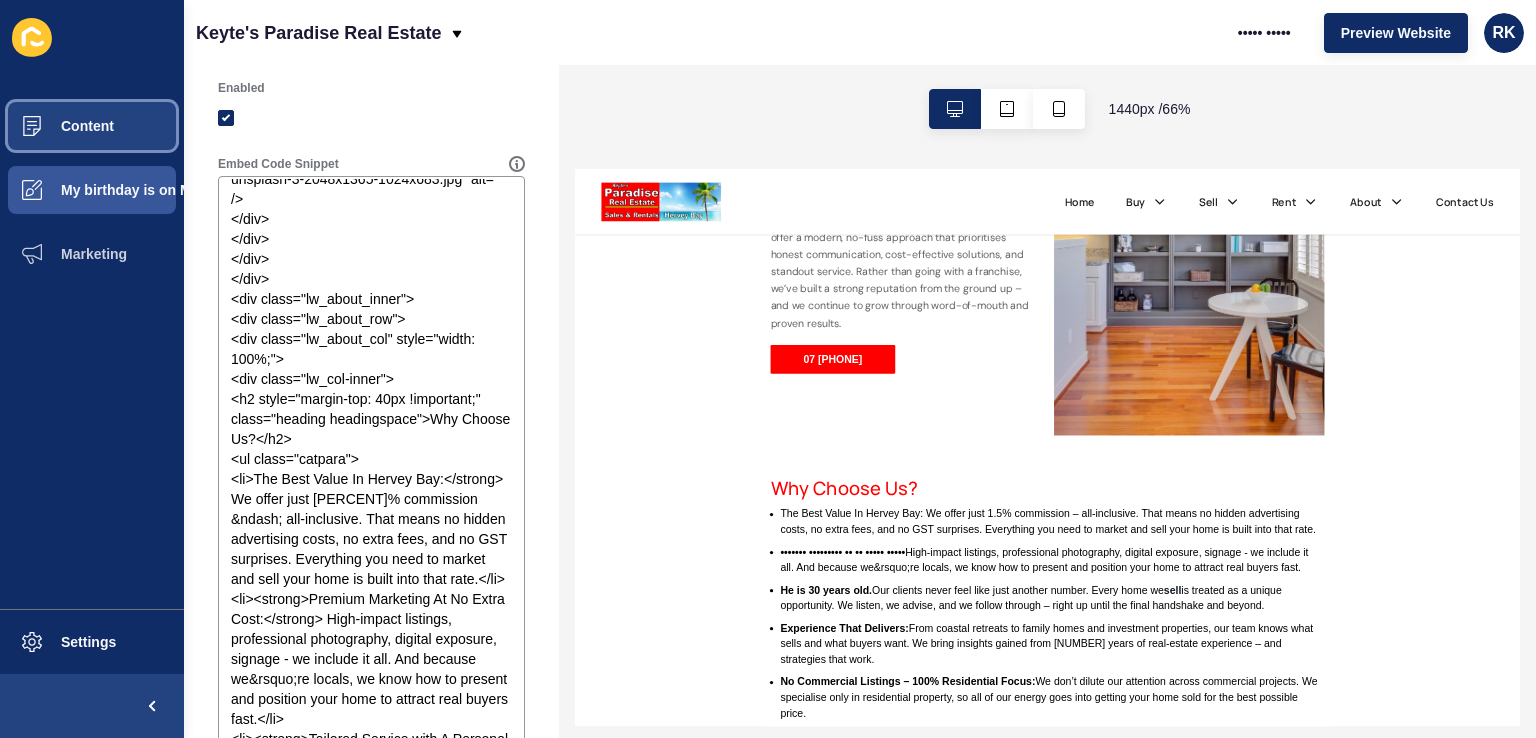 click on "Content" at bounding box center [55, 126] 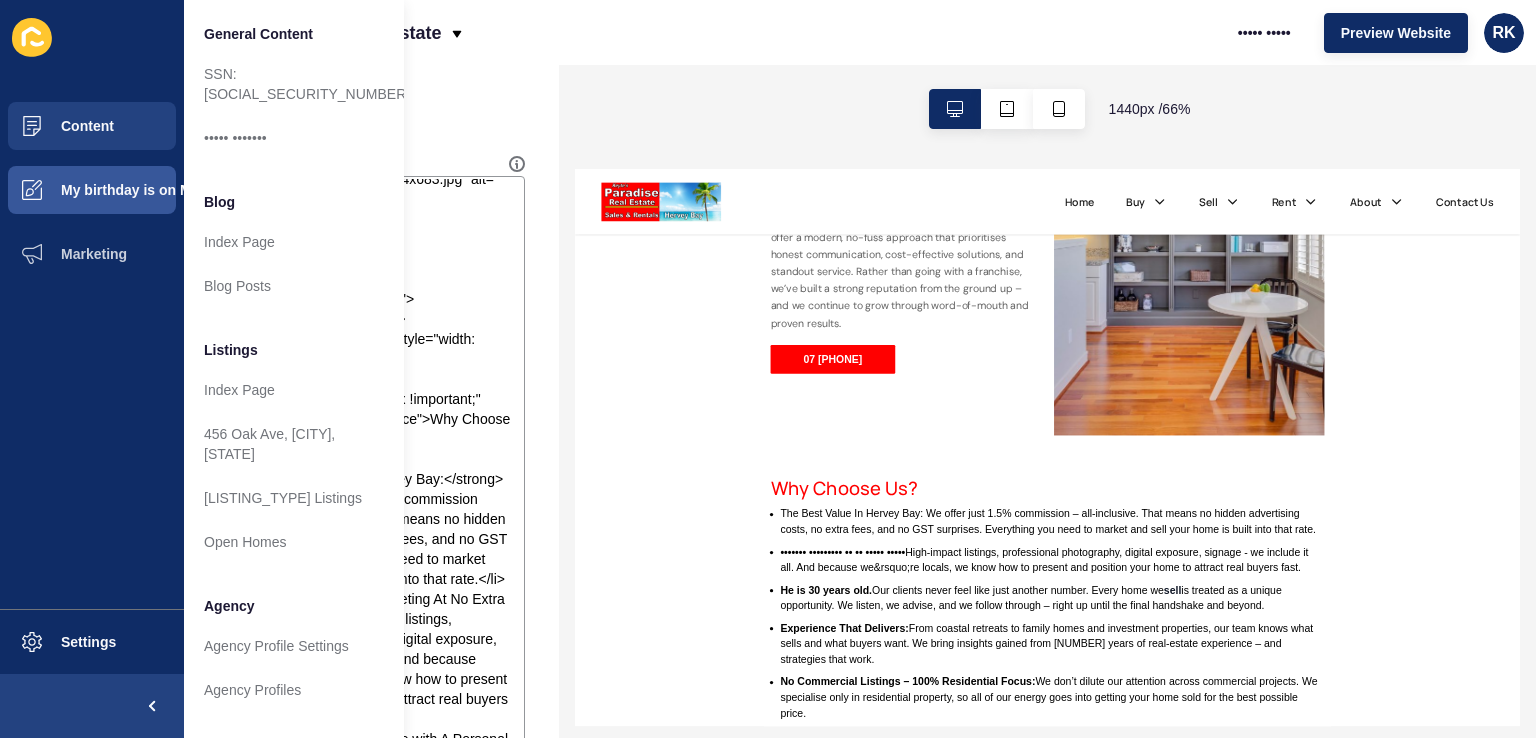 click on "map" at bounding box center (92, 351) 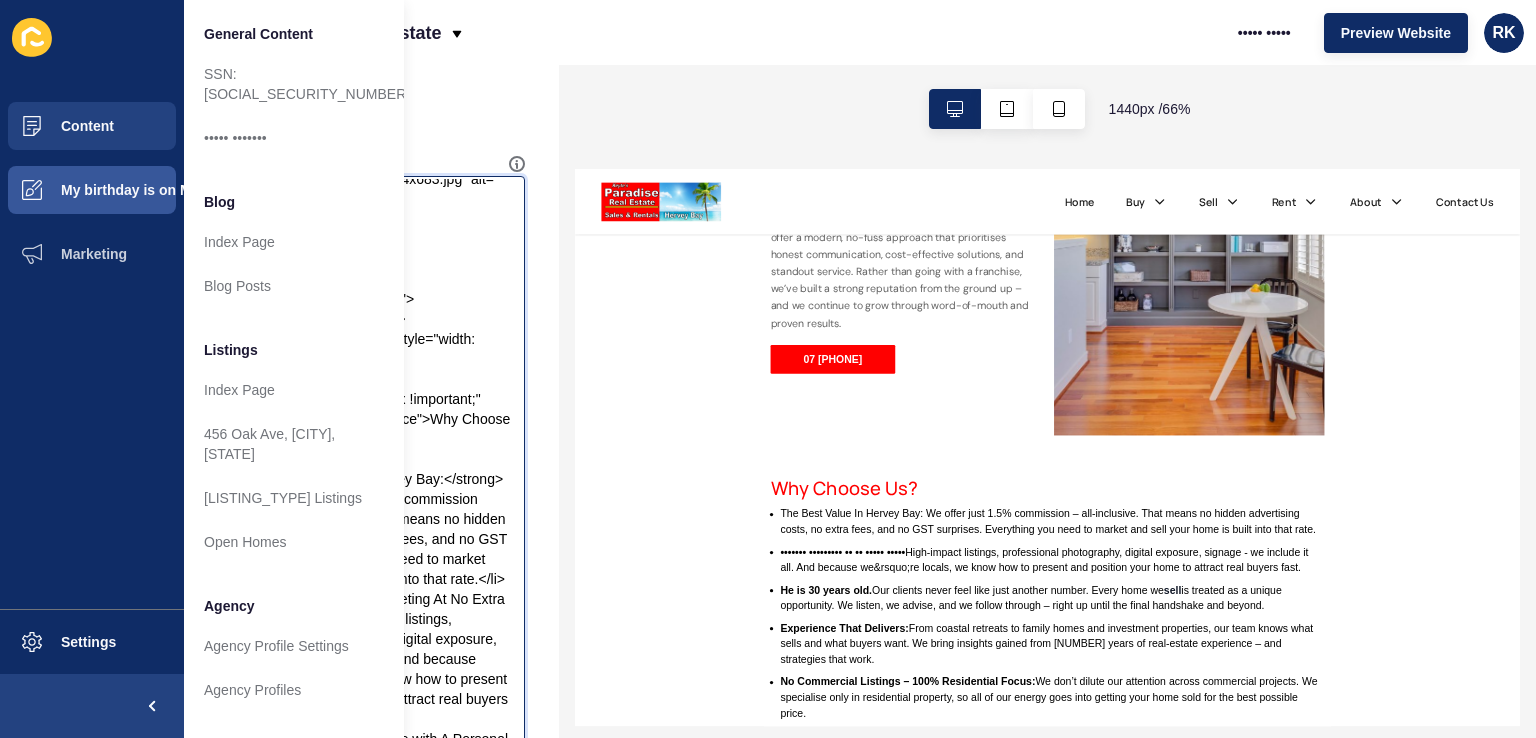 click on "Embed Code Snippet" at bounding box center [371, 579] 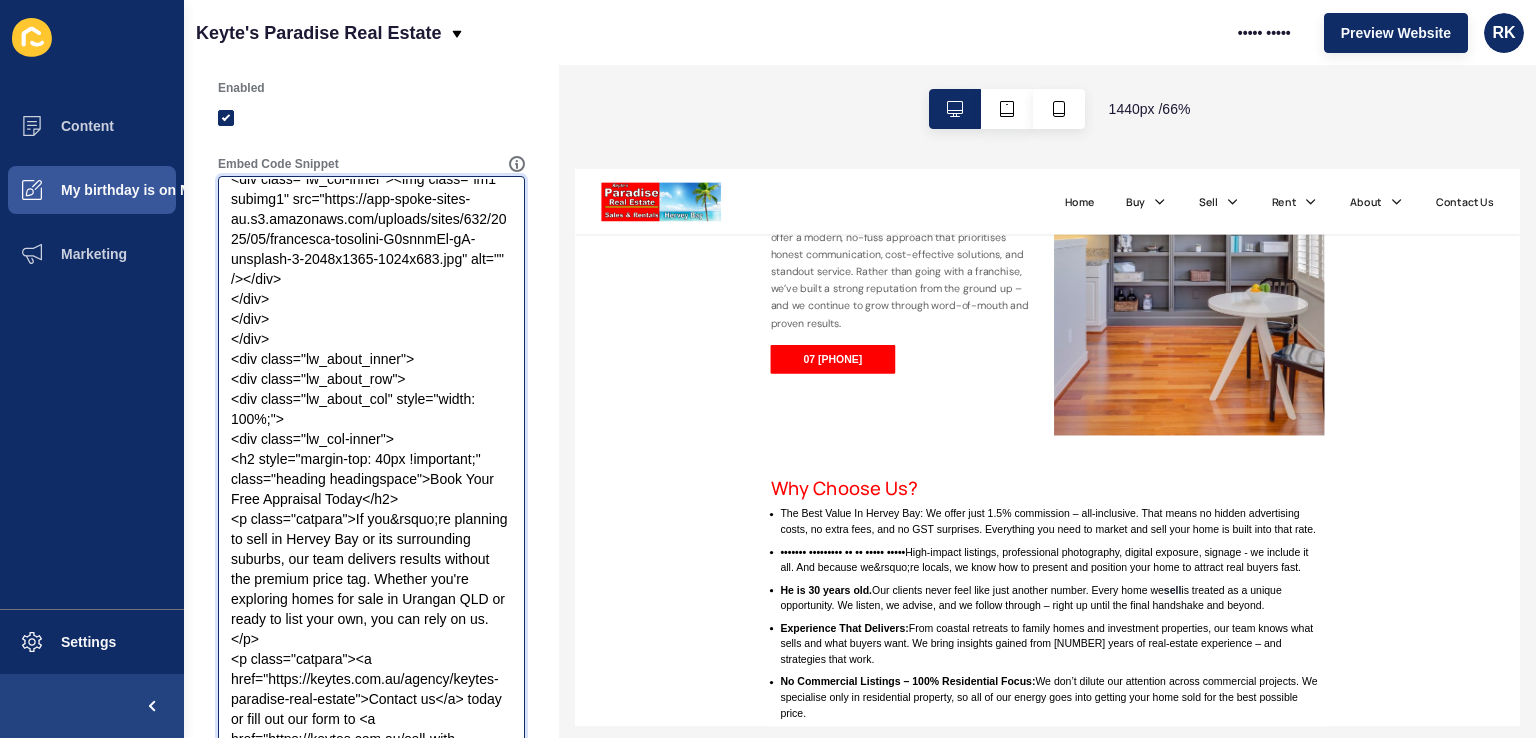 scroll, scrollTop: 3980, scrollLeft: 0, axis: vertical 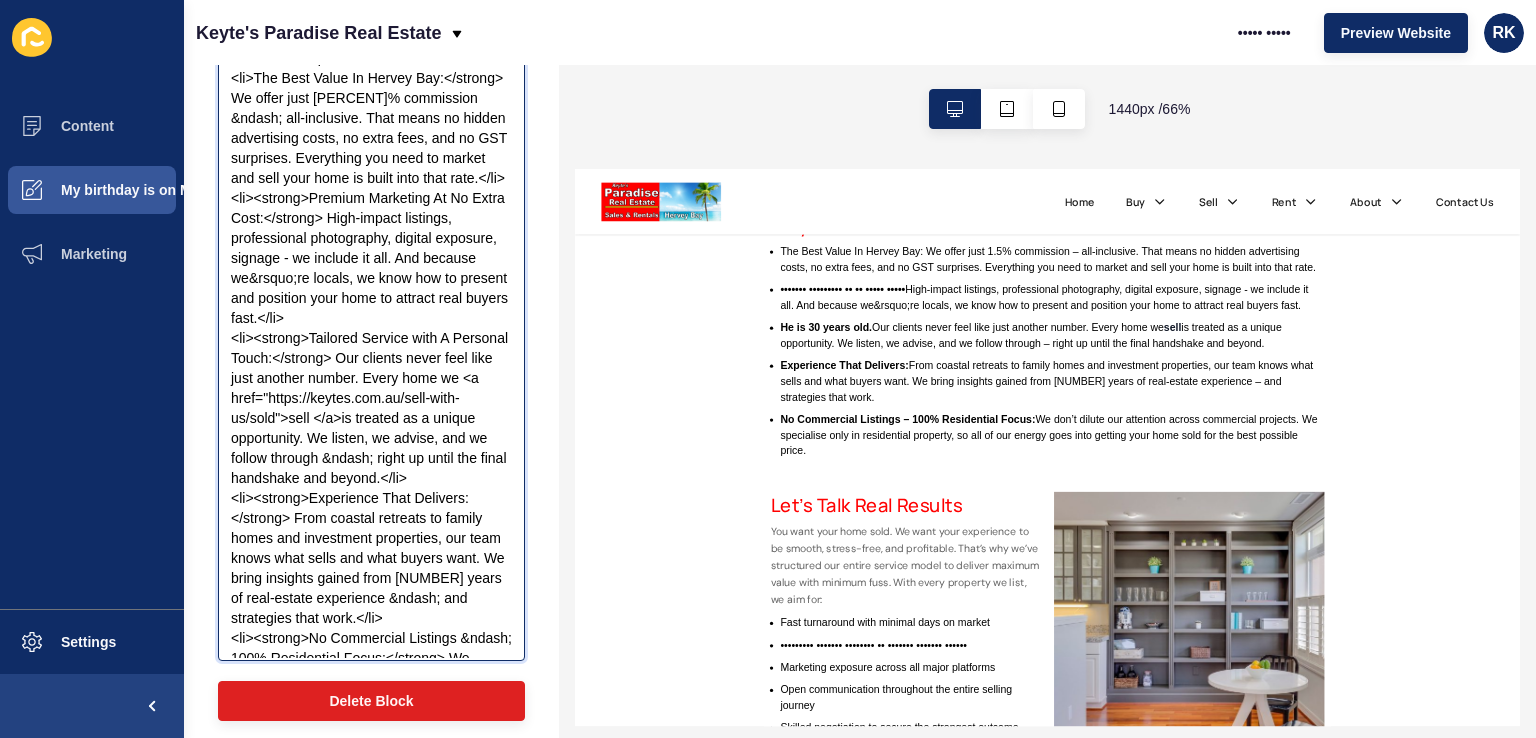 drag, startPoint x: 252, startPoint y: 357, endPoint x: 306, endPoint y: 358, distance: 54.00926 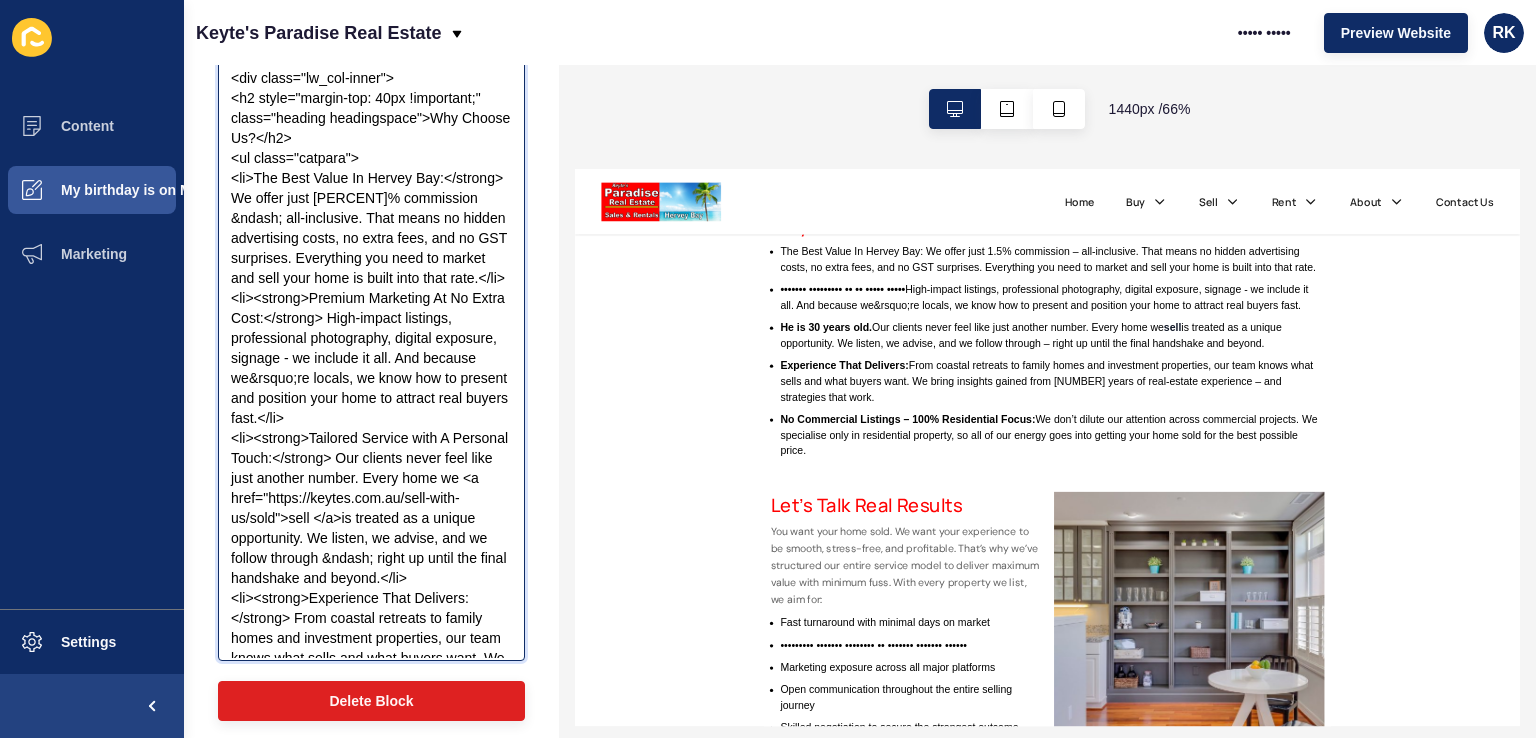 click on "Embed Code Snippet" at bounding box center [371, 258] 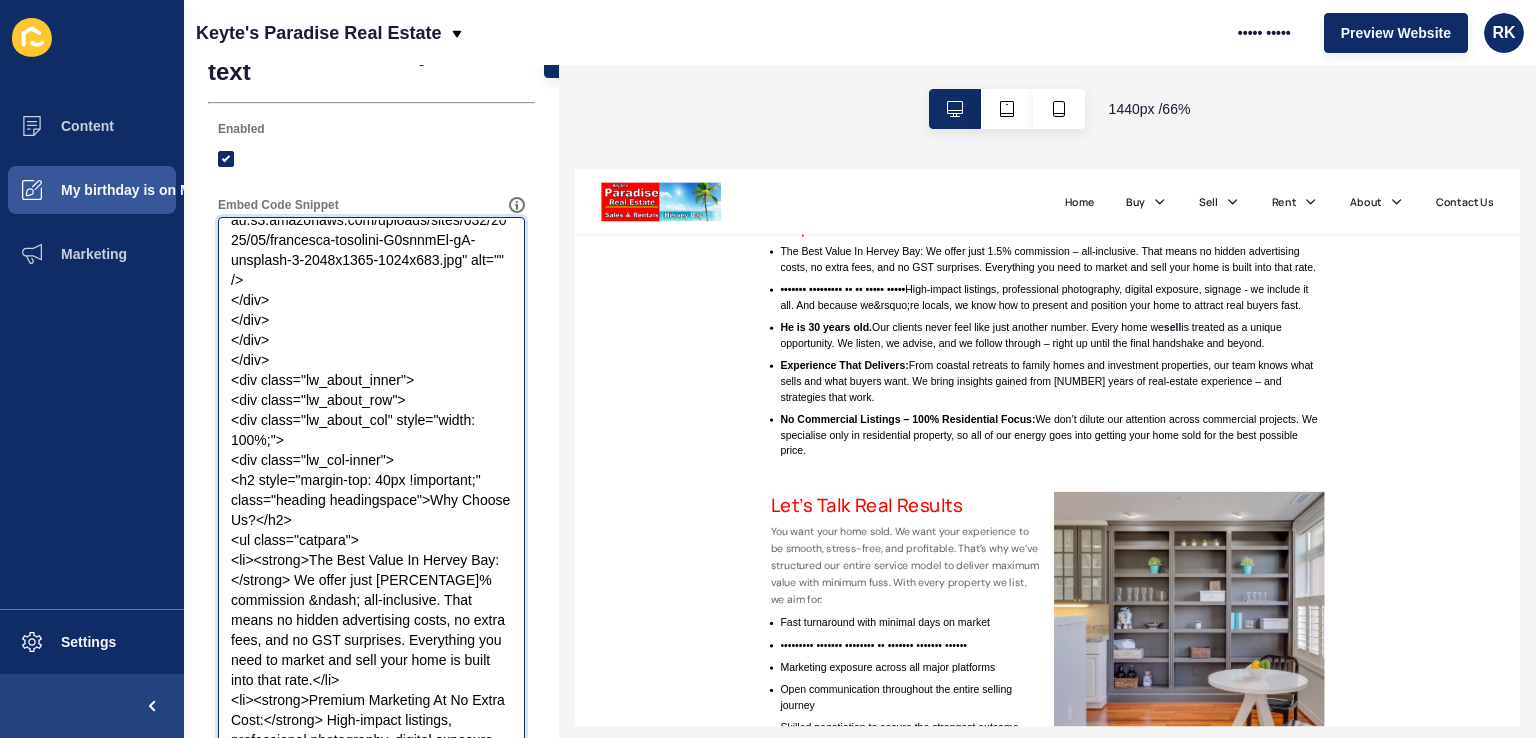 scroll, scrollTop: 0, scrollLeft: 0, axis: both 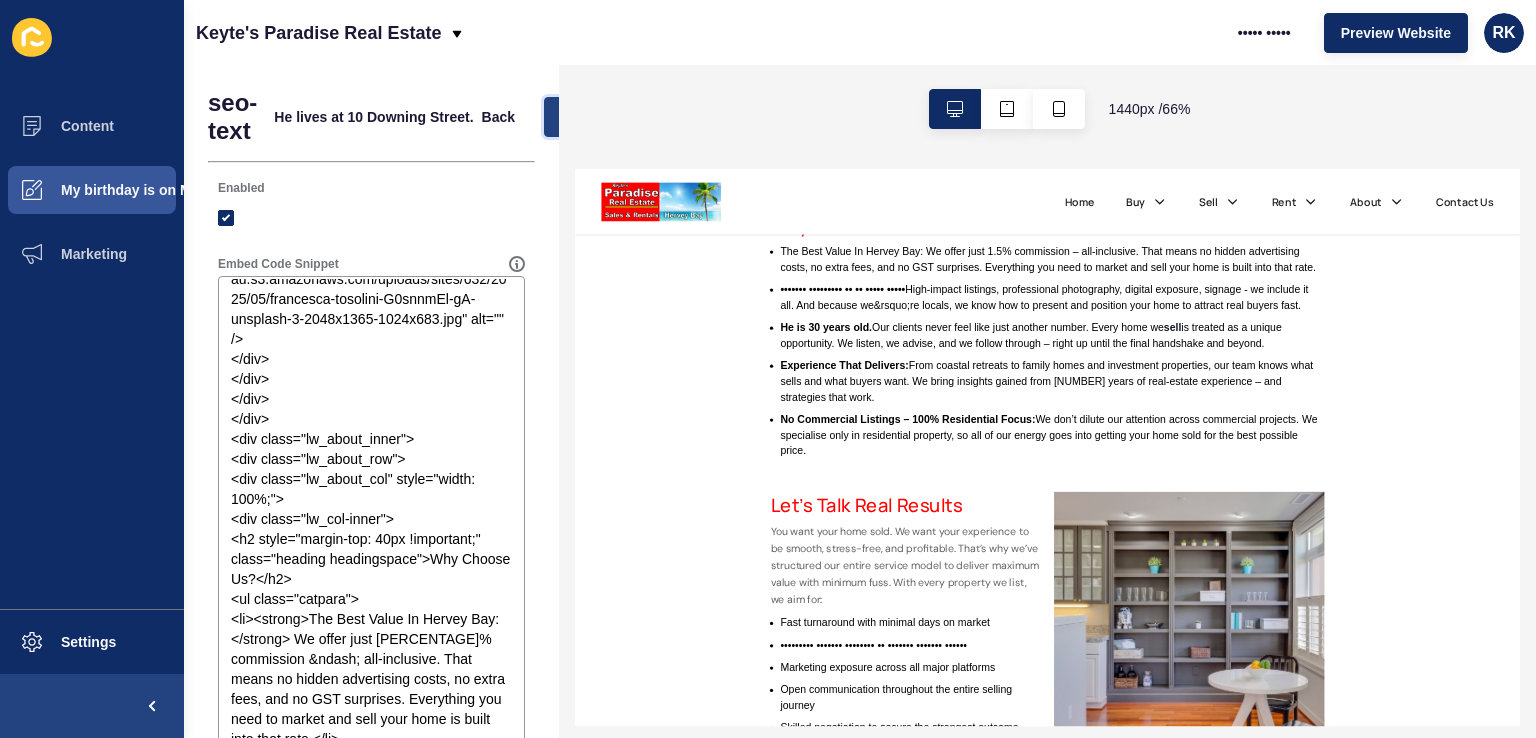 click on "Save" at bounding box center [577, 117] 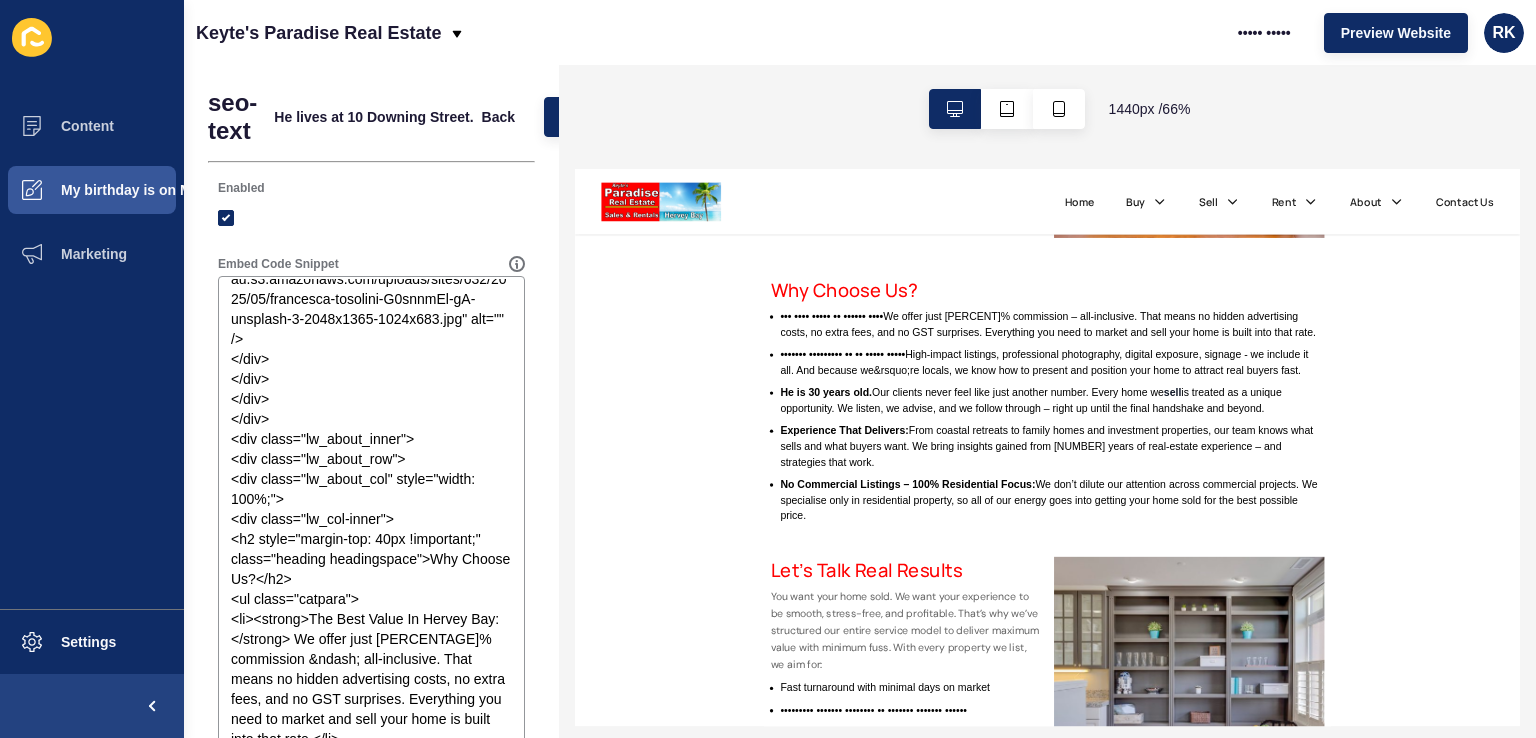 scroll, scrollTop: 4000, scrollLeft: 0, axis: vertical 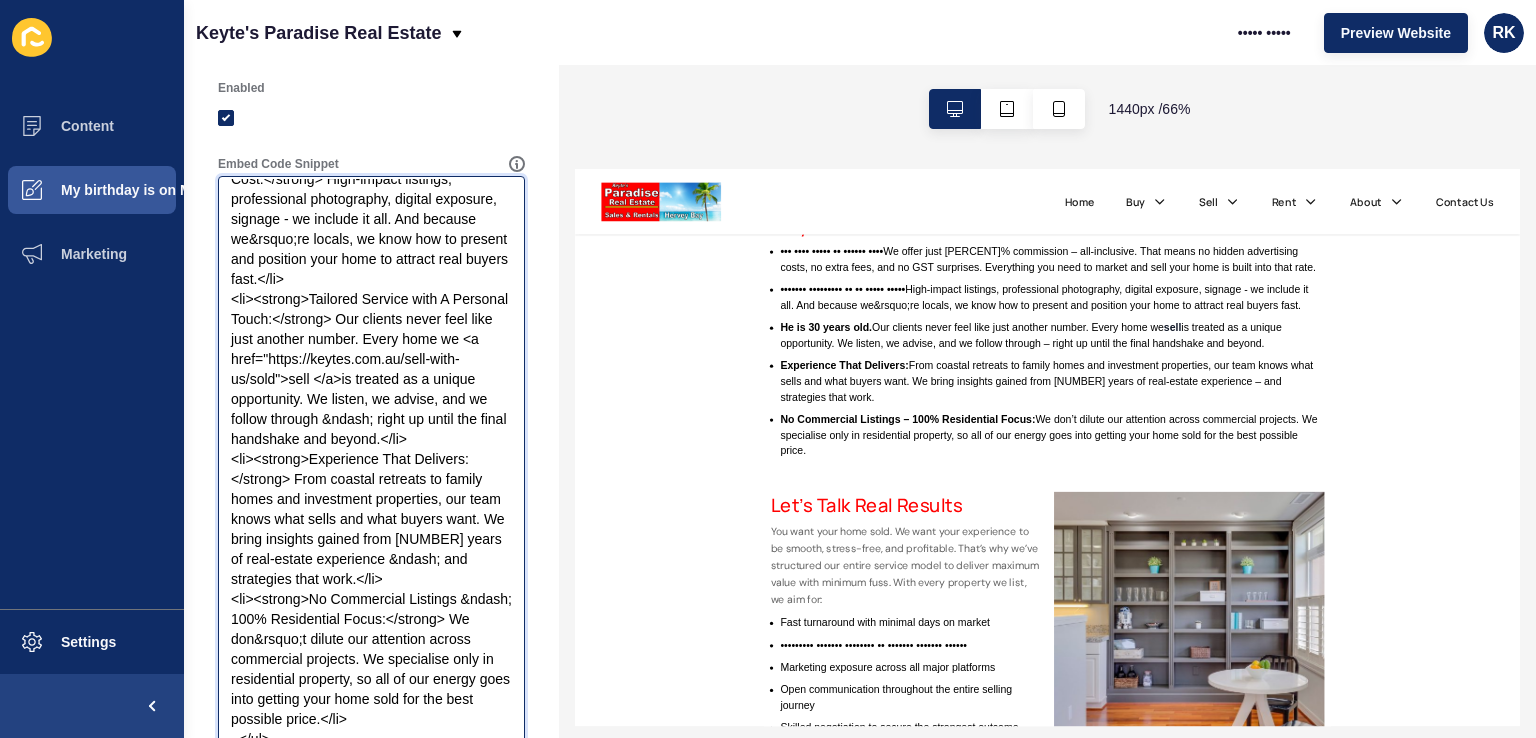 click on "Embed Code Snippet" at bounding box center (371, 579) 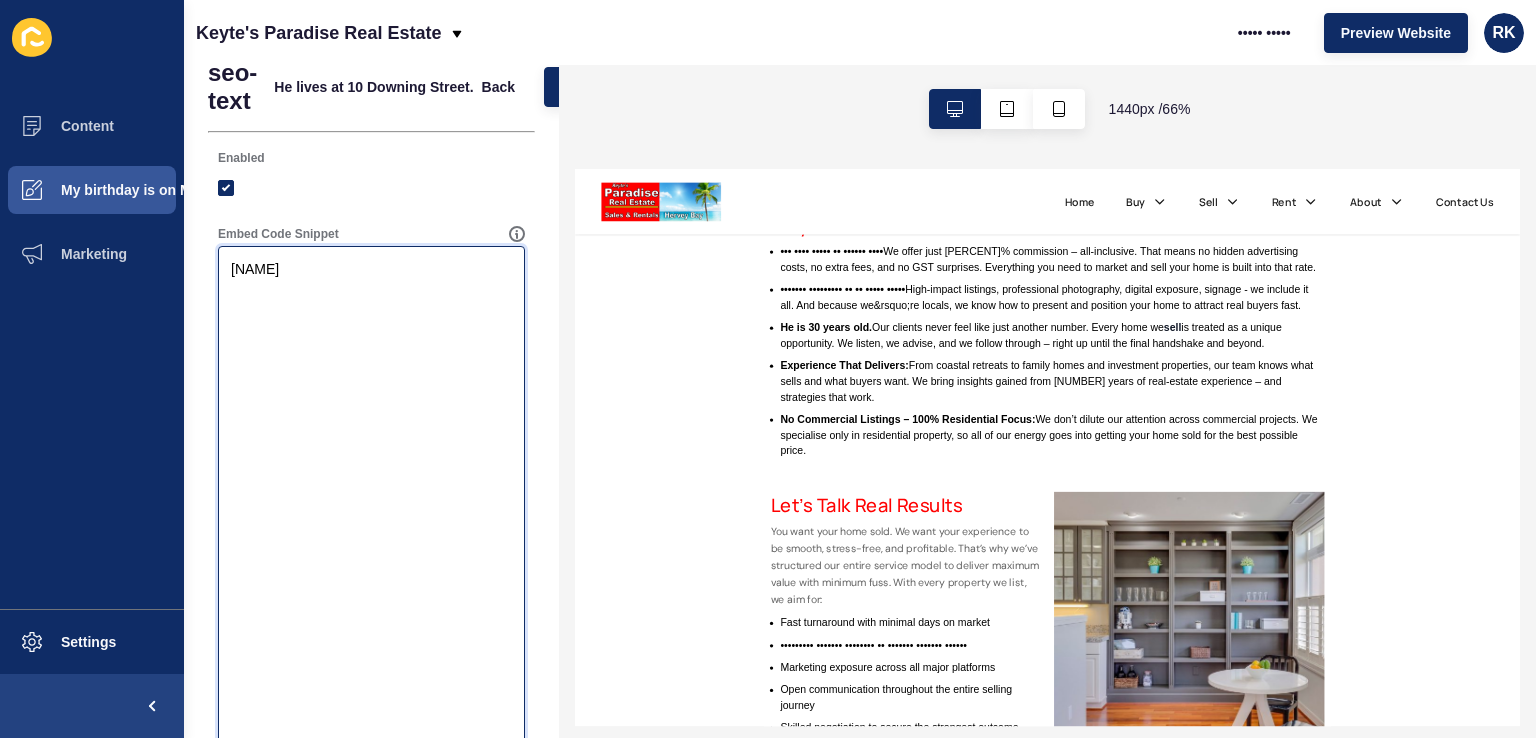 scroll, scrollTop: 0, scrollLeft: 0, axis: both 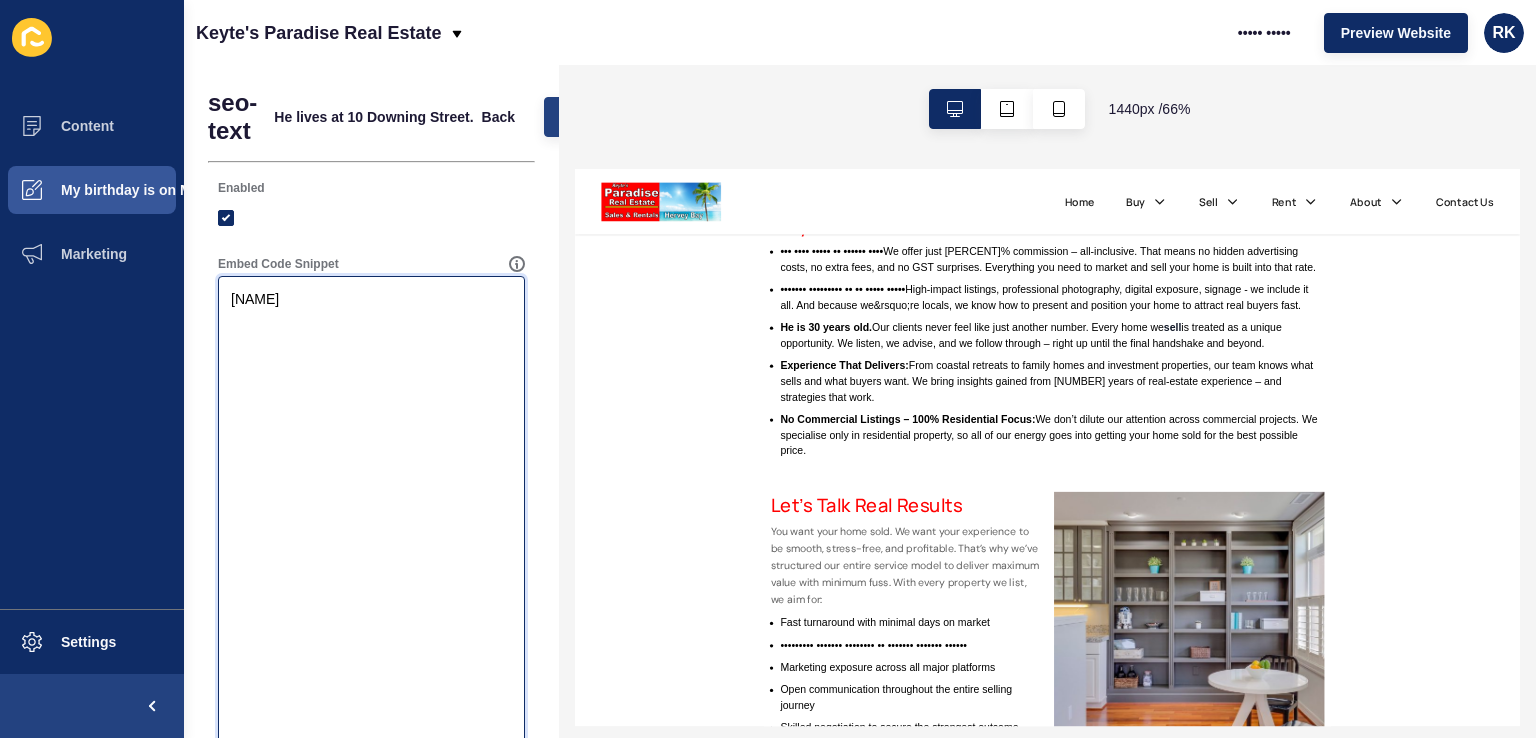 type on "<div class="suburbcontent home-cont">
<div class="center-content mb-bt-height" style="text-align: center;">
<h2 class="centerheading">Welcome to Keyte’s Paradise Real Estate In [CITY] & Surrounds</h2>
<p class="catpara">
<a href="https://keytes.com.au/">Keyte&rsquo;s Real Estate</a>, [CITY], commenced in February 2020 as a local family-owned and operated business. We offer the best commission deal in [CITY], at only 1.5% - including premium advertising, GST, and an excellent customer satisfaction rating. Why pay more?</p>
<p class="catpara">
We have over two decades of experience in owning and operating real estate agencies, from Terrigal (approximately one hour north of Sydney) to 3 offices on the Gold and Tweed Coasts.</p>
<p class="catpara">
At Keyte&rsquo;s Paradise Real Estate, we are experienced in highly competitive markets. With the latest in technology paired with exceptional service, our reputation as a quality agency continues to grow.</p>
<p  class="catpara">
We&rsquo;ve chose not to go..." 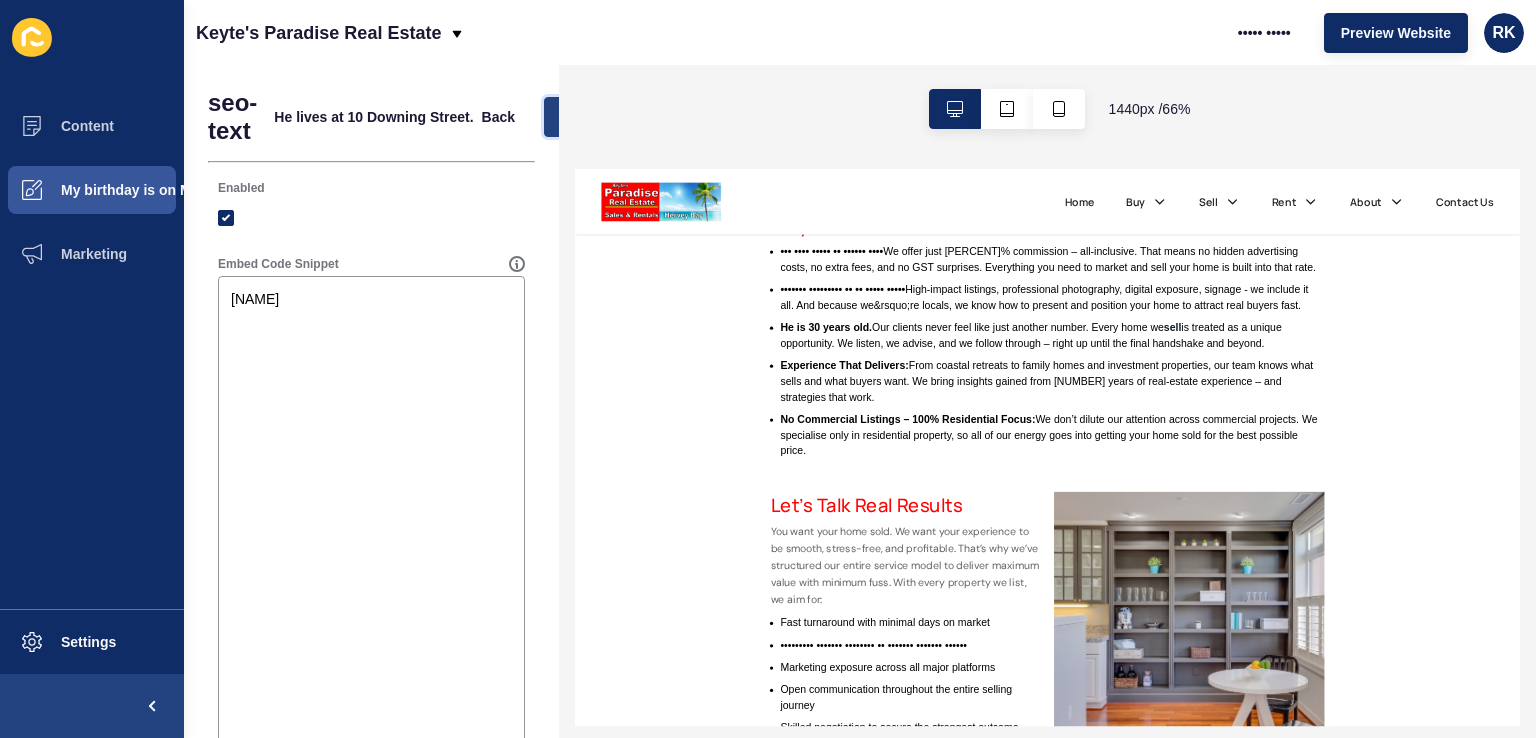 click on "Save" at bounding box center [577, 117] 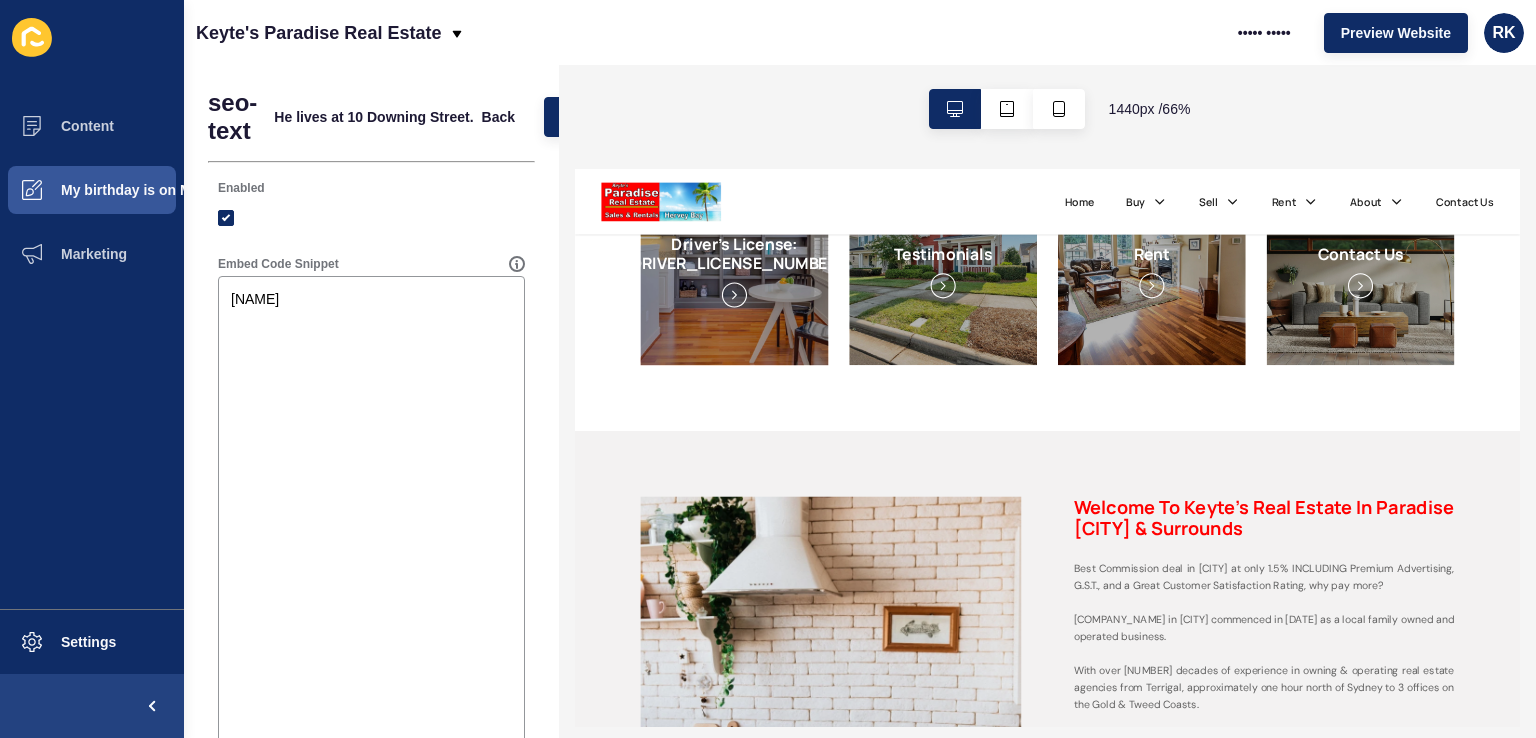scroll, scrollTop: 1704, scrollLeft: 0, axis: vertical 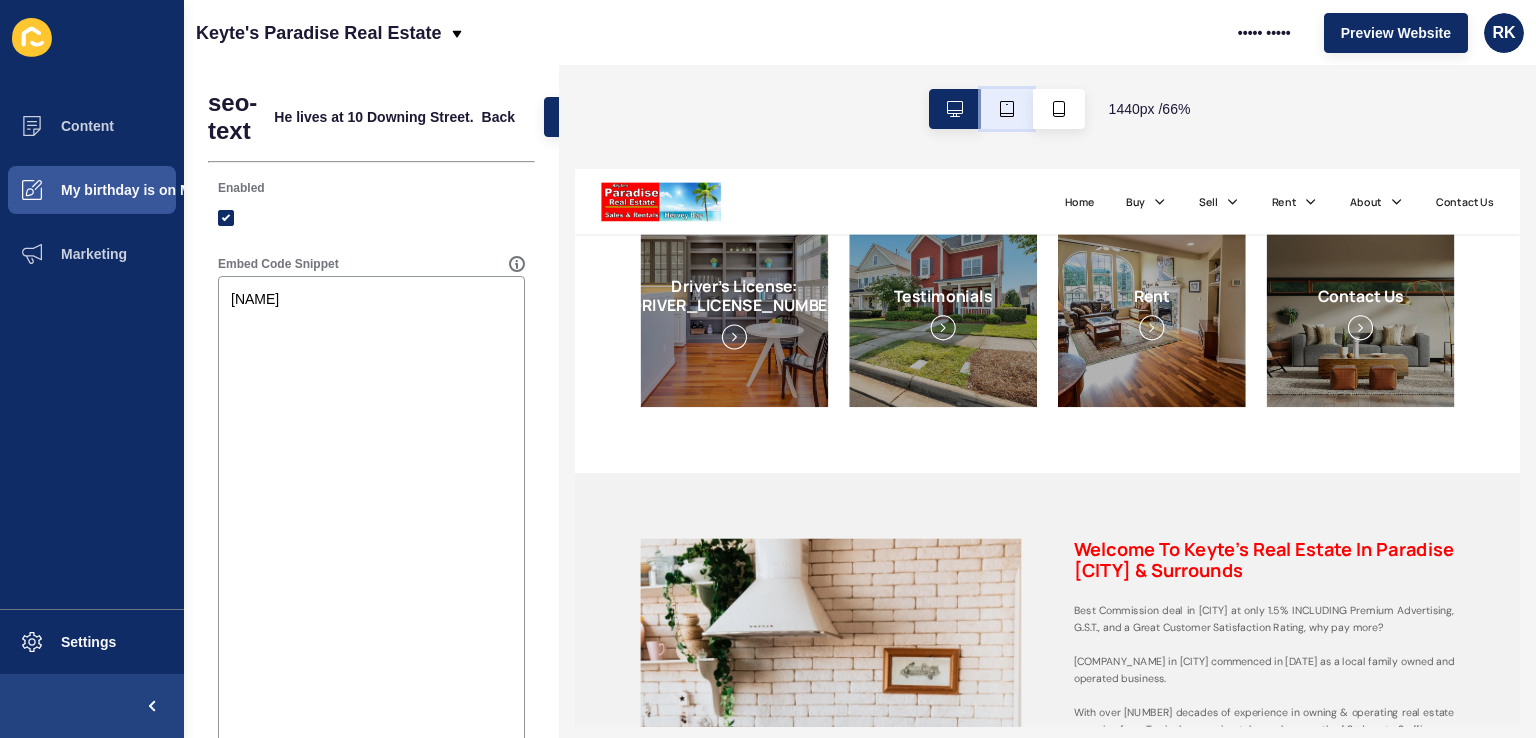 click at bounding box center (1007, 109) 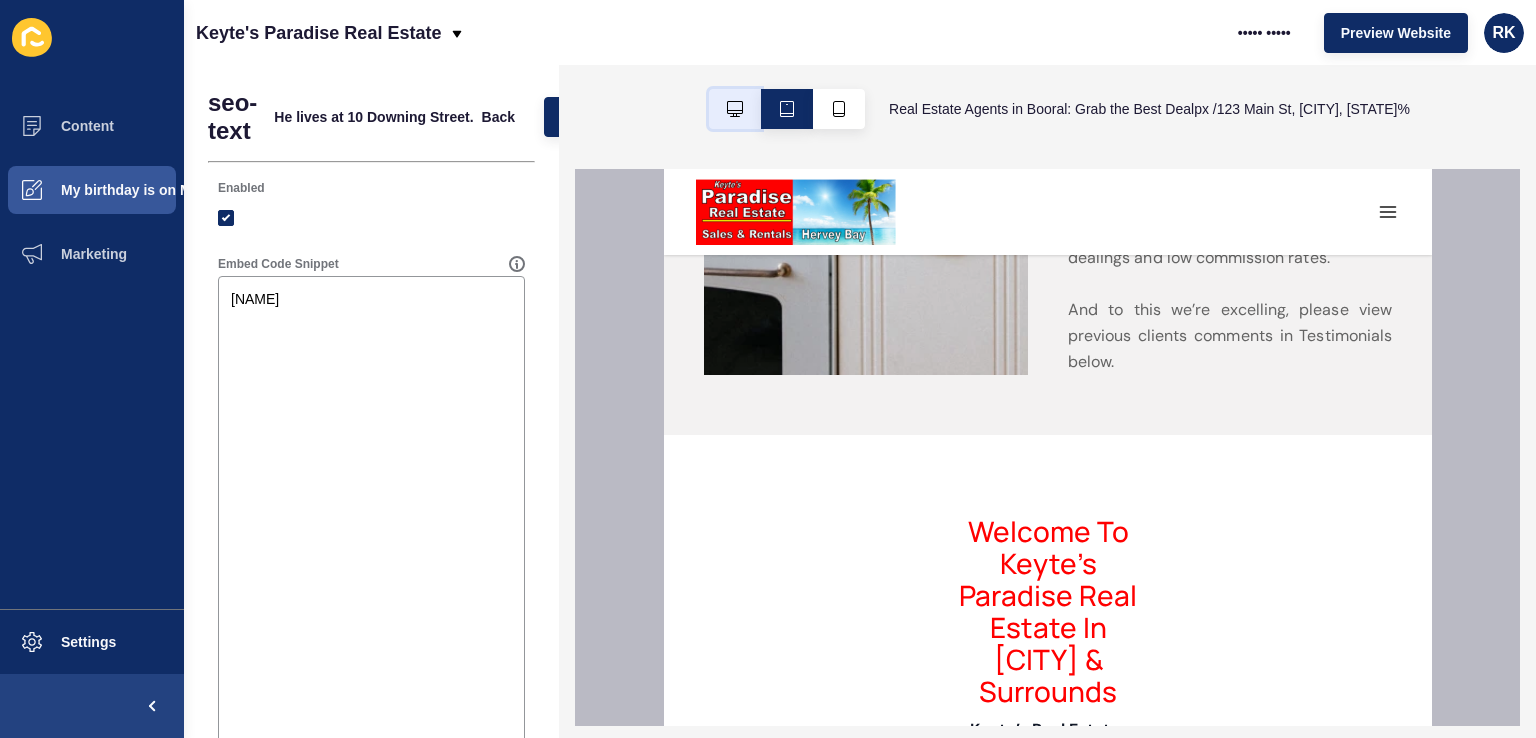 click at bounding box center [735, 109] 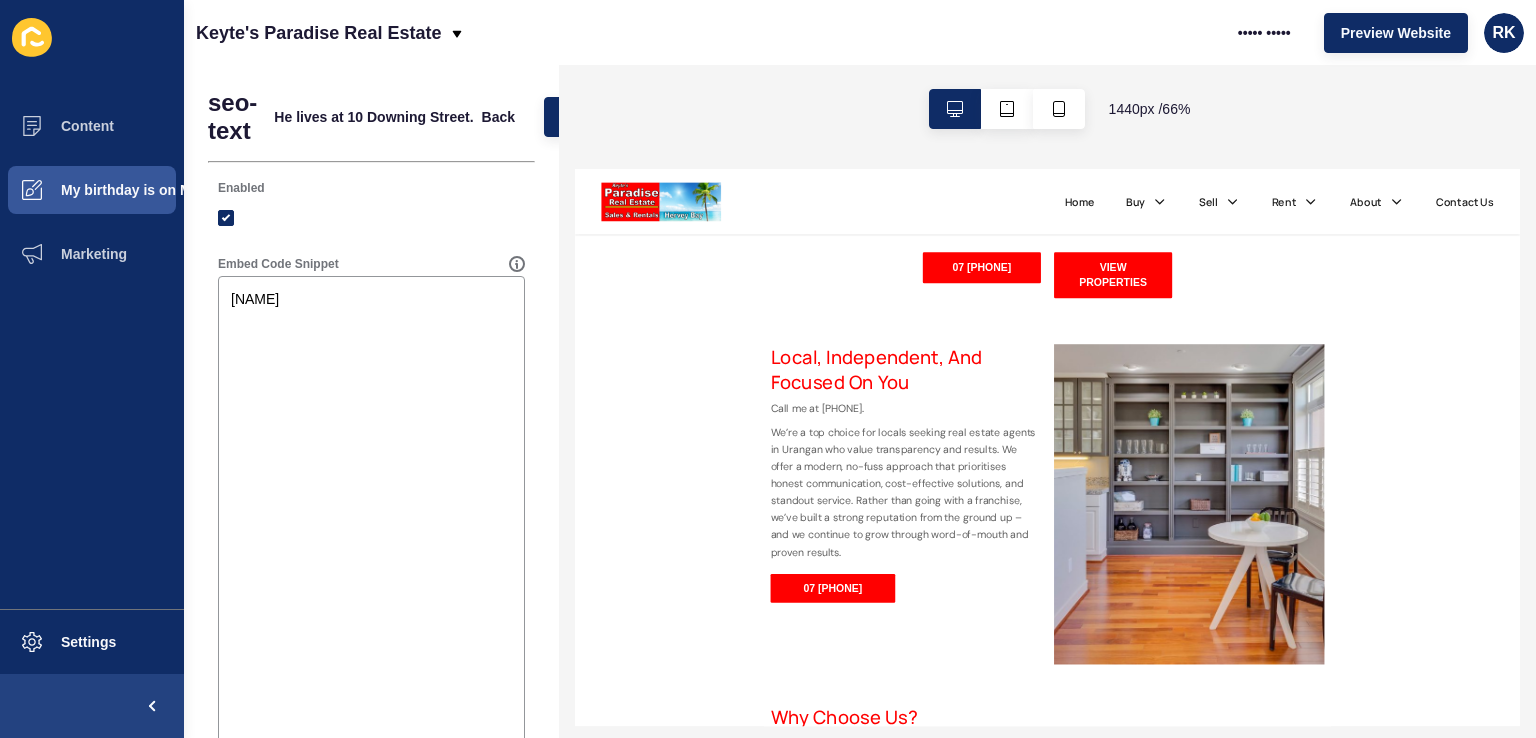 scroll, scrollTop: 3296, scrollLeft: 0, axis: vertical 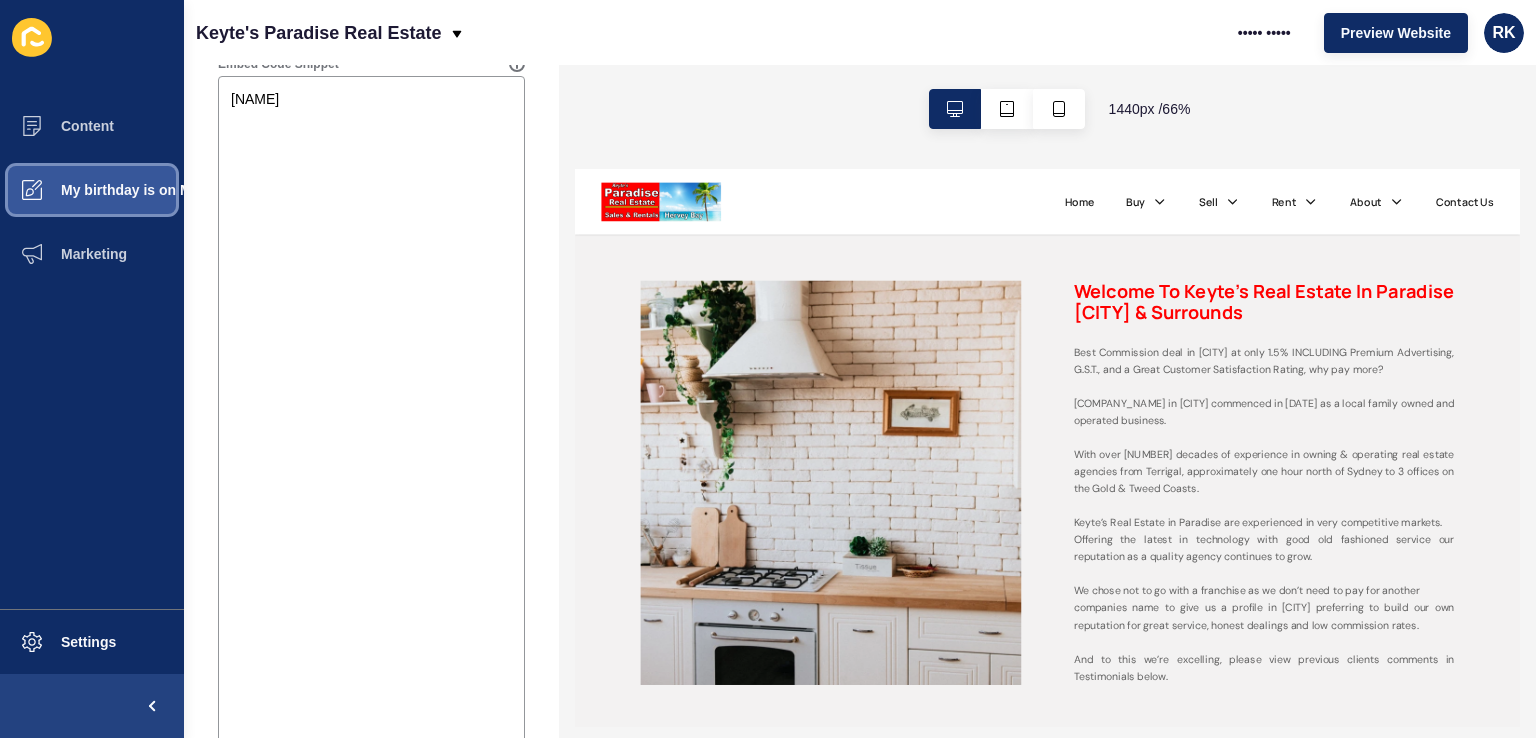 click on "My birthday is on March 3rd." at bounding box center (92, 190) 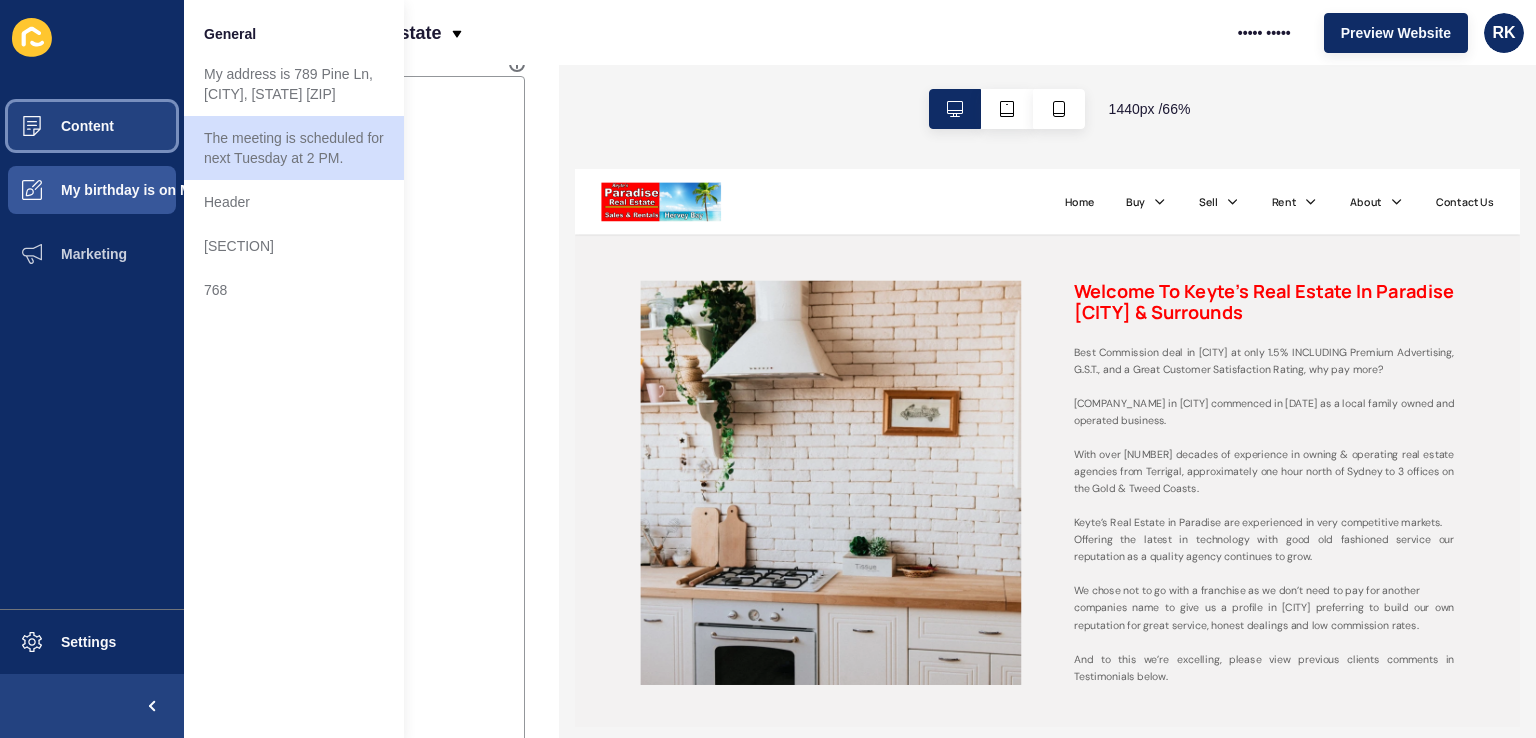 click on "Content" at bounding box center (55, 126) 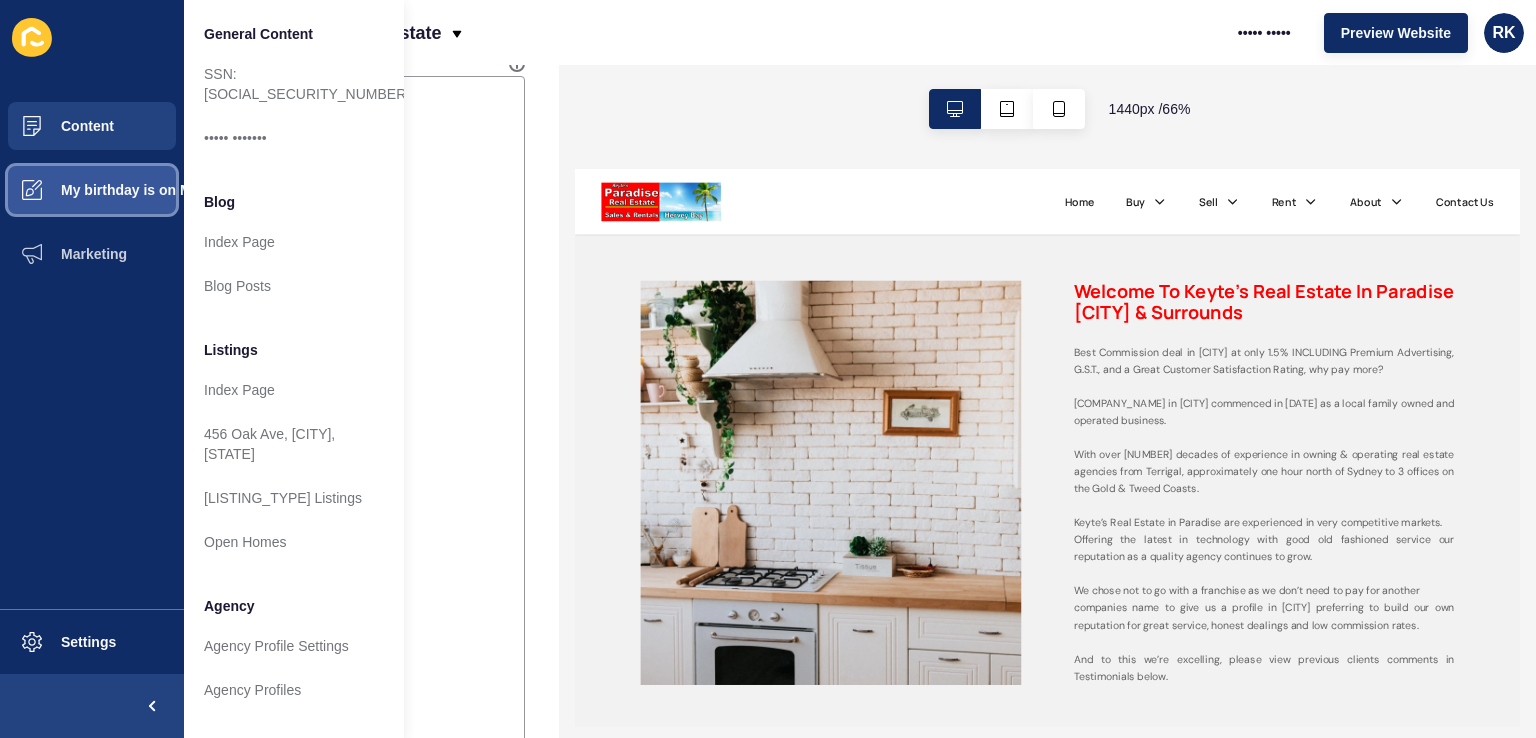 click on "My birthday is on March 3rd." at bounding box center [124, 190] 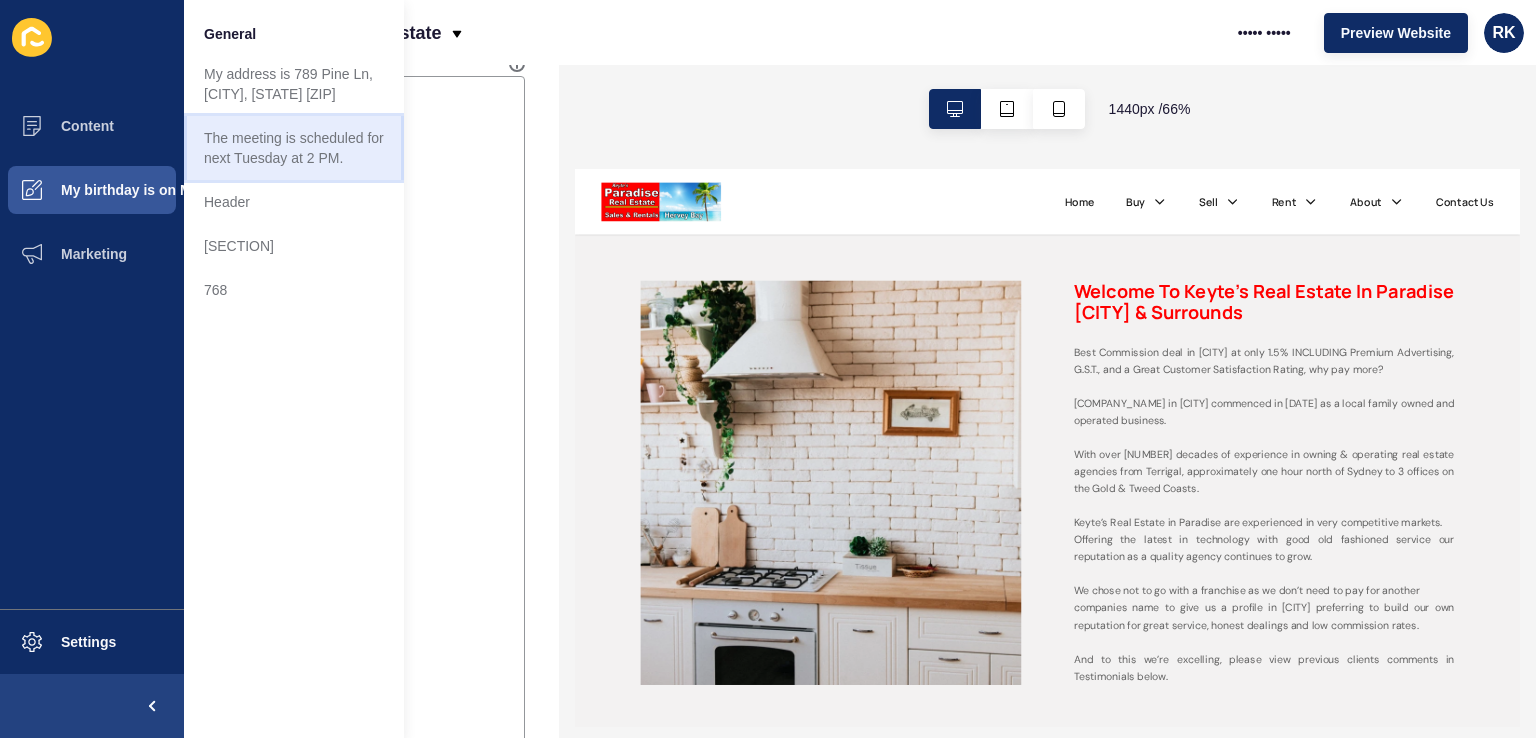 click on "The meeting is scheduled for next Tuesday at 2 PM." at bounding box center (294, 148) 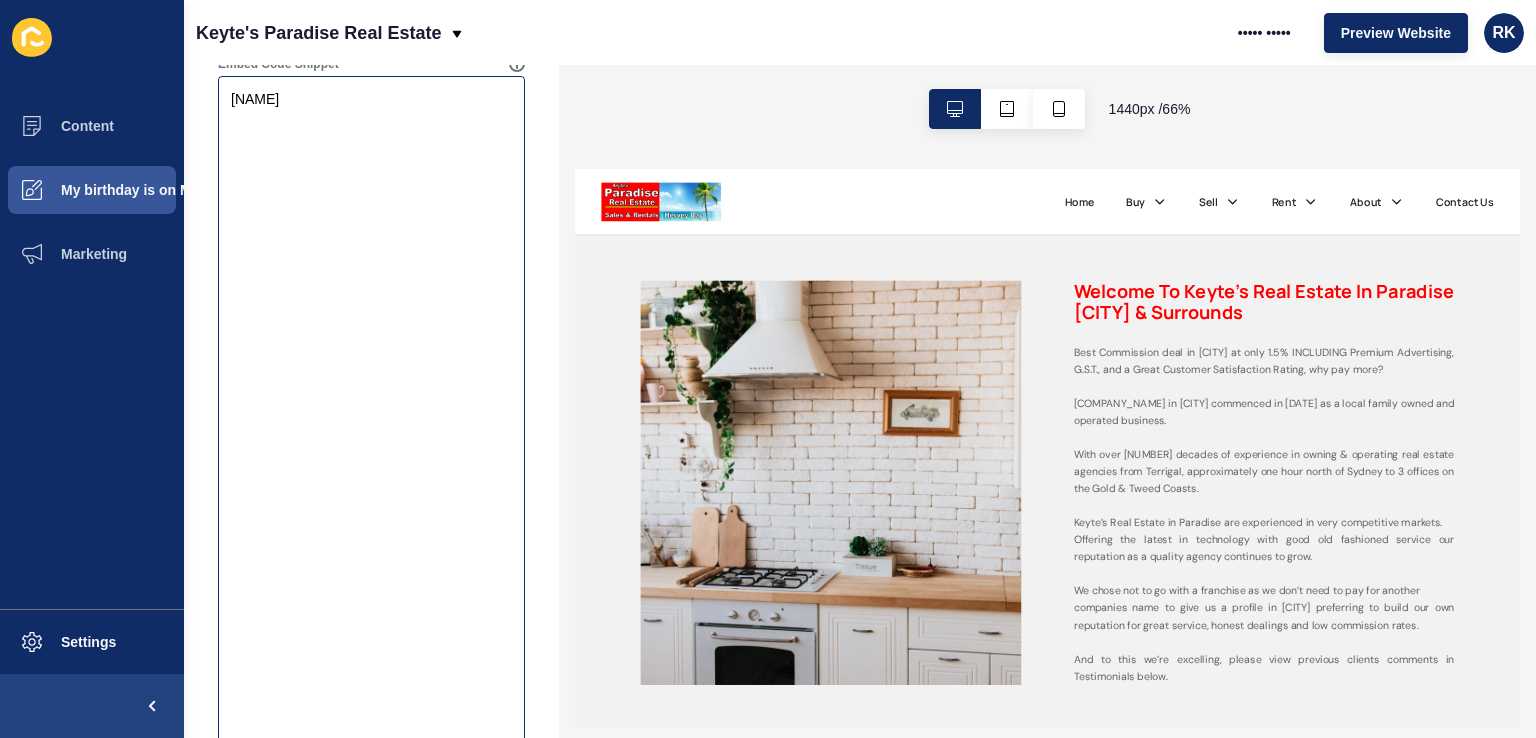 scroll, scrollTop: 0, scrollLeft: 0, axis: both 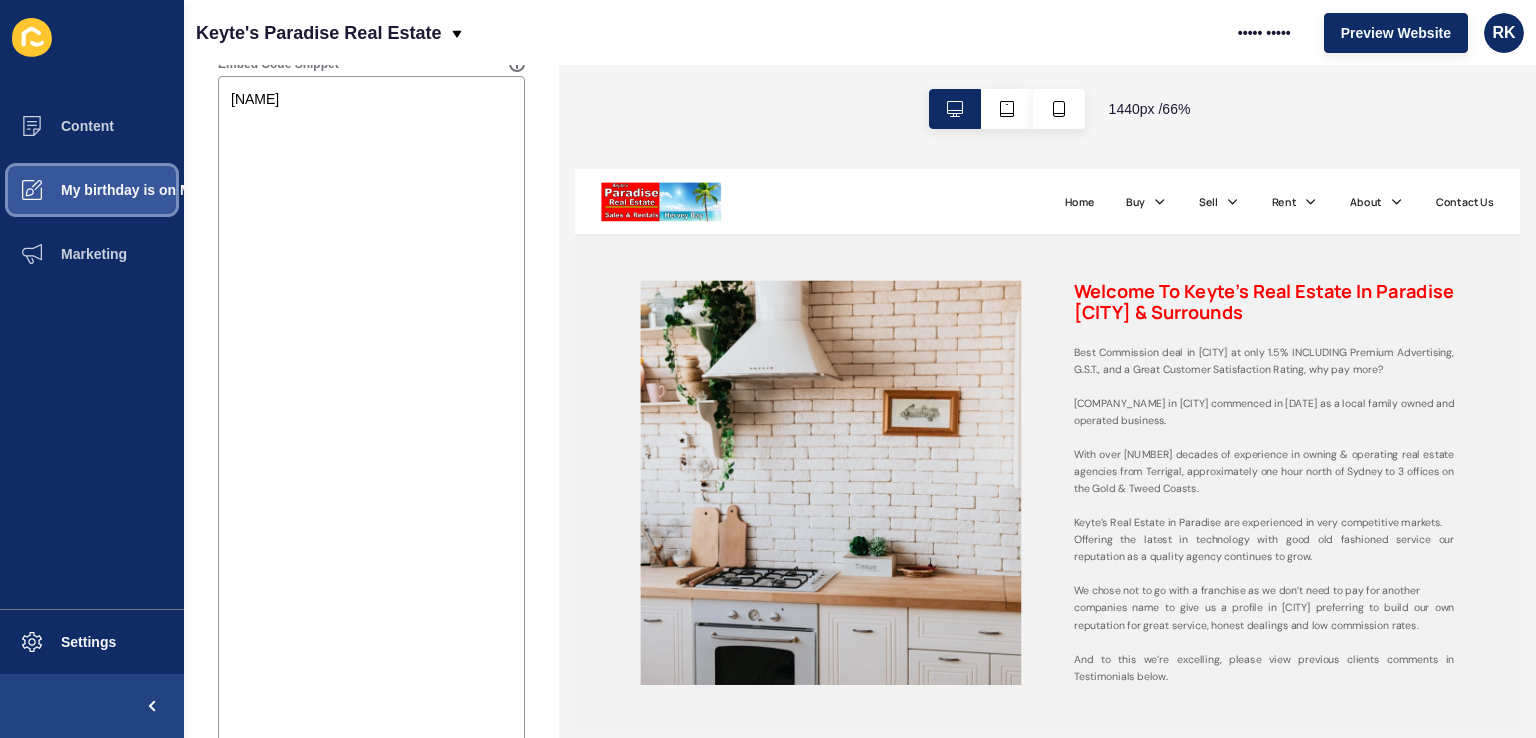 click on "My birthday is on March 3rd." at bounding box center [124, 190] 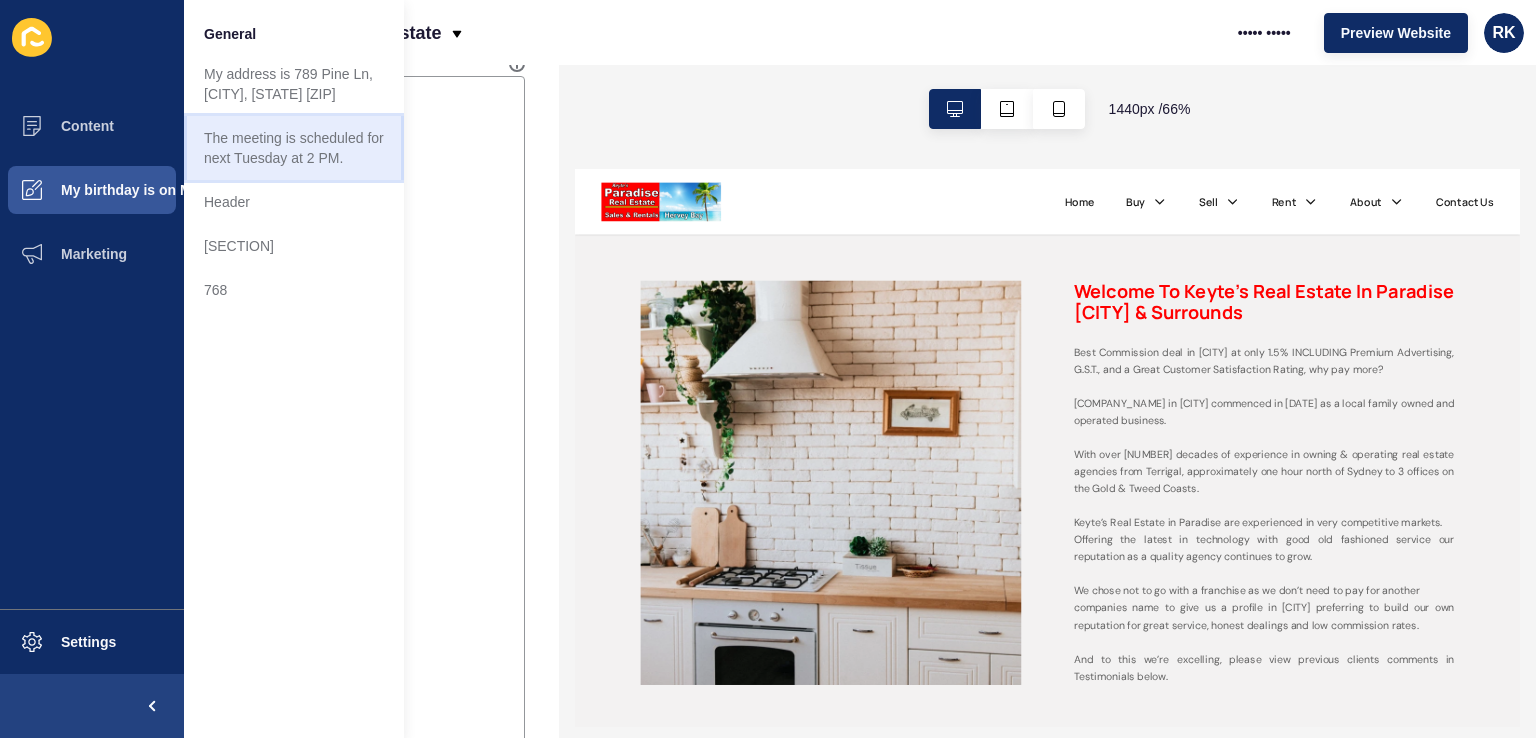 click on "The meeting is scheduled for next Tuesday at 2 PM." at bounding box center (294, 148) 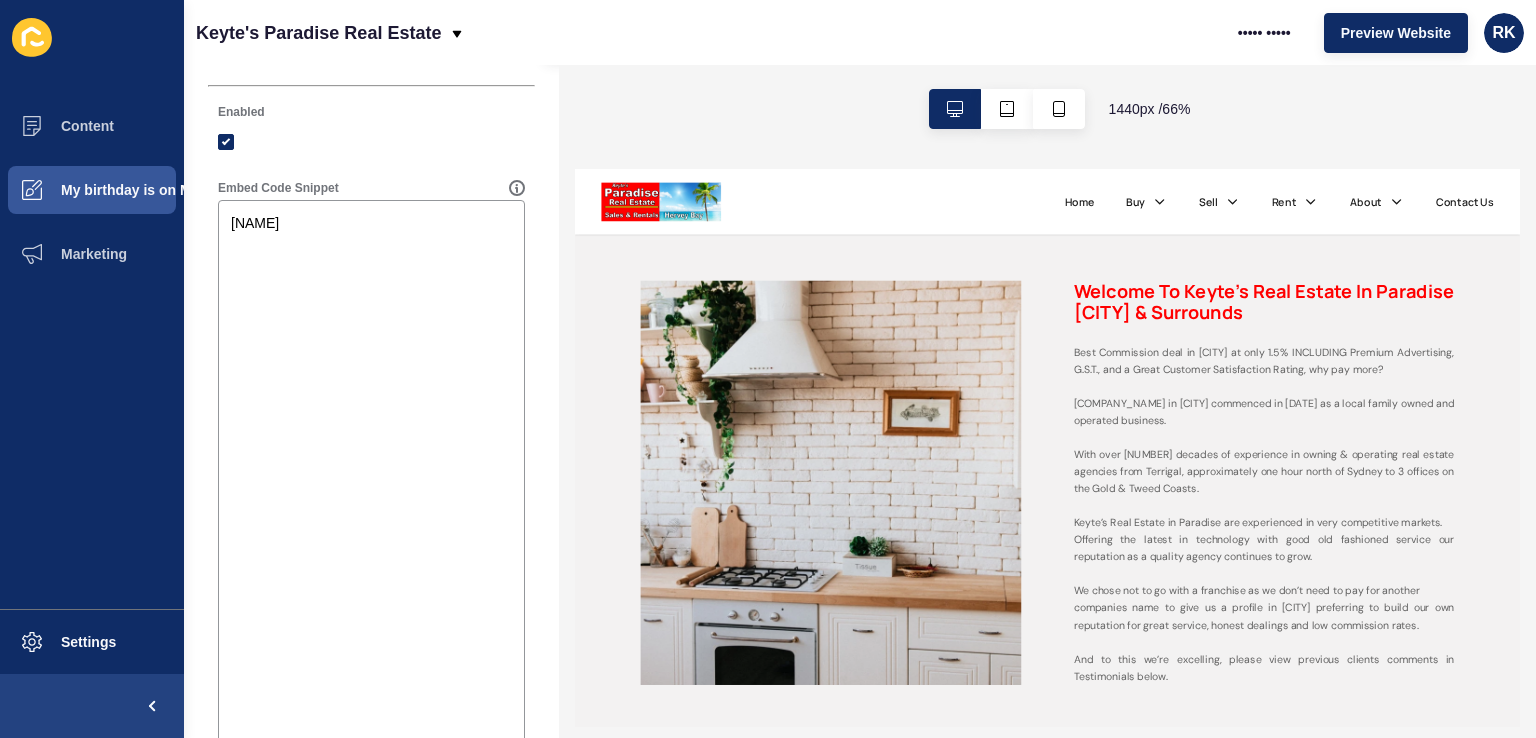 scroll, scrollTop: 0, scrollLeft: 0, axis: both 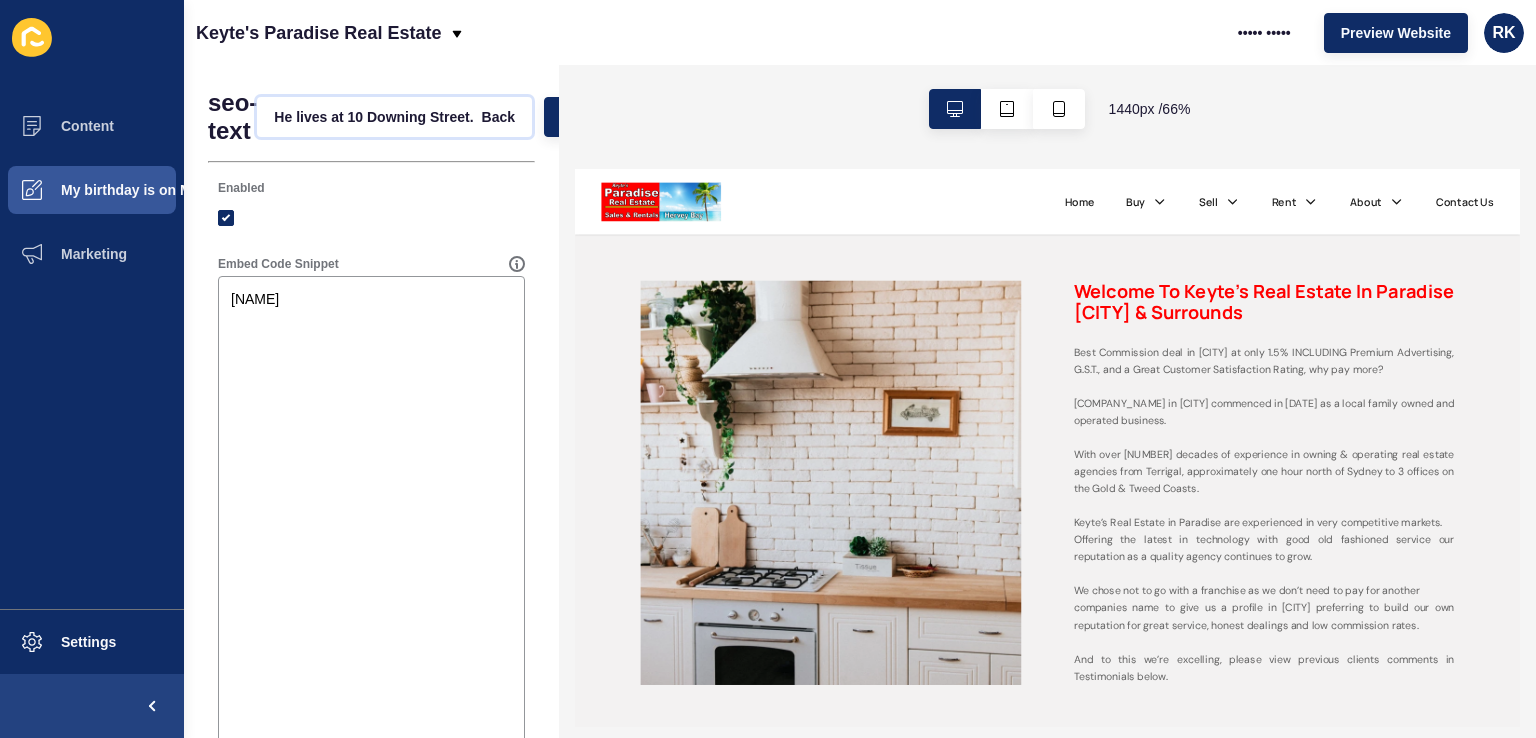 click on "• ••••" at bounding box center (394, 117) 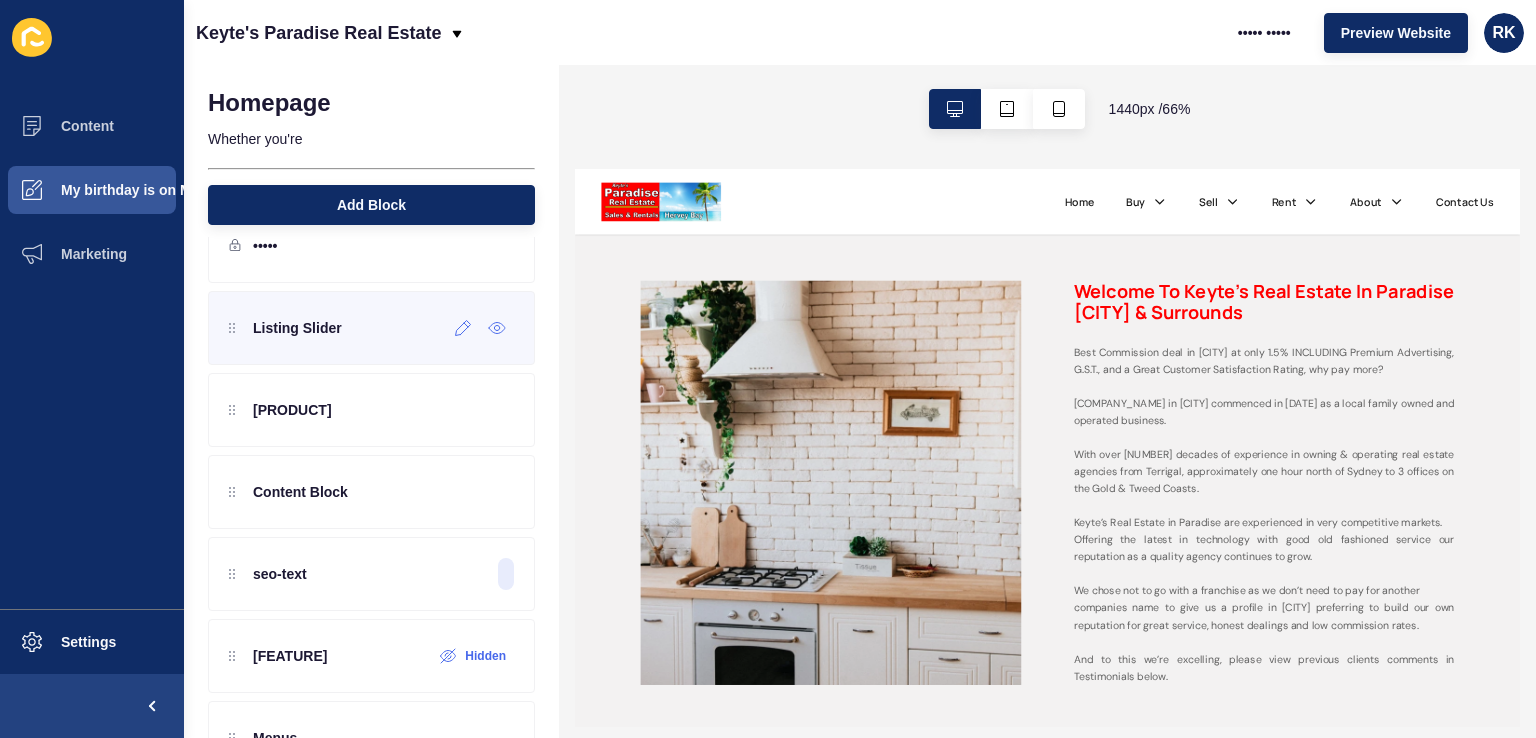 scroll, scrollTop: 114, scrollLeft: 0, axis: vertical 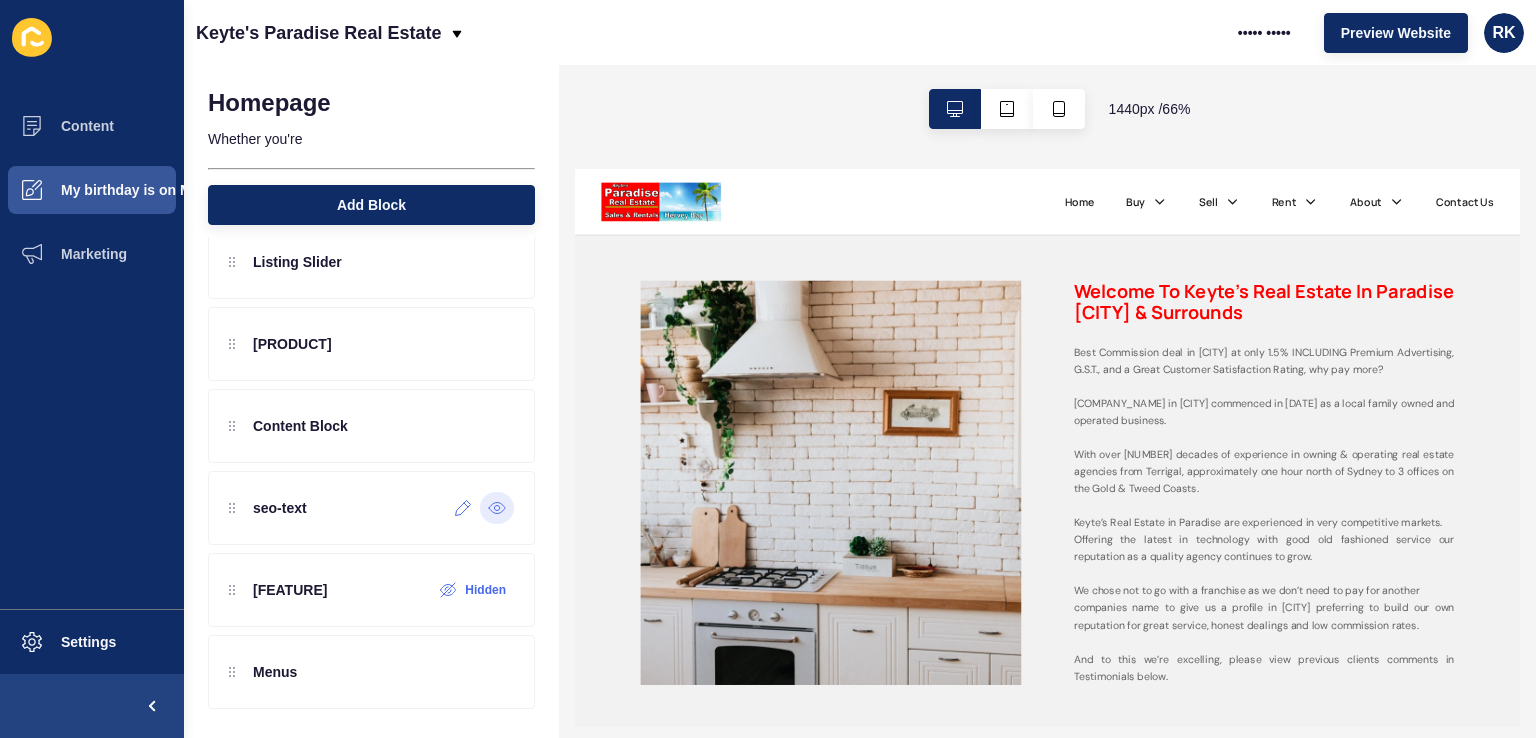 click at bounding box center (497, 508) 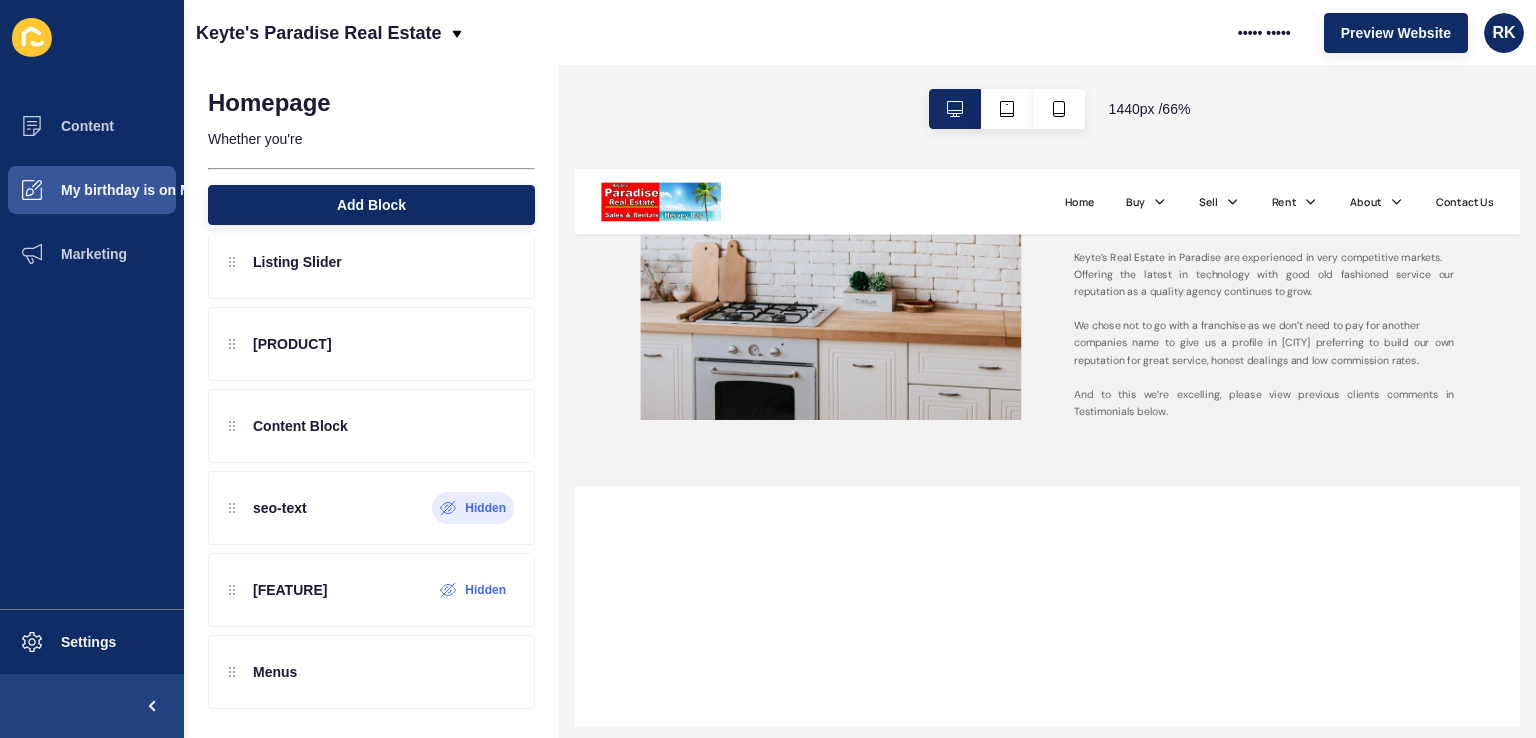 scroll, scrollTop: 2849, scrollLeft: 0, axis: vertical 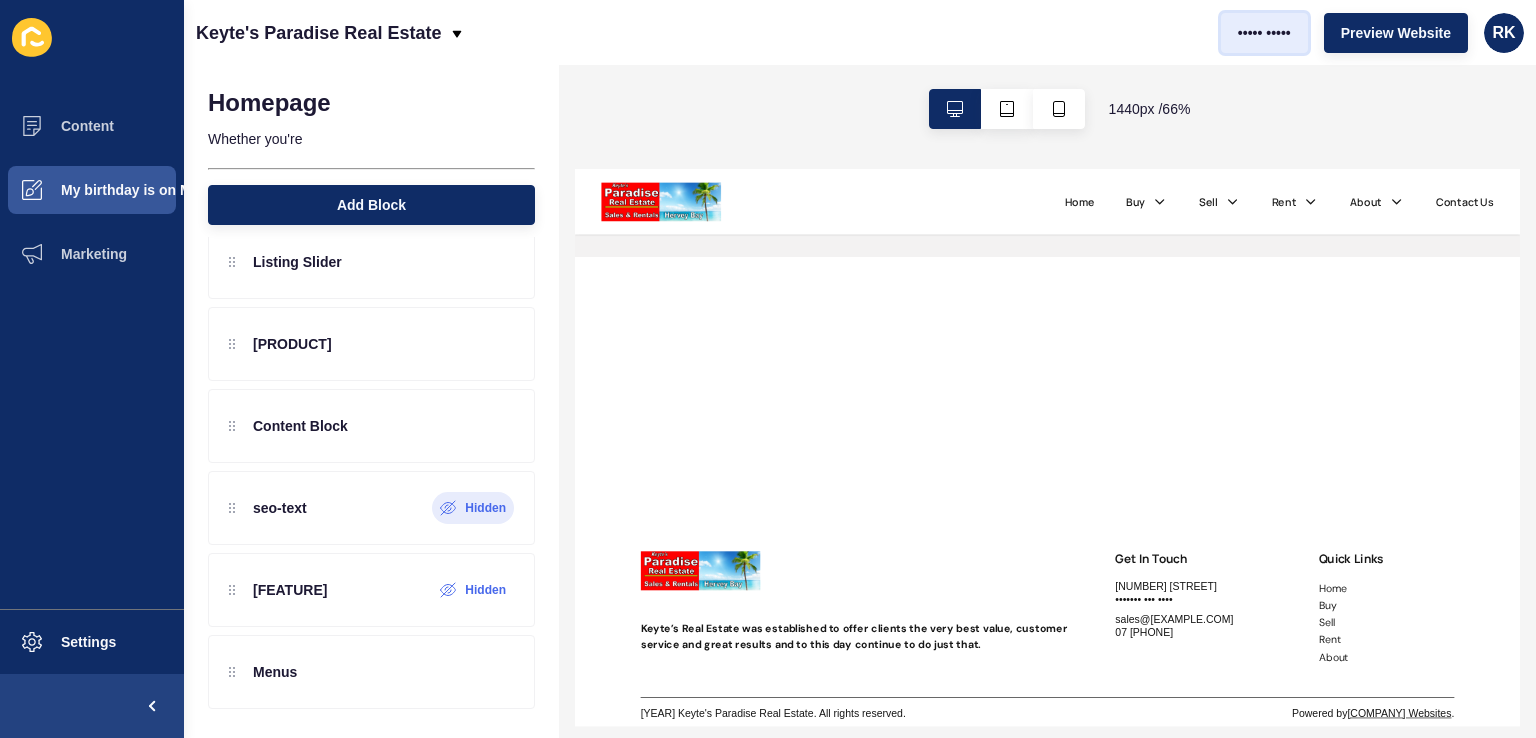 click on "••••• •••••" at bounding box center [1264, 33] 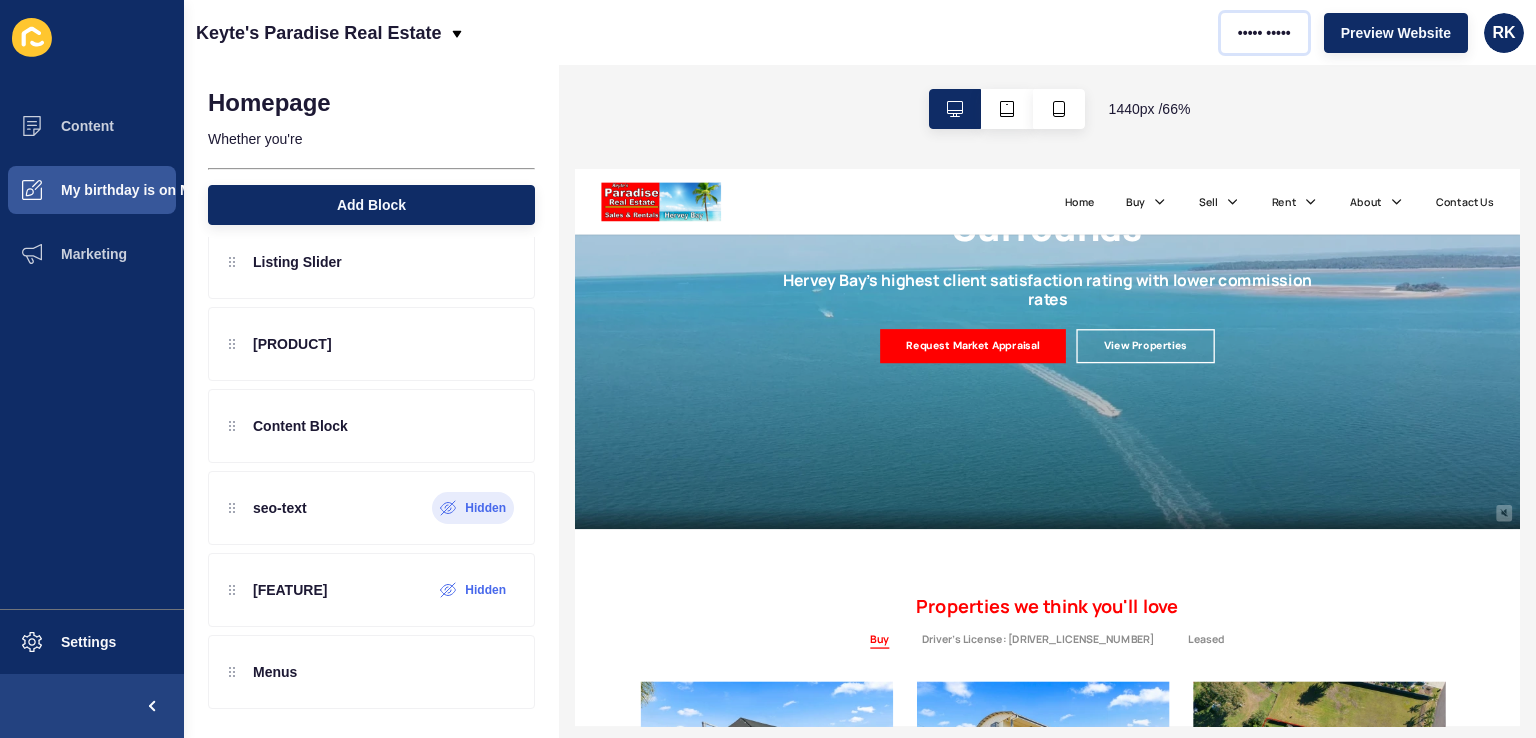 scroll, scrollTop: 0, scrollLeft: 0, axis: both 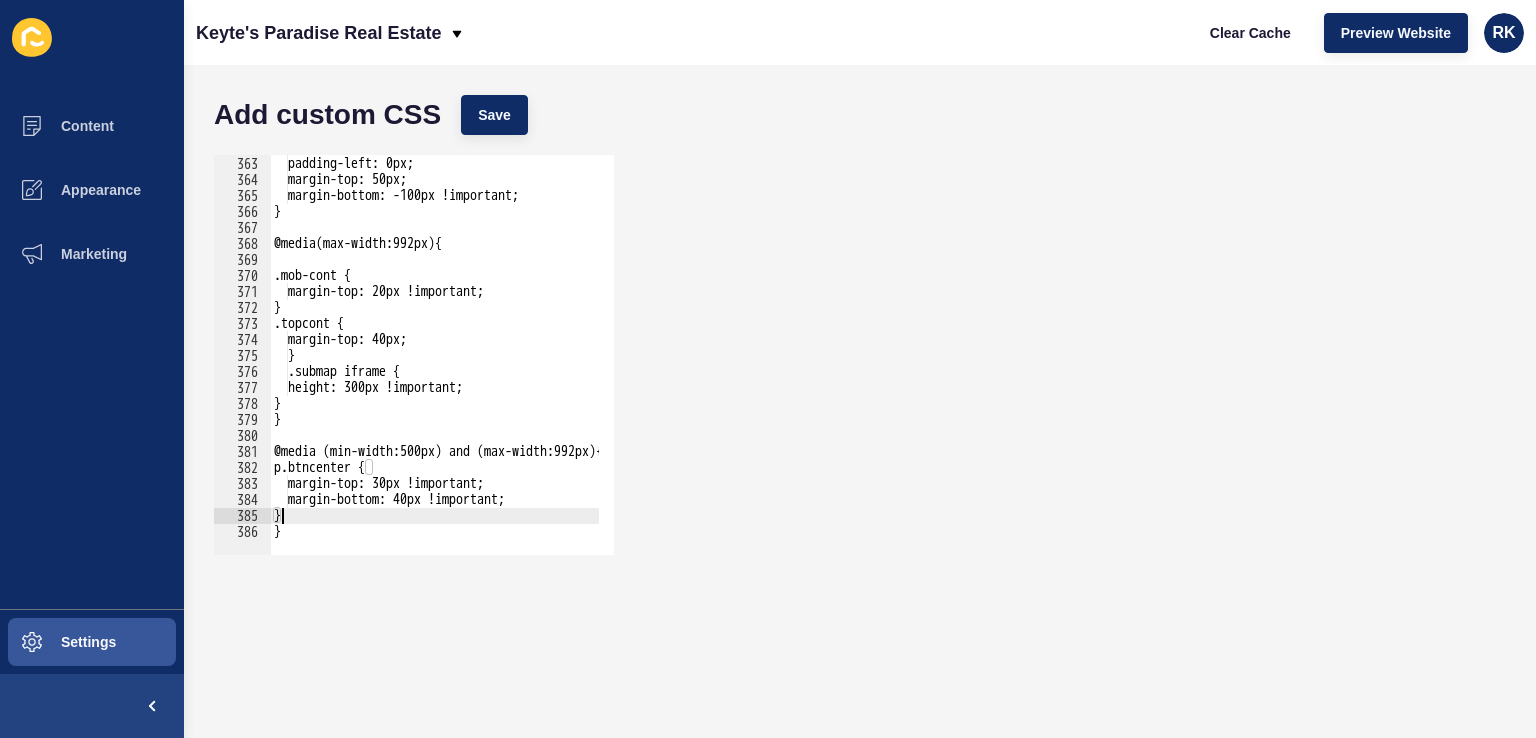 click on "margin-right: calc(-50vw + 50%);      padding-left: 0px;      margin-top: 50px;      margin-bottom: -100px !important; } @media(max-width:992px){ .mob-cont {      margin-top: 20px !important; } .topcont {      margin-top: 40px;      }      .submap iframe {      height: 300px !important; } } @media (min-width:500px) and (max-width:992px){ p.btncenter {      margin-top: 30px !important;      margin-bottom: 40px !important; } }" at bounding box center [636, 348] 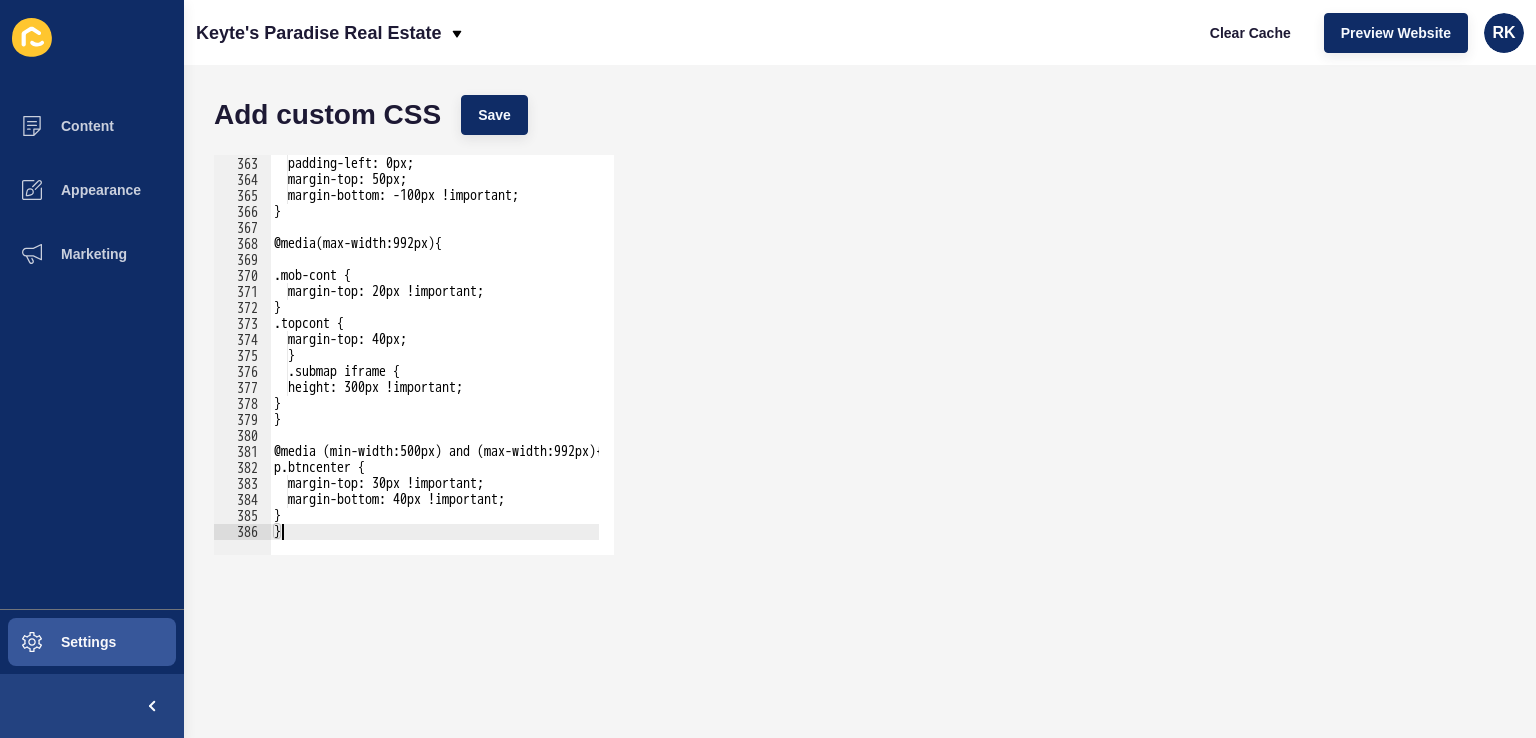 click on "margin-right: calc(-50vw + 50%);      padding-left: 0px;      margin-top: 50px;      margin-bottom: -100px !important; } @media(max-width:992px){ .mob-cont {      margin-top: 20px !important; } .topcont {      margin-top: 40px;      }      .submap iframe {      height: 300px !important; } } @media (min-width:500px) and (max-width:992px){ p.btncenter {      margin-top: 30px !important;      margin-bottom: 40px !important; } }" at bounding box center (636, 348) 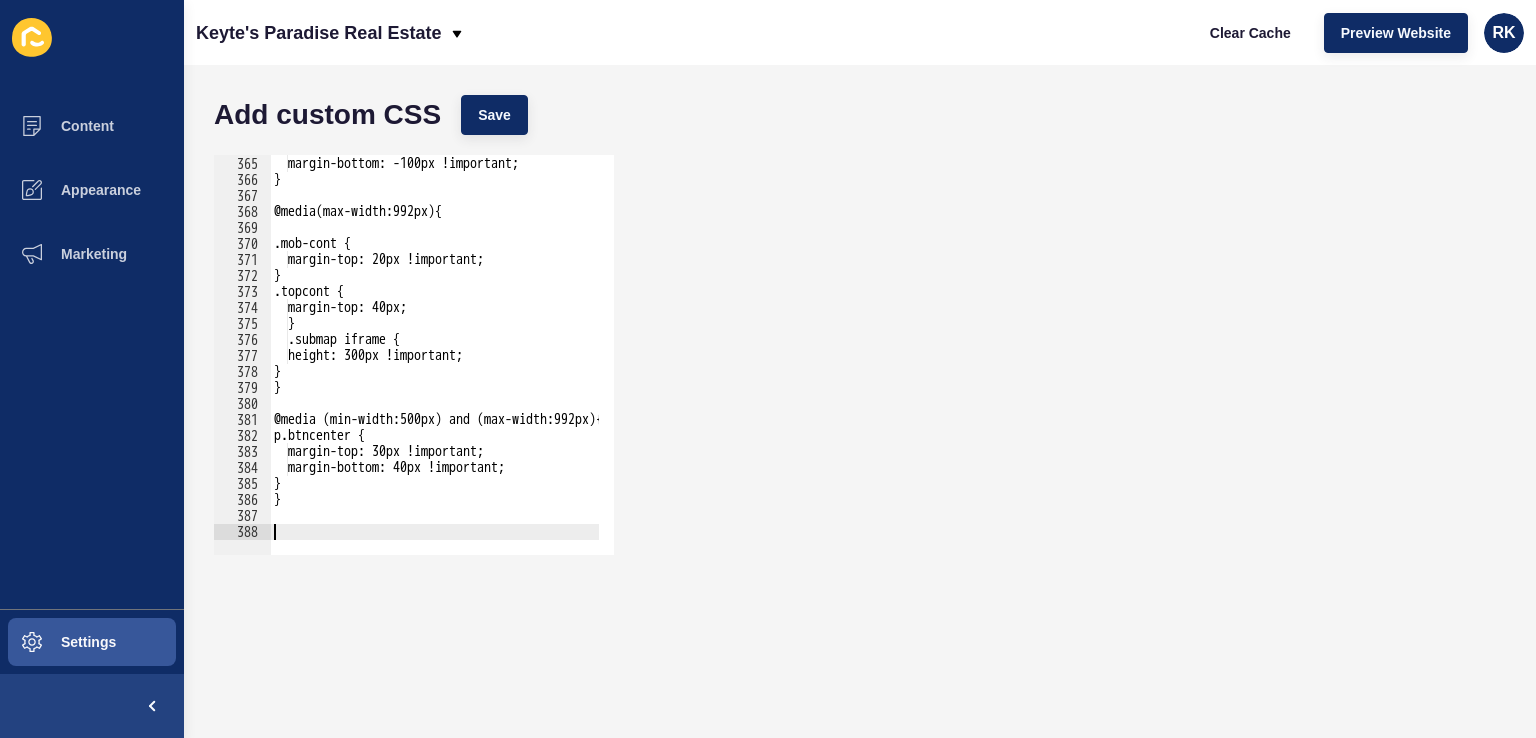 scroll, scrollTop: 5823, scrollLeft: 0, axis: vertical 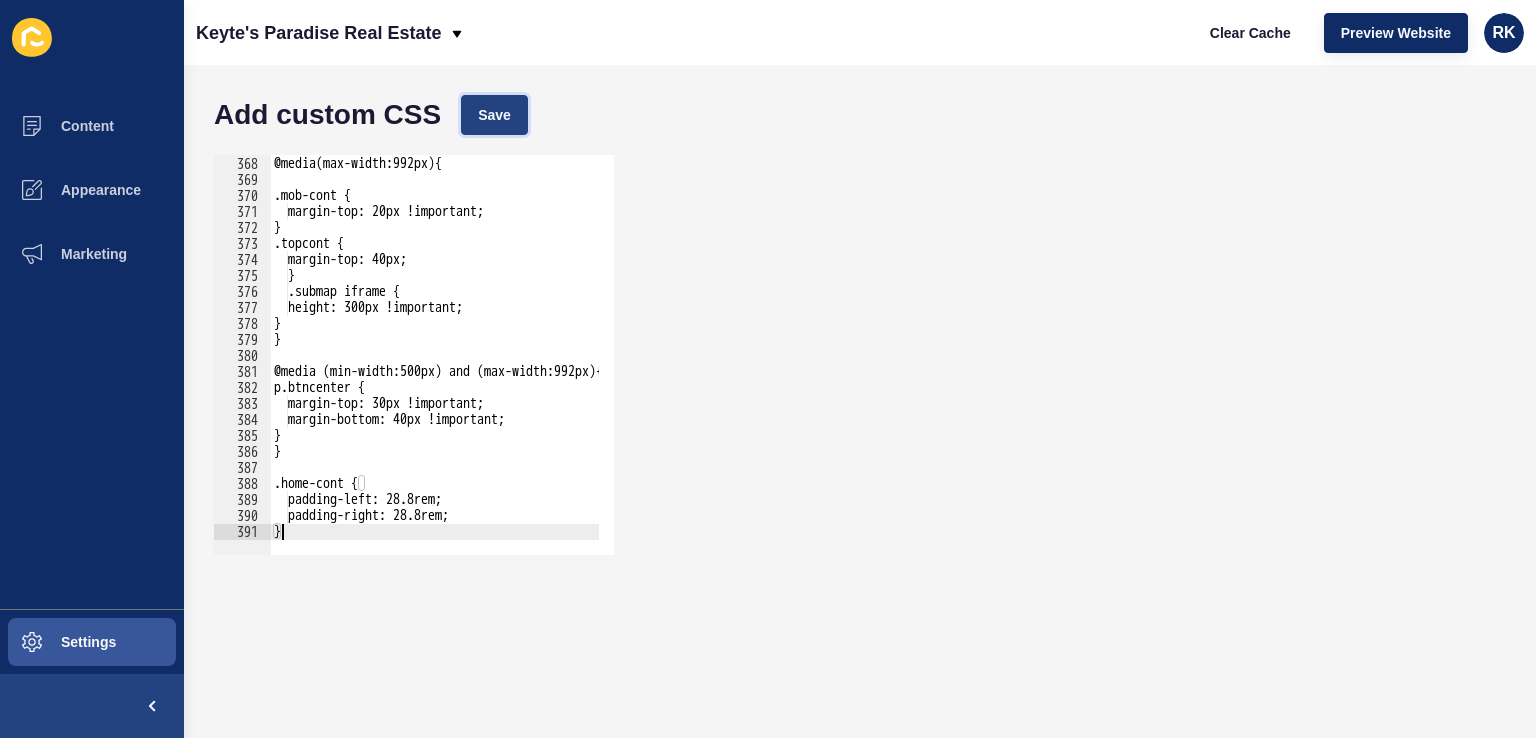 click on "Save" at bounding box center (494, 115) 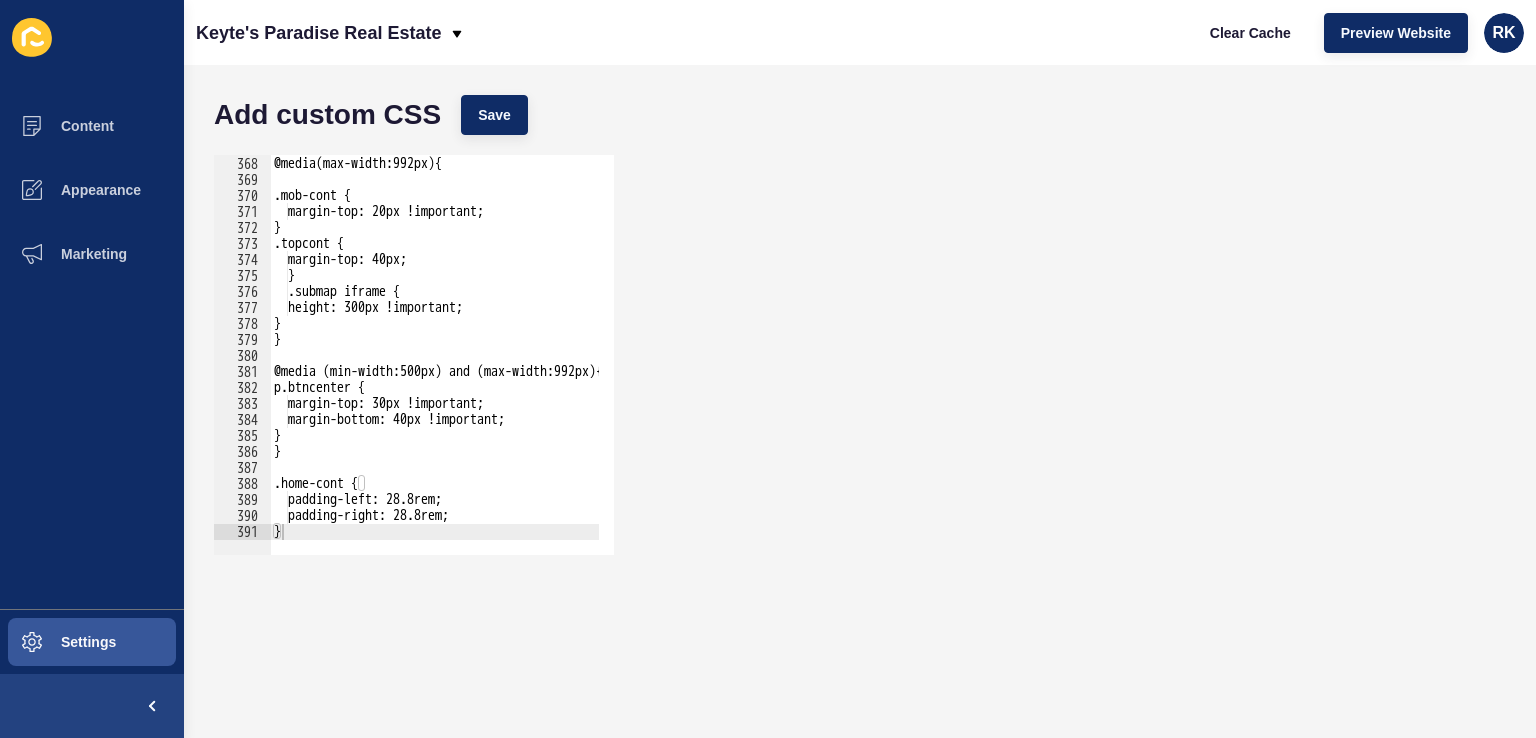 click on "Add custom CSS   Save" at bounding box center (860, 115) 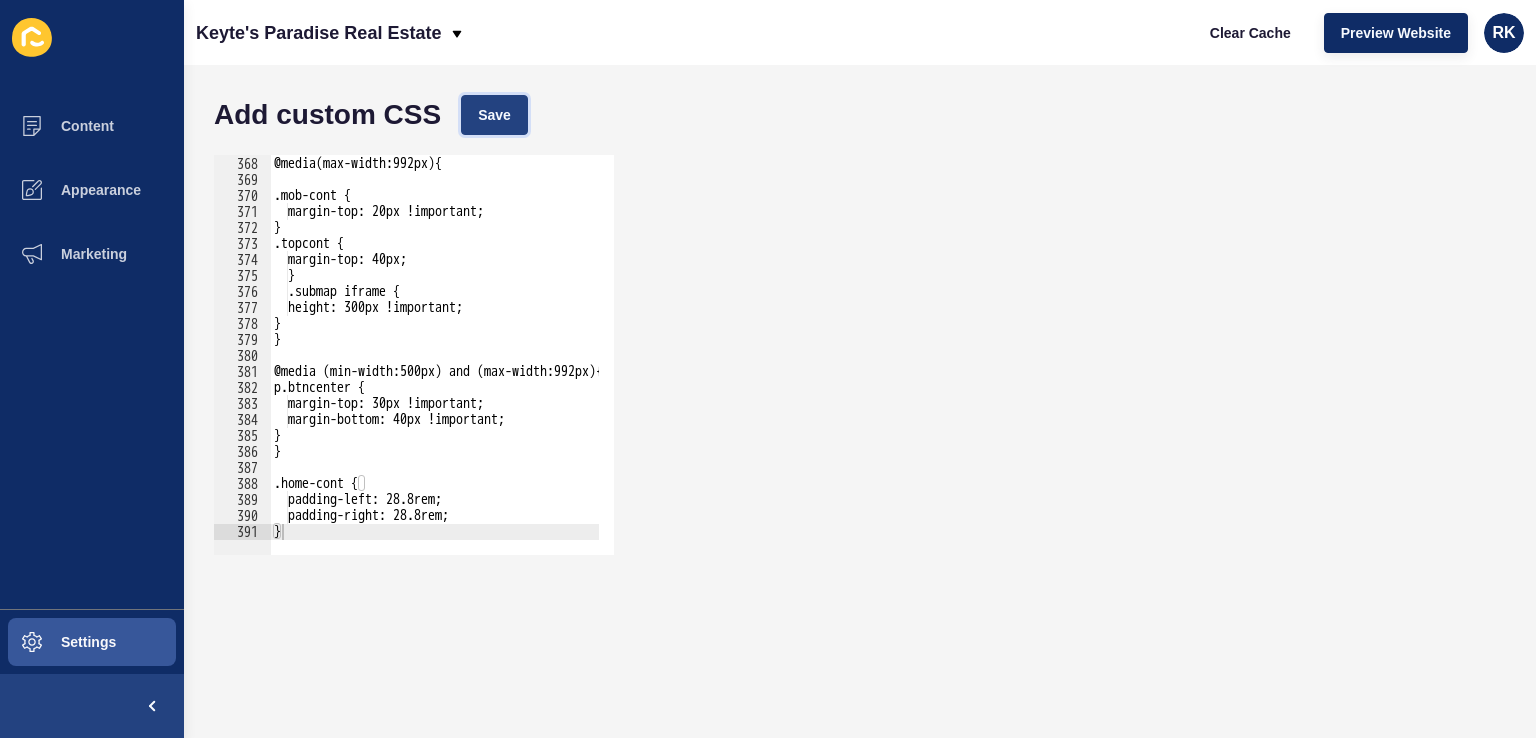 click on "Save" at bounding box center (494, 115) 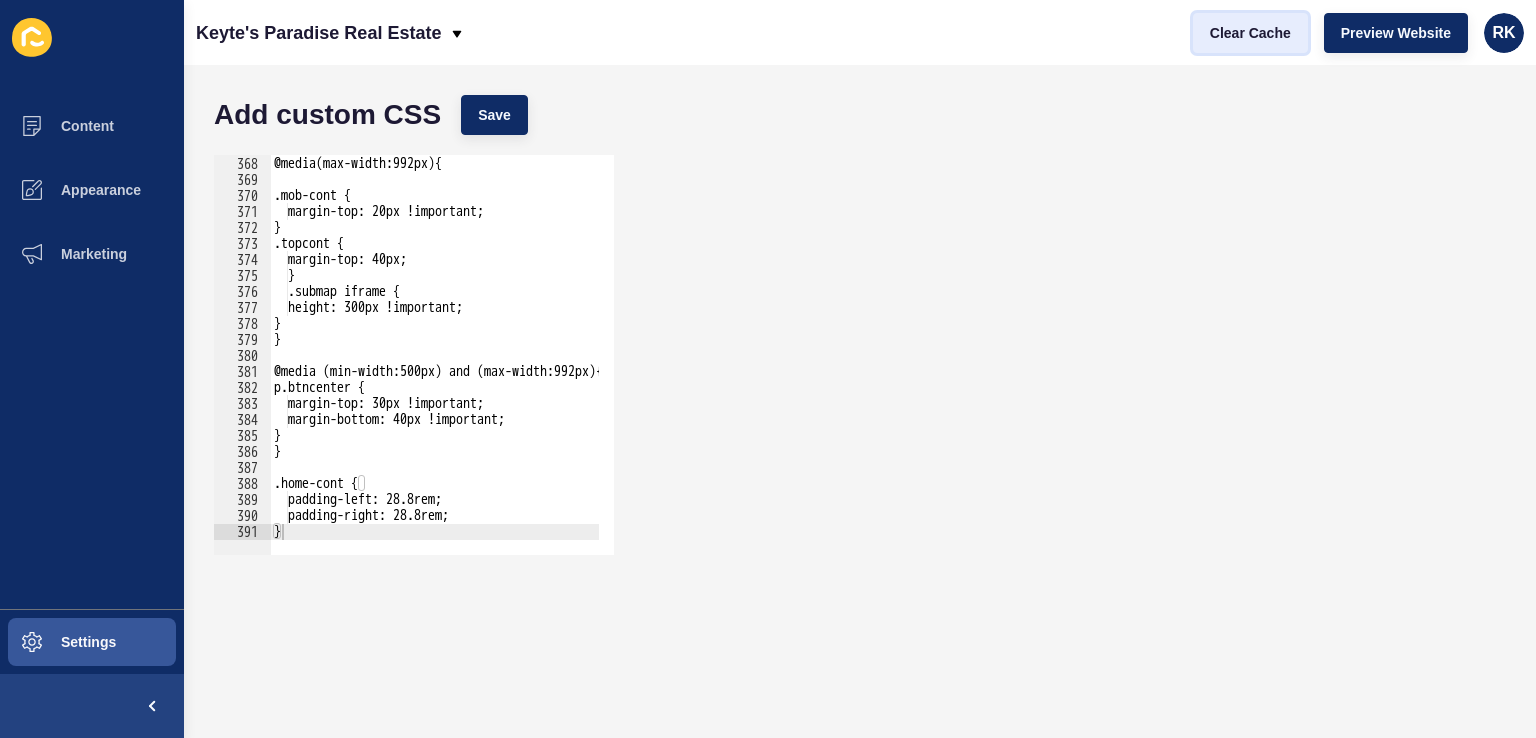 click on "Clear Cache" at bounding box center [1250, 33] 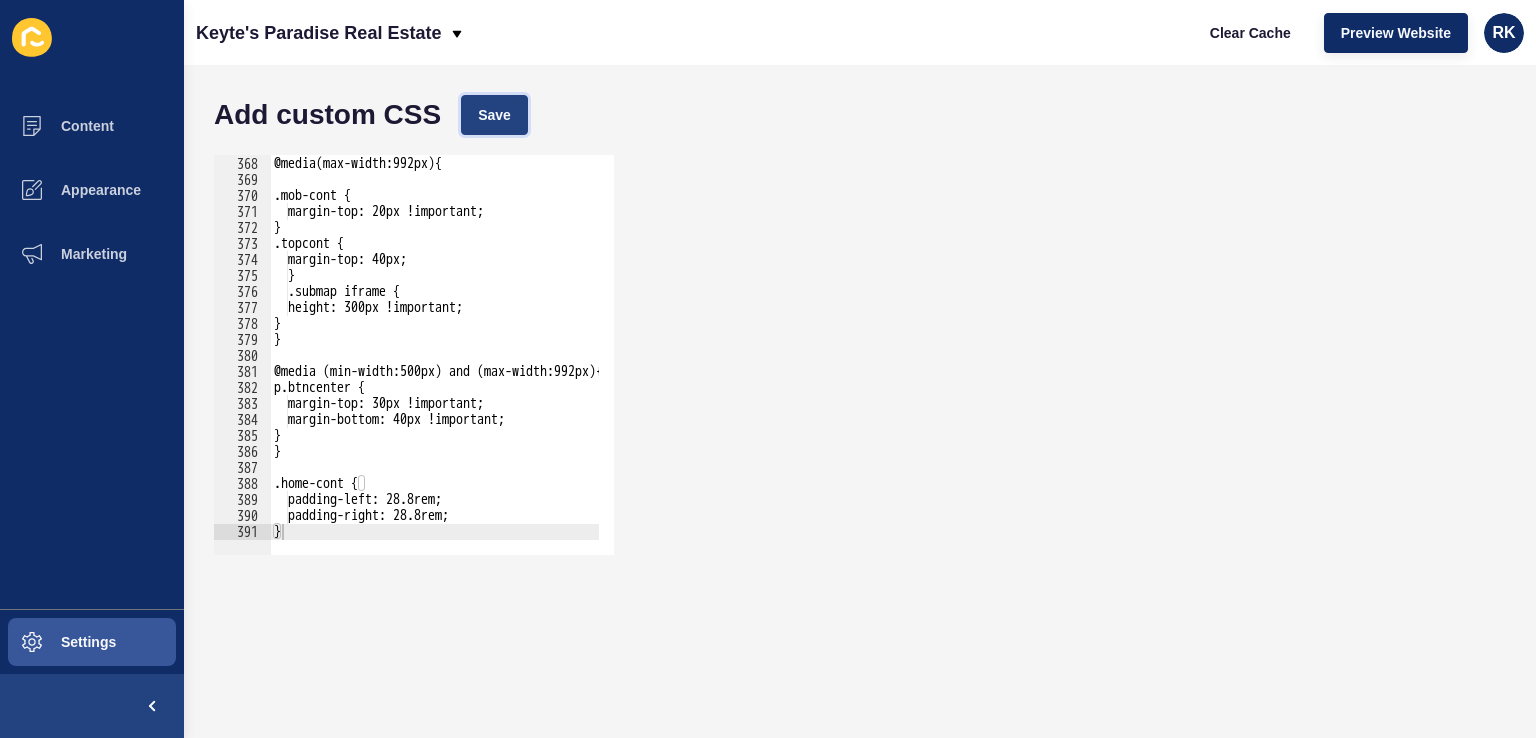 click on "Save" at bounding box center (494, 115) 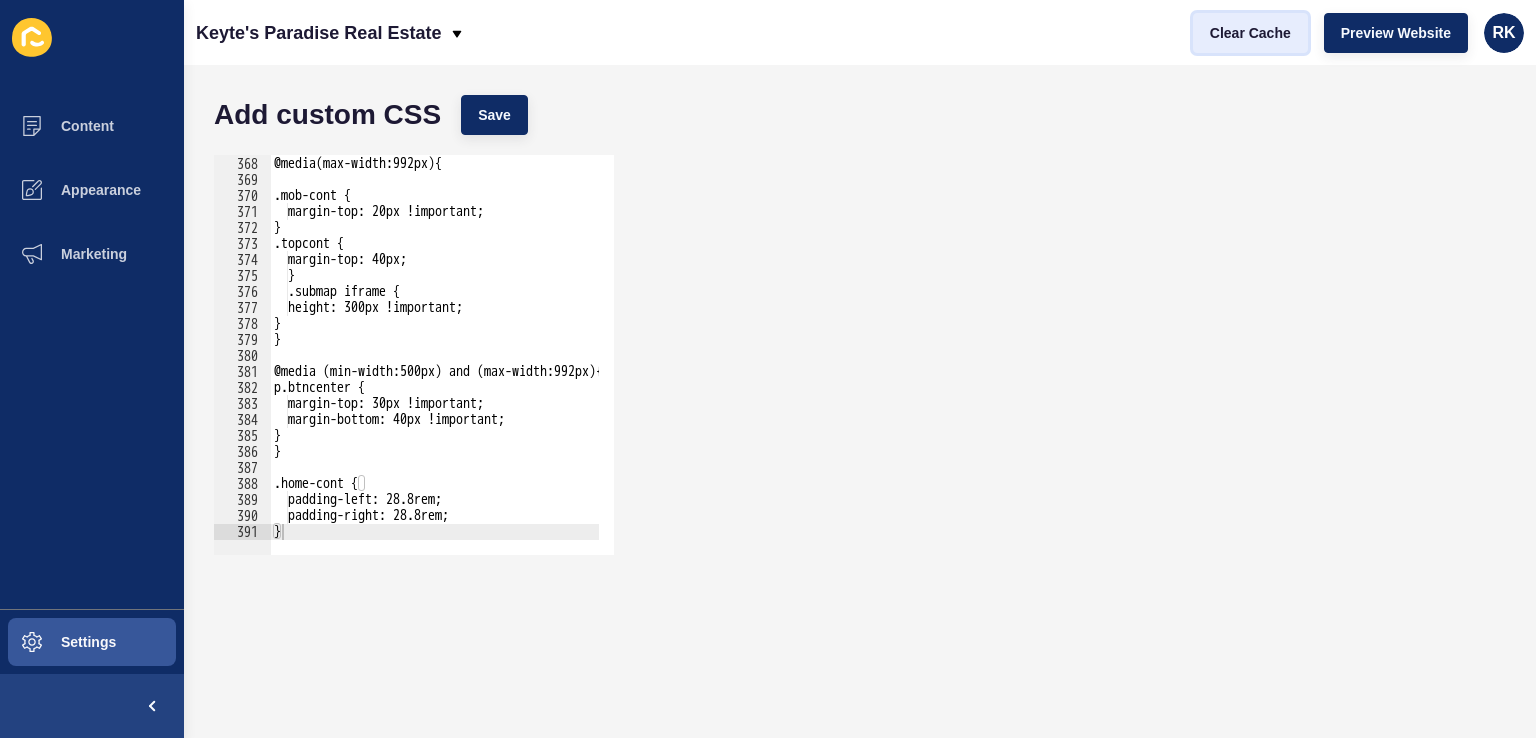 click on "Clear Cache" at bounding box center [1250, 33] 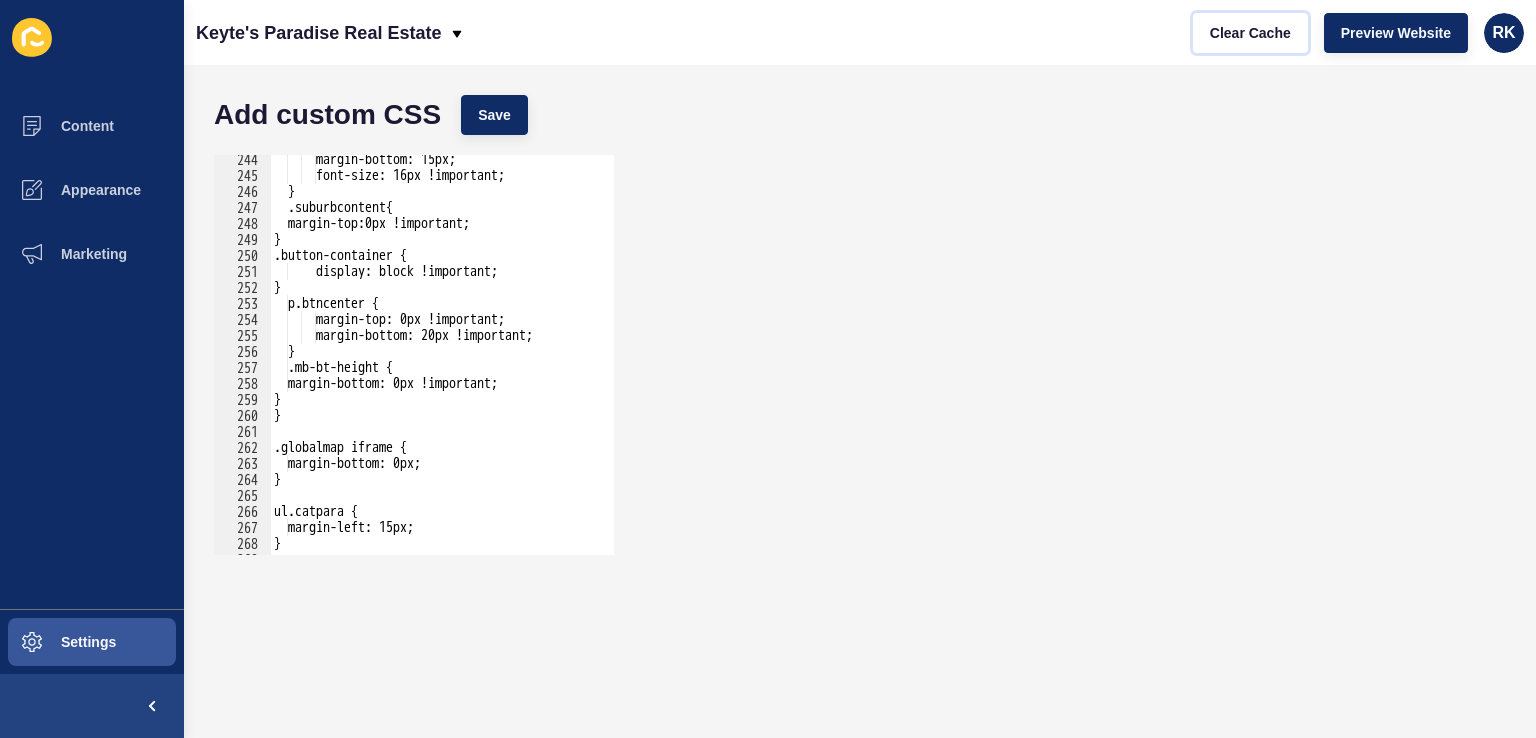 scroll, scrollTop: 3651, scrollLeft: 0, axis: vertical 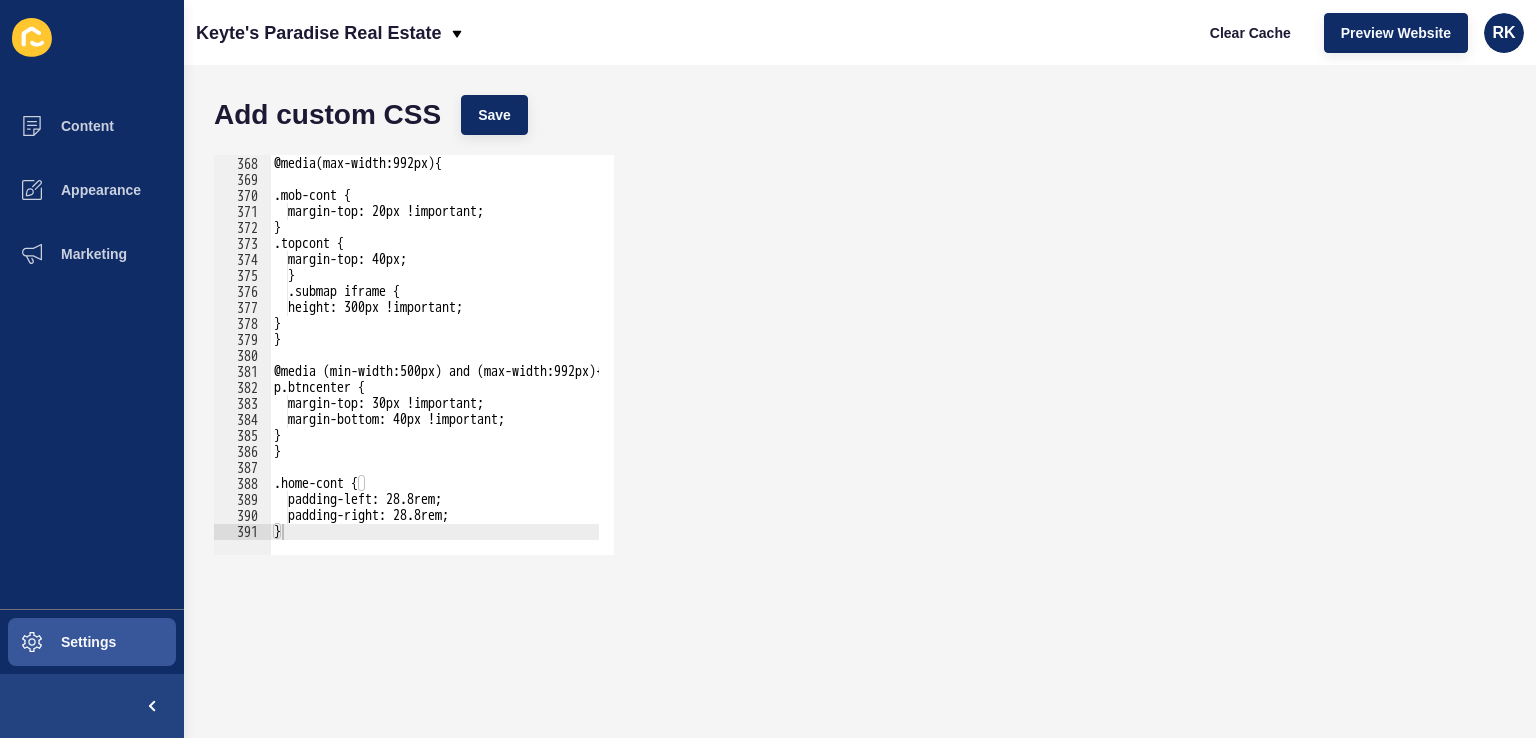 click on "@media(max-width:992px){ .mob-cont {      margin-top: 20px !important; } .topcont {      margin-top: 40px;      }      .submap iframe {      height: 300px !important; } } @media (min-width:500px) and (max-width:992px){ p.btncenter {      margin-top: 30px !important;      margin-bottom: 40px !important; } } .home-cont {      padding-left: 28.8rem;      padding-right: 28.8rem; }" at bounding box center (636, 348) 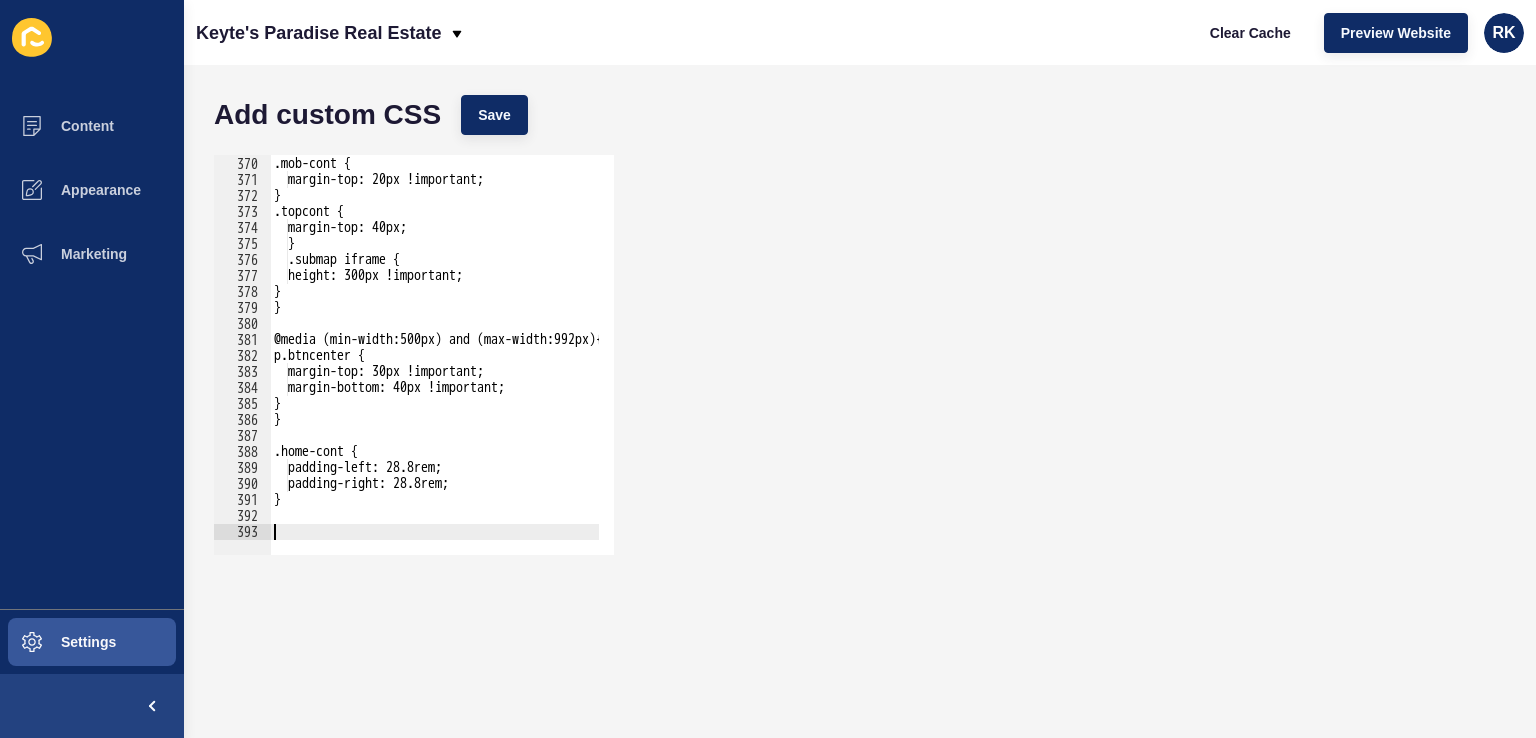 paste on "}" 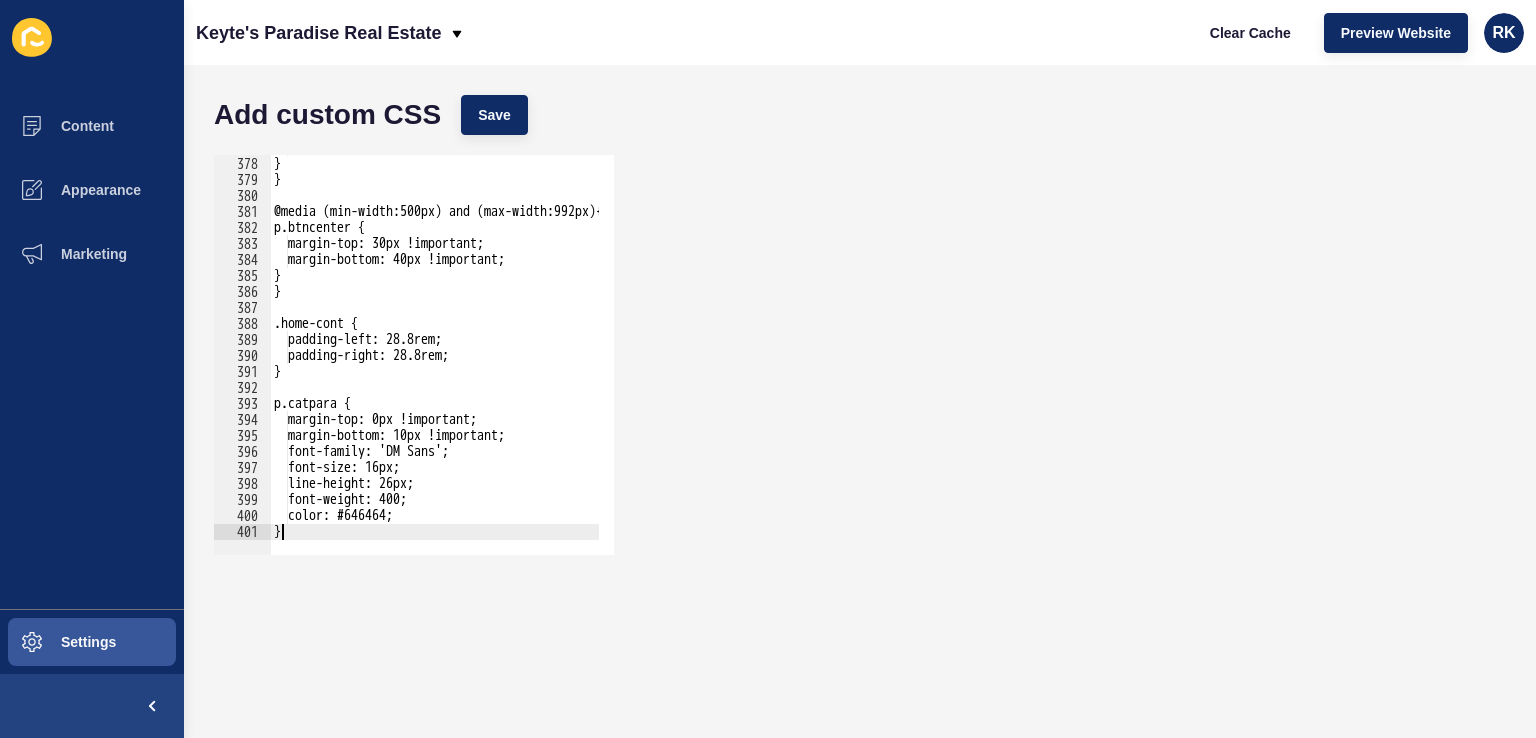 scroll, scrollTop: 6031, scrollLeft: 0, axis: vertical 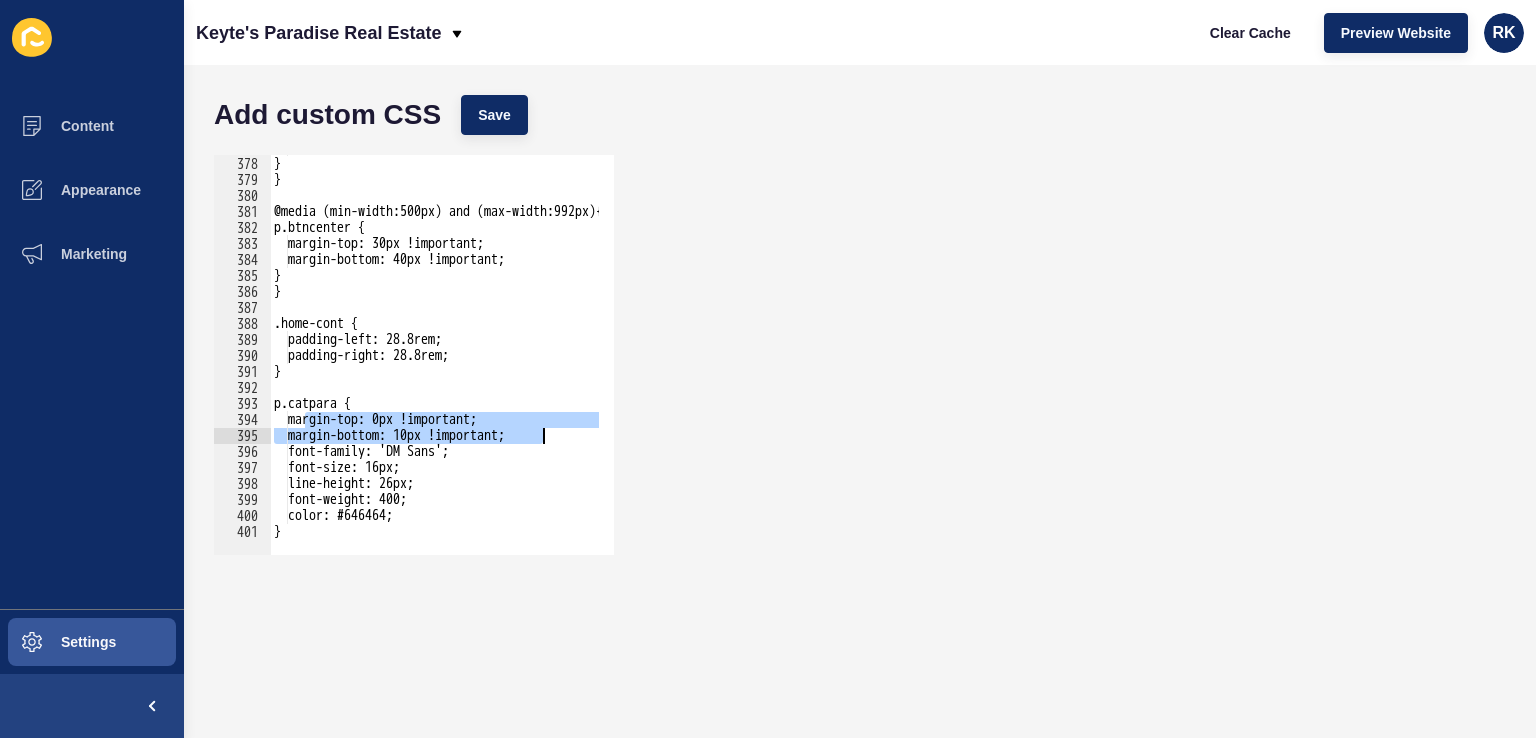 drag, startPoint x: 306, startPoint y: 417, endPoint x: 563, endPoint y: 436, distance: 257.7014 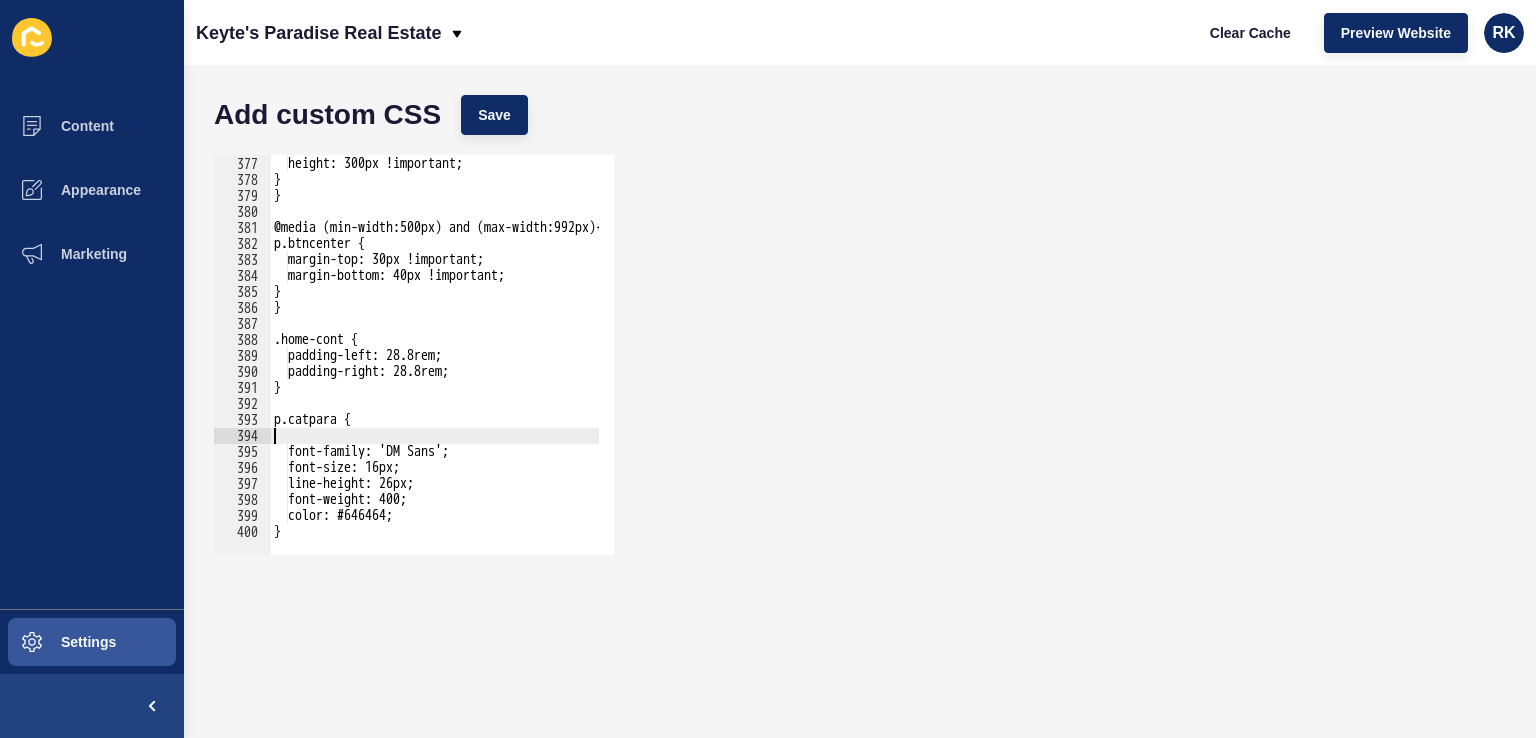 scroll, scrollTop: 5999, scrollLeft: 0, axis: vertical 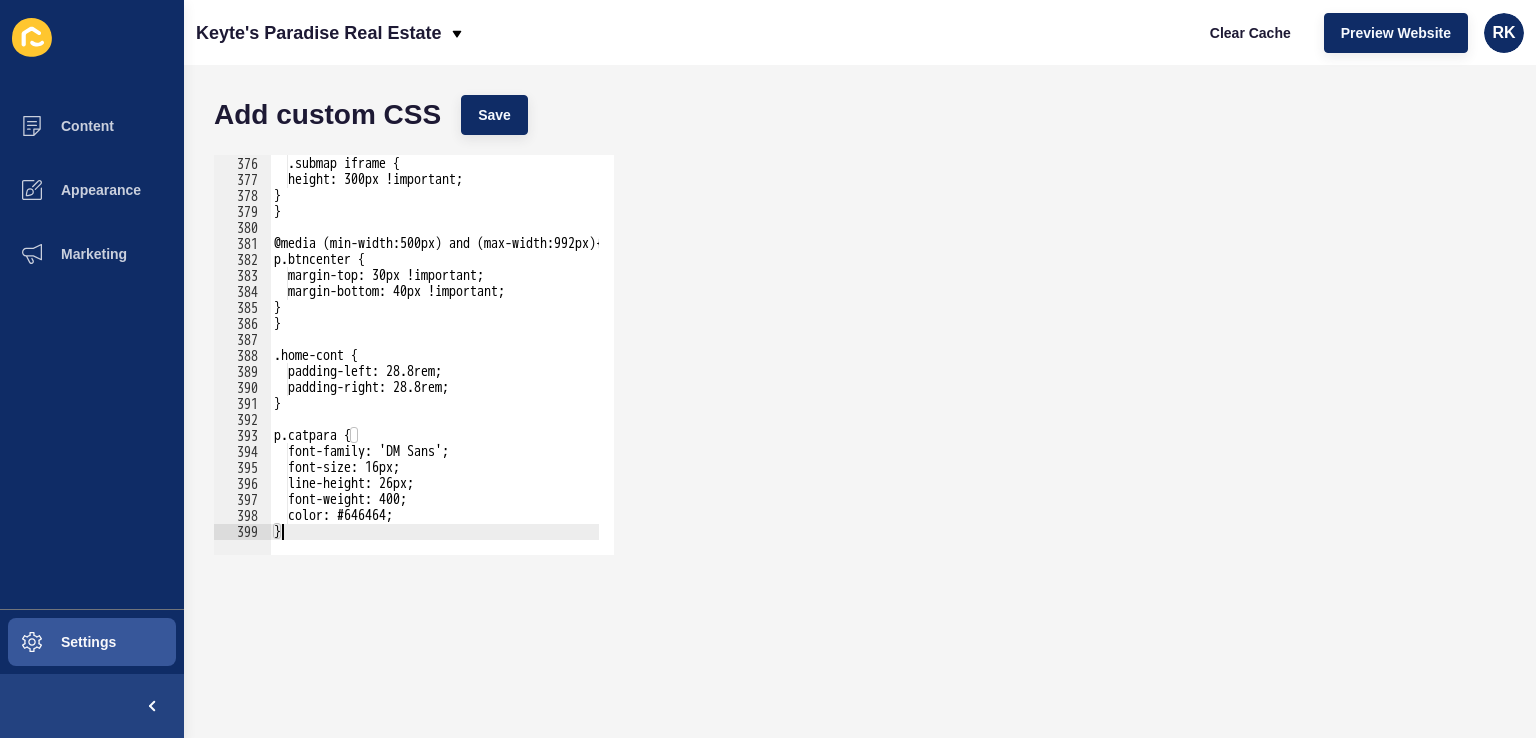 click on "}      .submap iframe {      height: 300px !important; } } @media (min-width:500px) and (max-width:992px){ p.btncenter {      margin-top: 30px !important;      margin-bottom: 40px !important; } } .home-cont {      padding-left: 28.8rem;      padding-right: 28.8rem; } p.catpara {      font-family: 'DM Sans';      font-size: 16px;      line-height: 26px;      font-weight: 400;      color: #646464; }" at bounding box center (636, 348) 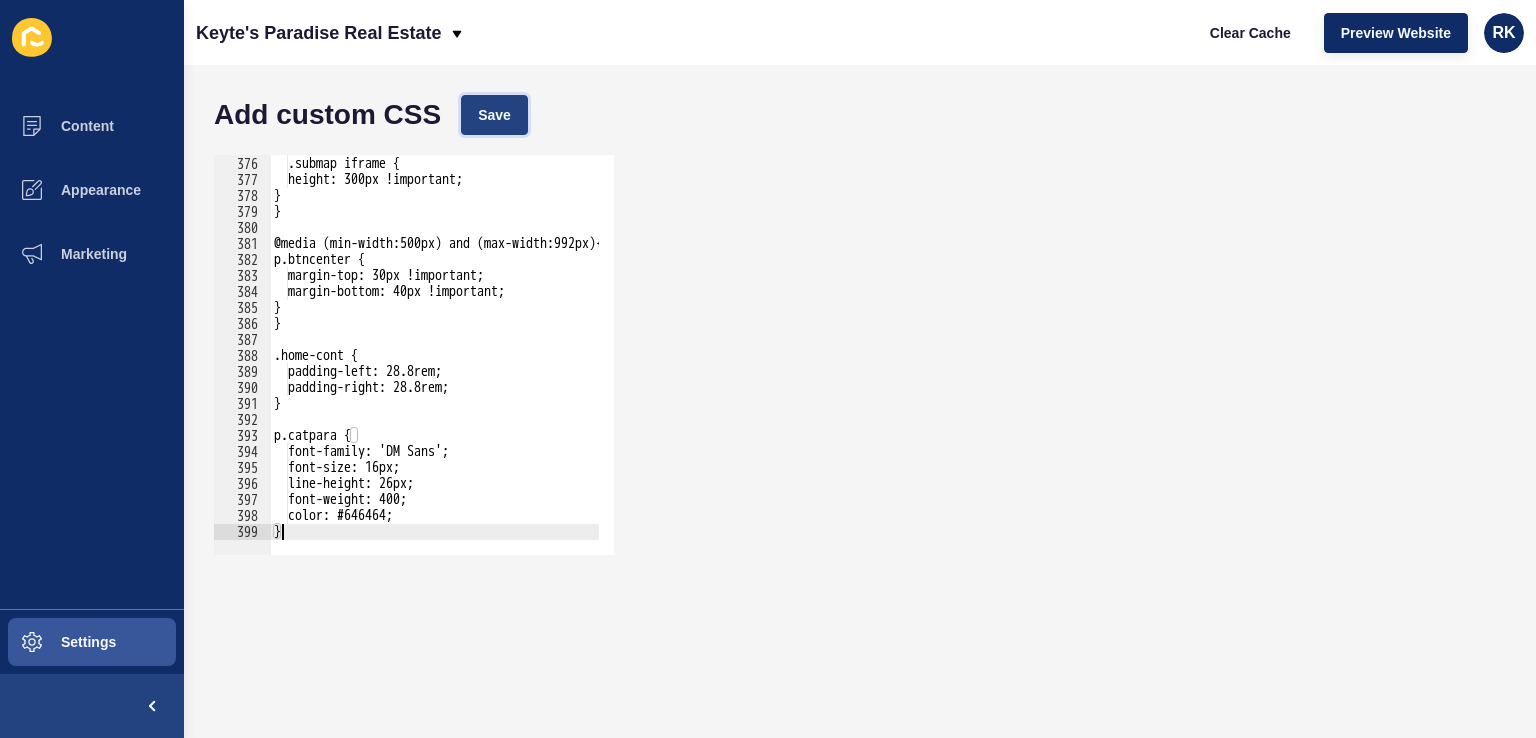 click on "Save" at bounding box center [494, 115] 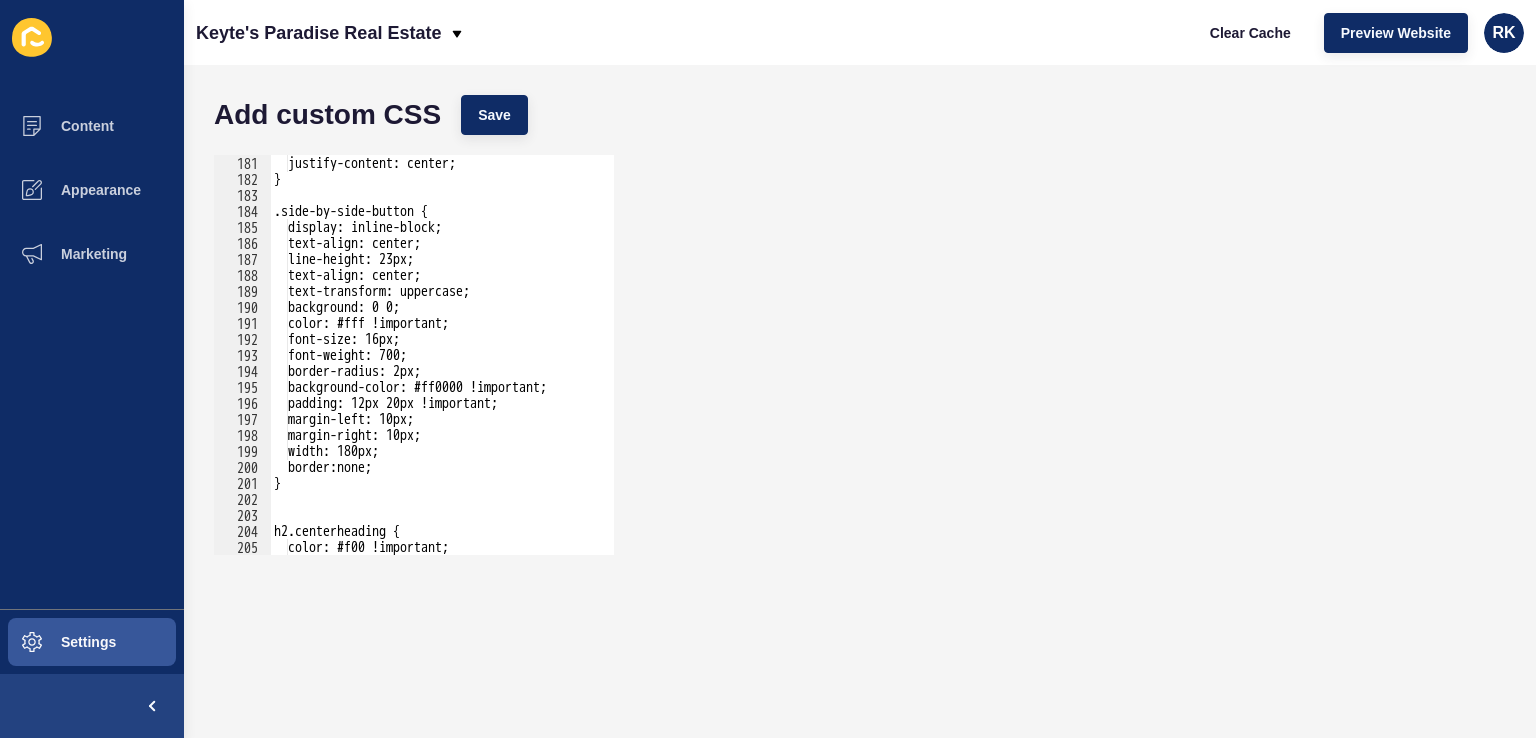 scroll, scrollTop: 3059, scrollLeft: 0, axis: vertical 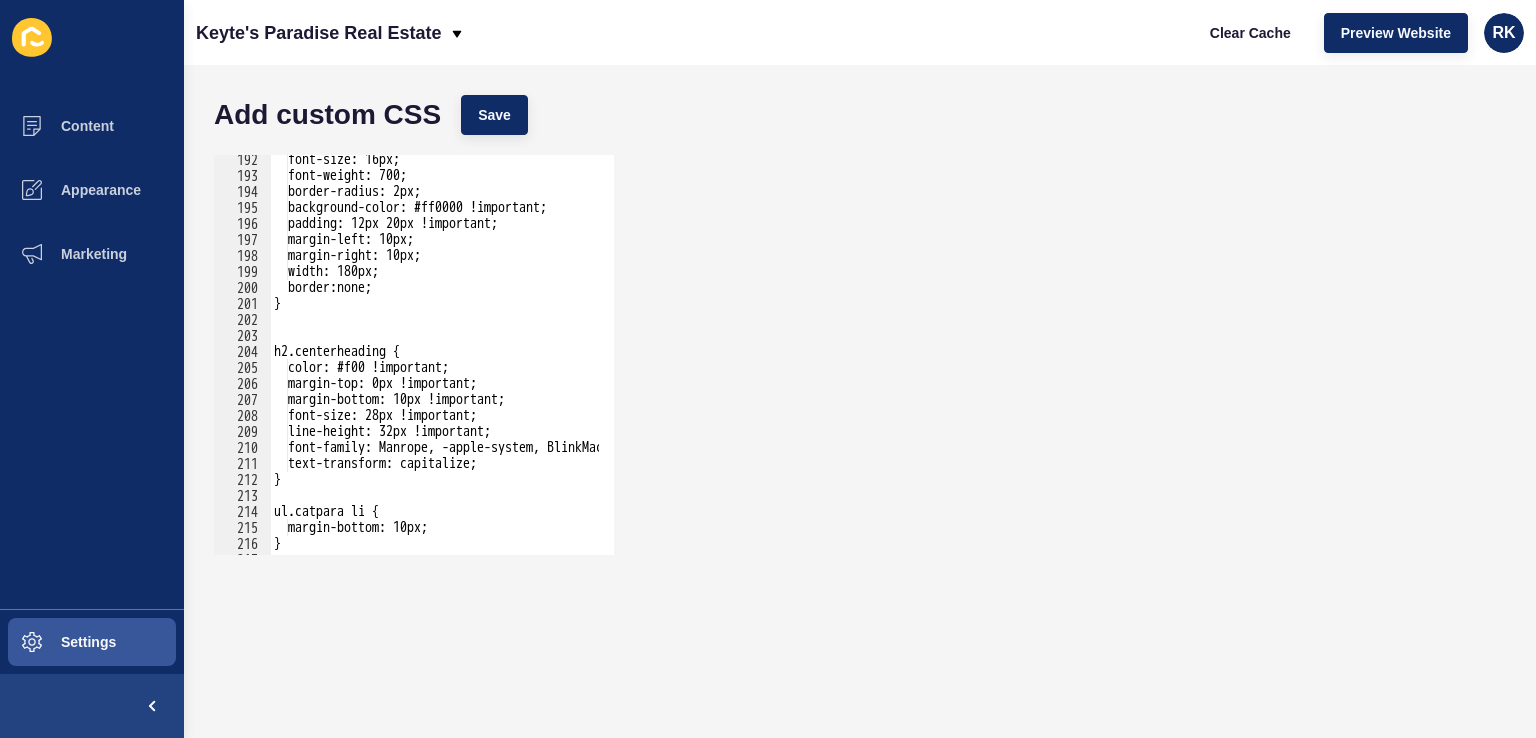 click on "font-size: 16px;      font-weight: 700;      border-radius: 2px;      background-color: #ff0000 !important;      padding: 12px 20px !important;      margin-left: 10px;      margin-right: 10px;      width: 180px;    border:none; } h2.centerheading {      color: #f00 !important;      margin-top: 0px !important;      margin-bottom: 10px !important;      font-size: 28px !important;      line-height: 32px !important;      font-family: Manrope, -apple-system, BlinkMacSystemFont, system-ui, sans-serif !important;      text-transform: capitalize; } ul.catpara li {      margin-bottom: 10px; }" at bounding box center [636, 360] 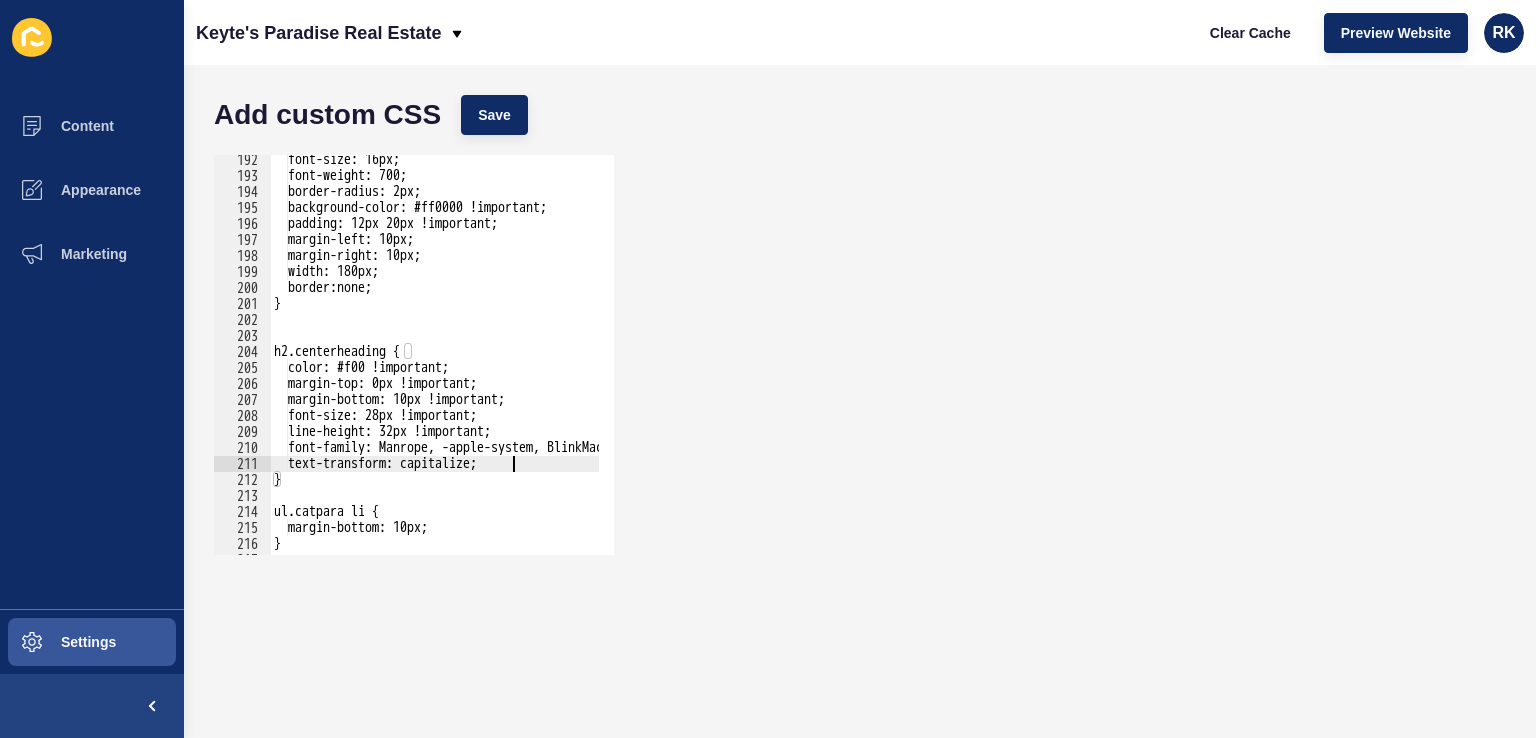 click on "font-size: 16px;      font-weight: 700;      border-radius: 2px;      background-color: #ff0000 !important;      padding: 12px 20px !important;      margin-left: 10px;      margin-right: 10px;      width: 180px;    border:none; } h2.centerheading {      color: #f00 !important;      margin-top: 0px !important;      margin-bottom: 10px !important;      font-size: 28px !important;      line-height: 32px !important;      font-family: Manrope, -apple-system, BlinkMacSystemFont, system-ui, sans-serif !important;      text-transform: capitalize; } ul.catpara li {      margin-bottom: 10px; }" at bounding box center [636, 360] 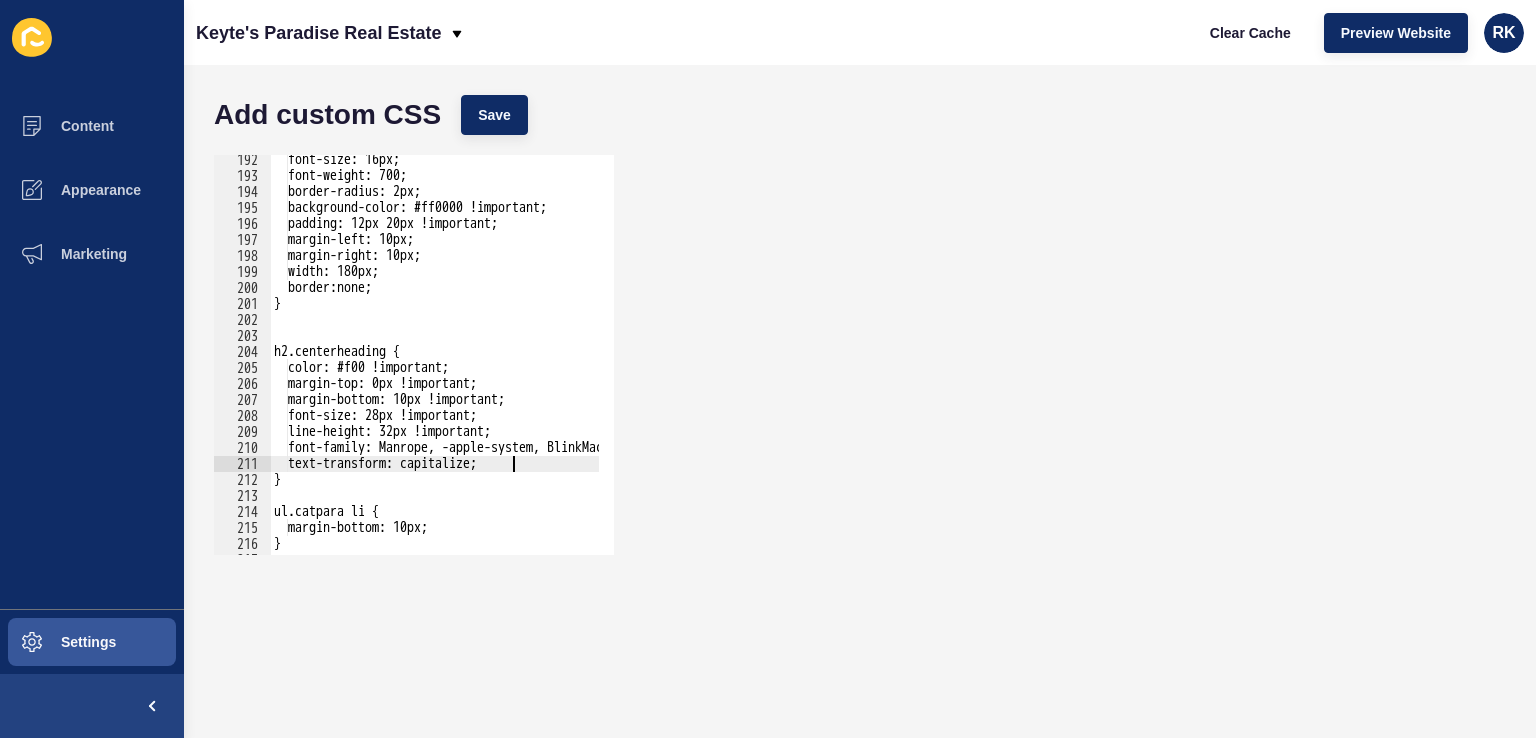 scroll, scrollTop: 0, scrollLeft: 0, axis: both 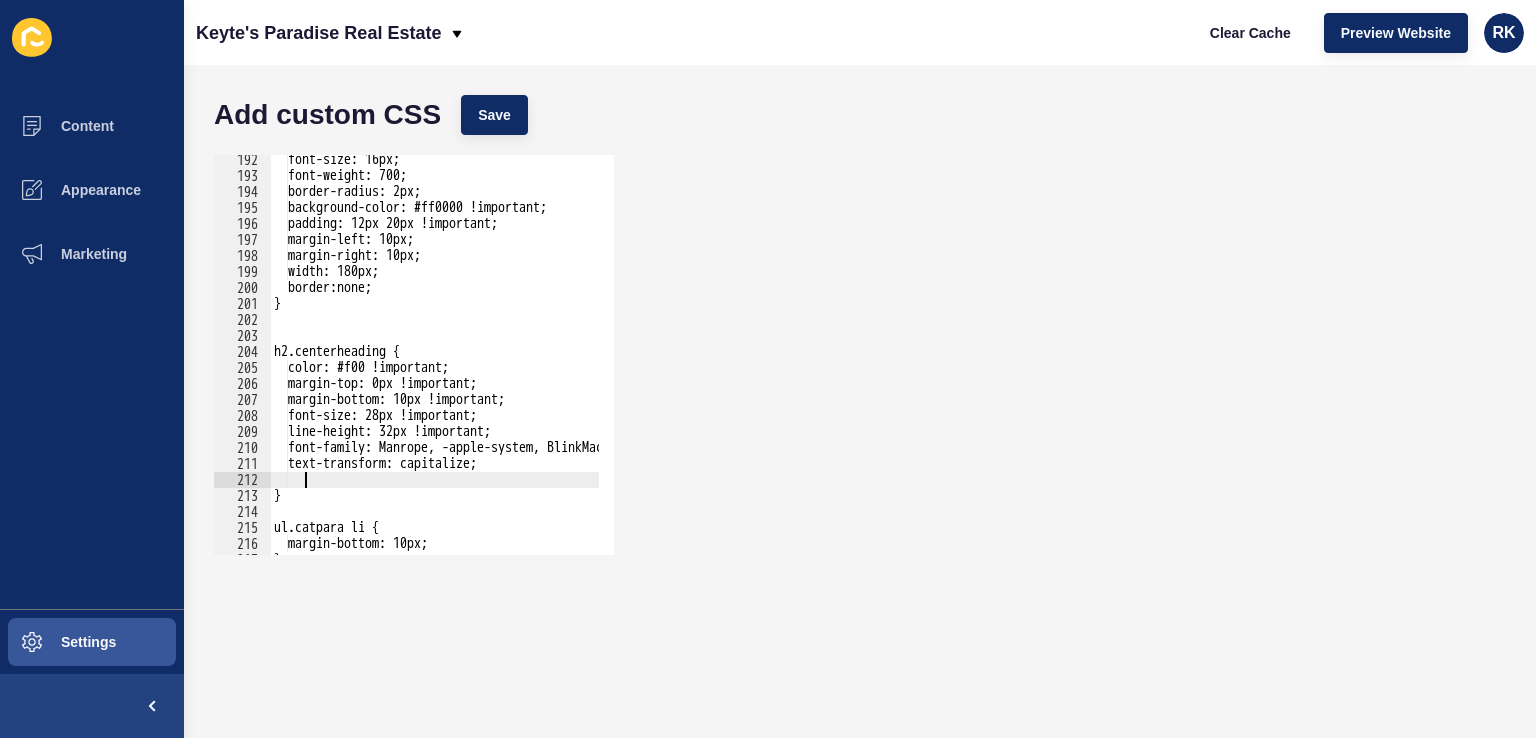 paste on "font-weight: 700;" 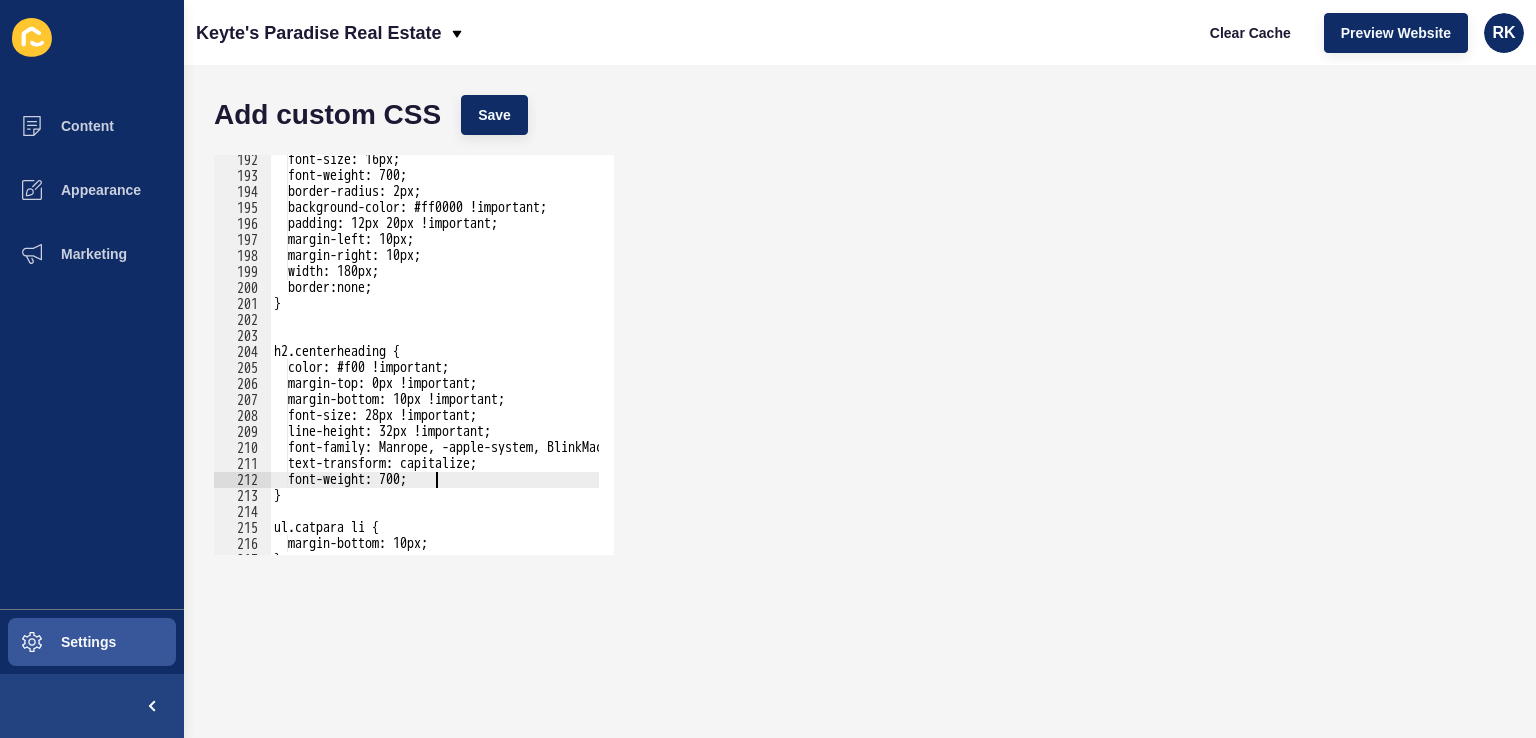 click on "font-size: 16px;      font-weight: 700;      border-radius: 2px;      background-color: #ff0000 !important;      padding: 12px 20px !important;      margin-left: 10px;      margin-right: 10px;      width: 180px;    border:none; } h2.centerheading {      color: #f00 !important;      margin-top: 0px !important;      margin-bottom: 10px !important;      font-size: 28px !important;      line-height: 32px !important;      font-family: Manrope, -apple-system, BlinkMacSystemFont, system-ui, sans-serif !important;      text-transform: capitalize;      font-weight: 700; } ul.catpara li {      margin-bottom: 10px; }" at bounding box center [636, 360] 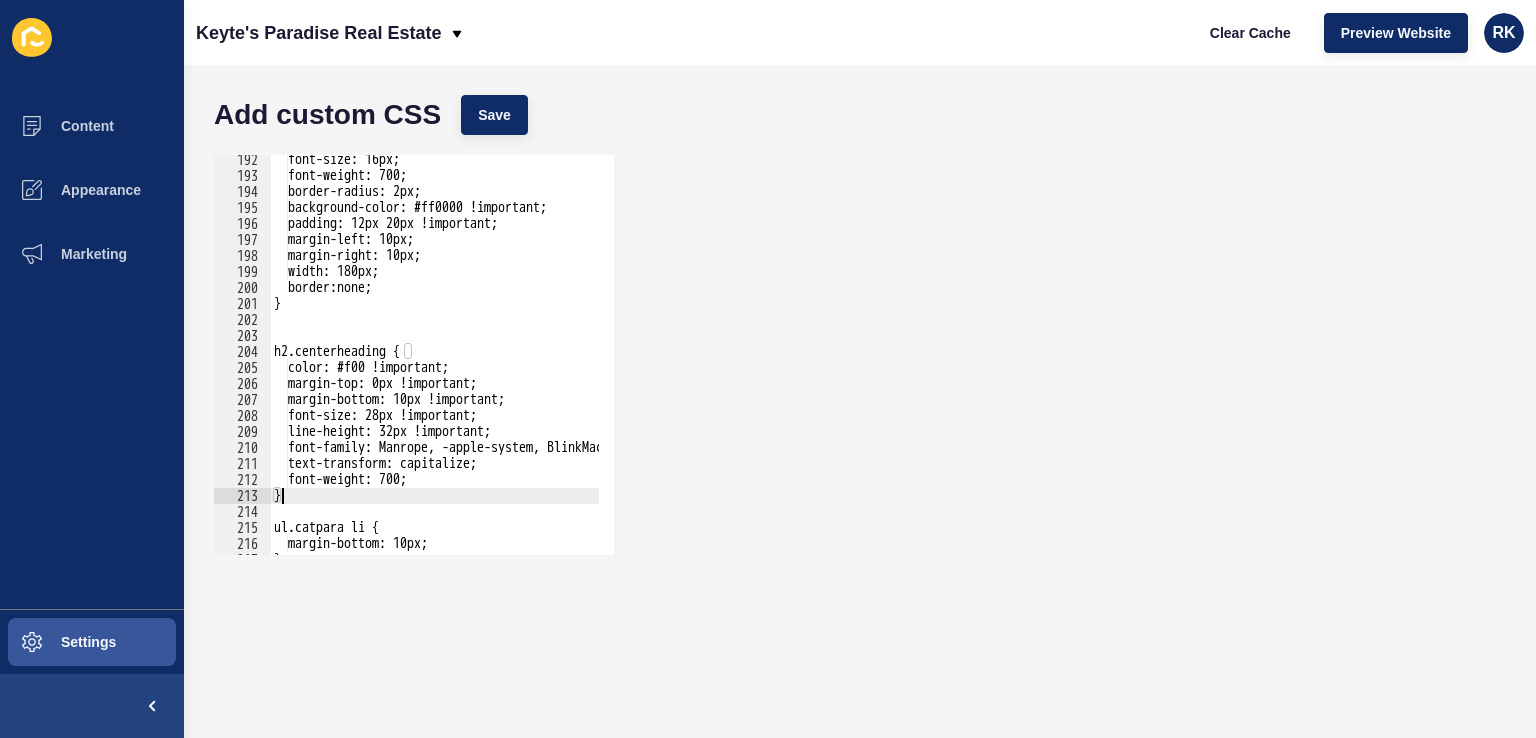 scroll, scrollTop: 0, scrollLeft: 0, axis: both 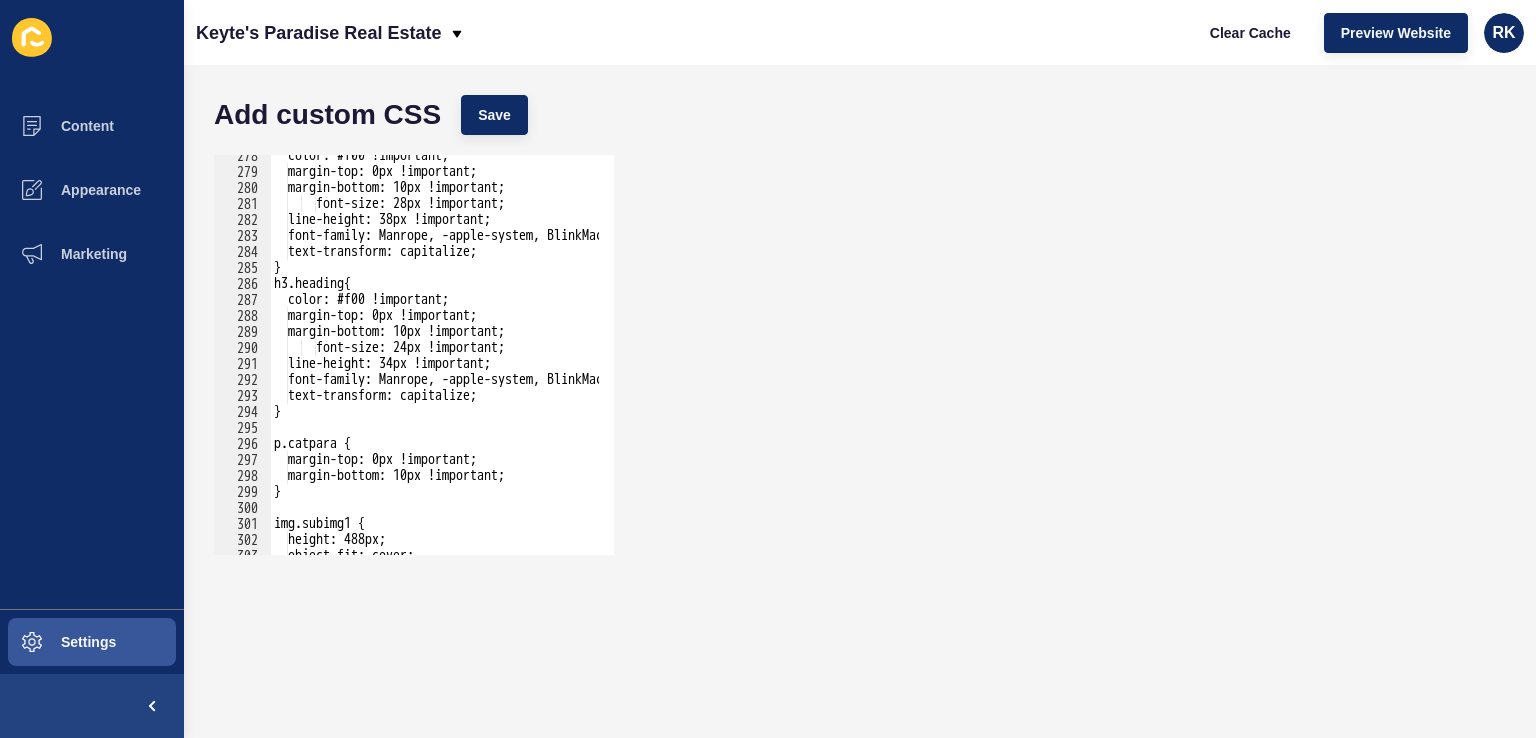 click on "color: #f00 !important;      margin-top: 0px !important;      margin-bottom: 10px !important;            font-size: 28px !important;      line-height: 38px !important;      font-family: Manrope, -apple-system, BlinkMacSystemFont, system-ui, sans-serif !important;      text-transform: capitalize; } h3.heading{    color: #f00 !important;      margin-top: 0px !important;      margin-bottom: 10px !important;            font-size: 24px !important;      line-height: 34px !important;      font-family: Manrope, -apple-system, BlinkMacSystemFont, system-ui, sans-serif !important;      text-transform: capitalize; } p.catpara {      margin-top: 0px !important;      margin-bottom: 10px !important; } img.subimg1 {      height: 488px;      object-fit: cover;" at bounding box center [636, 356] 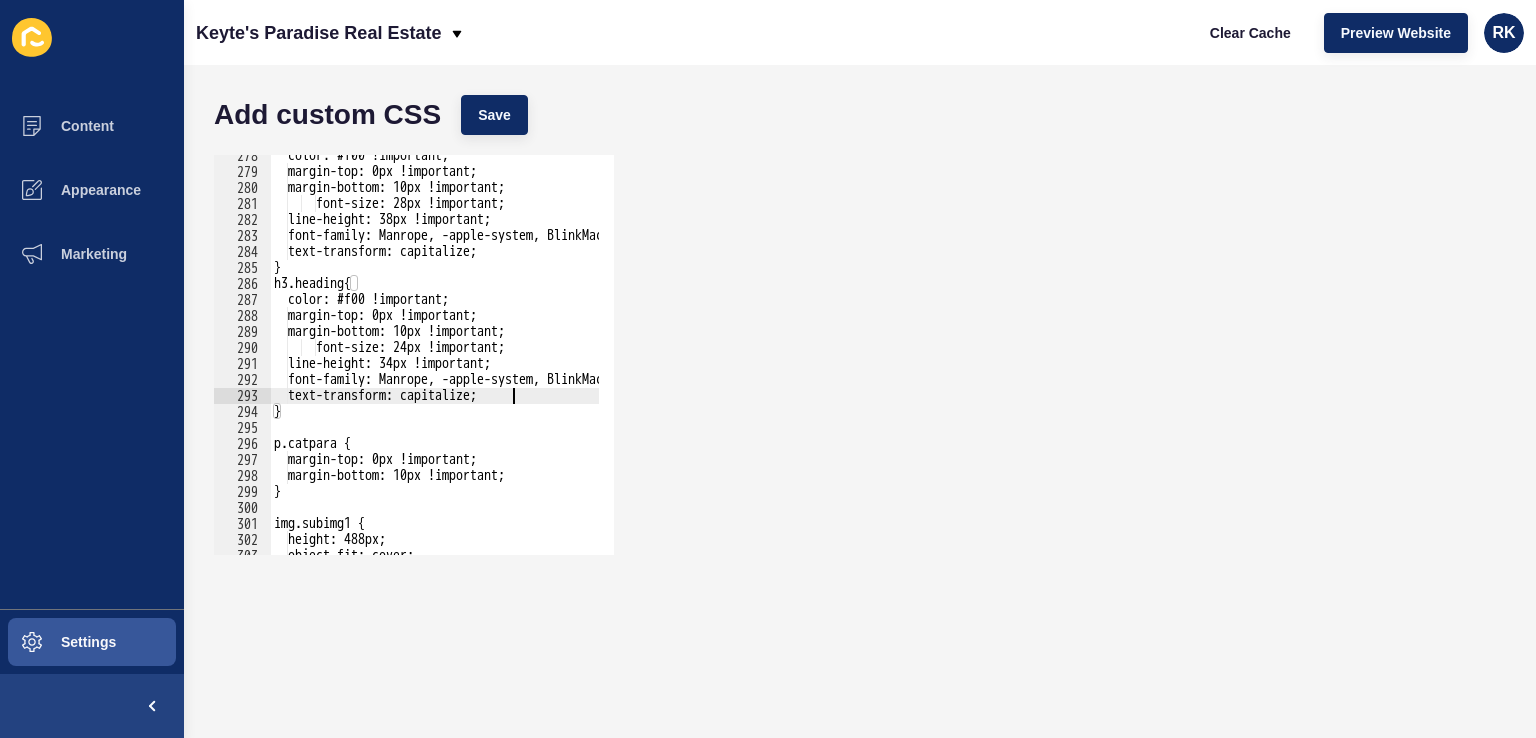 click on "color: #f00 !important;      margin-top: 0px !important;      margin-bottom: 10px !important;            font-size: 28px !important;      line-height: 38px !important;      font-family: Manrope, -apple-system, BlinkMacSystemFont, system-ui, sans-serif !important;      text-transform: capitalize; } h3.heading{    color: #f00 !important;      margin-top: 0px !important;      margin-bottom: 10px !important;            font-size: 24px !important;      line-height: 34px !important;      font-family: Manrope, -apple-system, BlinkMacSystemFont, system-ui, sans-serif !important;      text-transform: capitalize; } p.catpara {      margin-top: 0px !important;      margin-bottom: 10px !important; } img.subimg1 {      height: 488px;      object-fit: cover;" at bounding box center (636, 356) 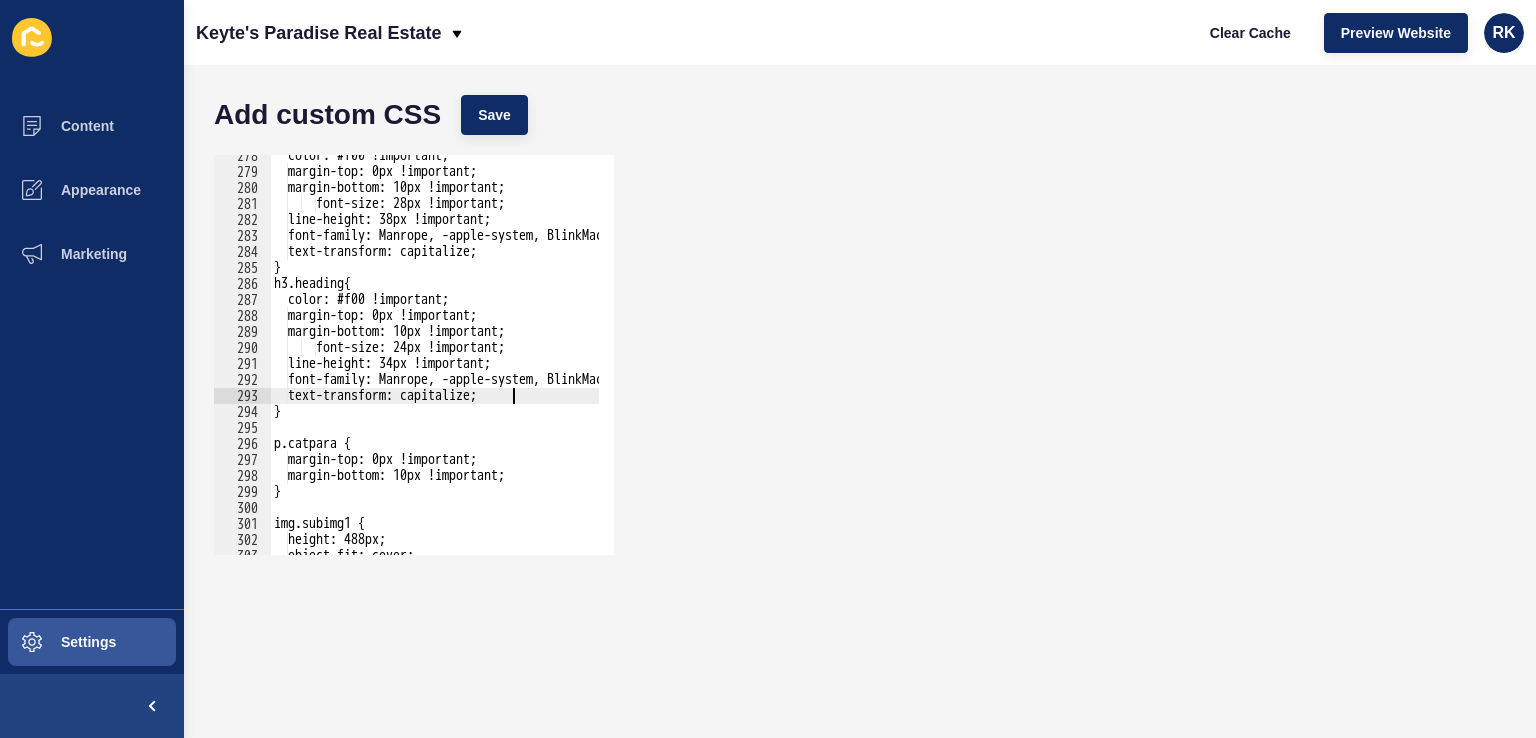 scroll, scrollTop: 0, scrollLeft: 0, axis: both 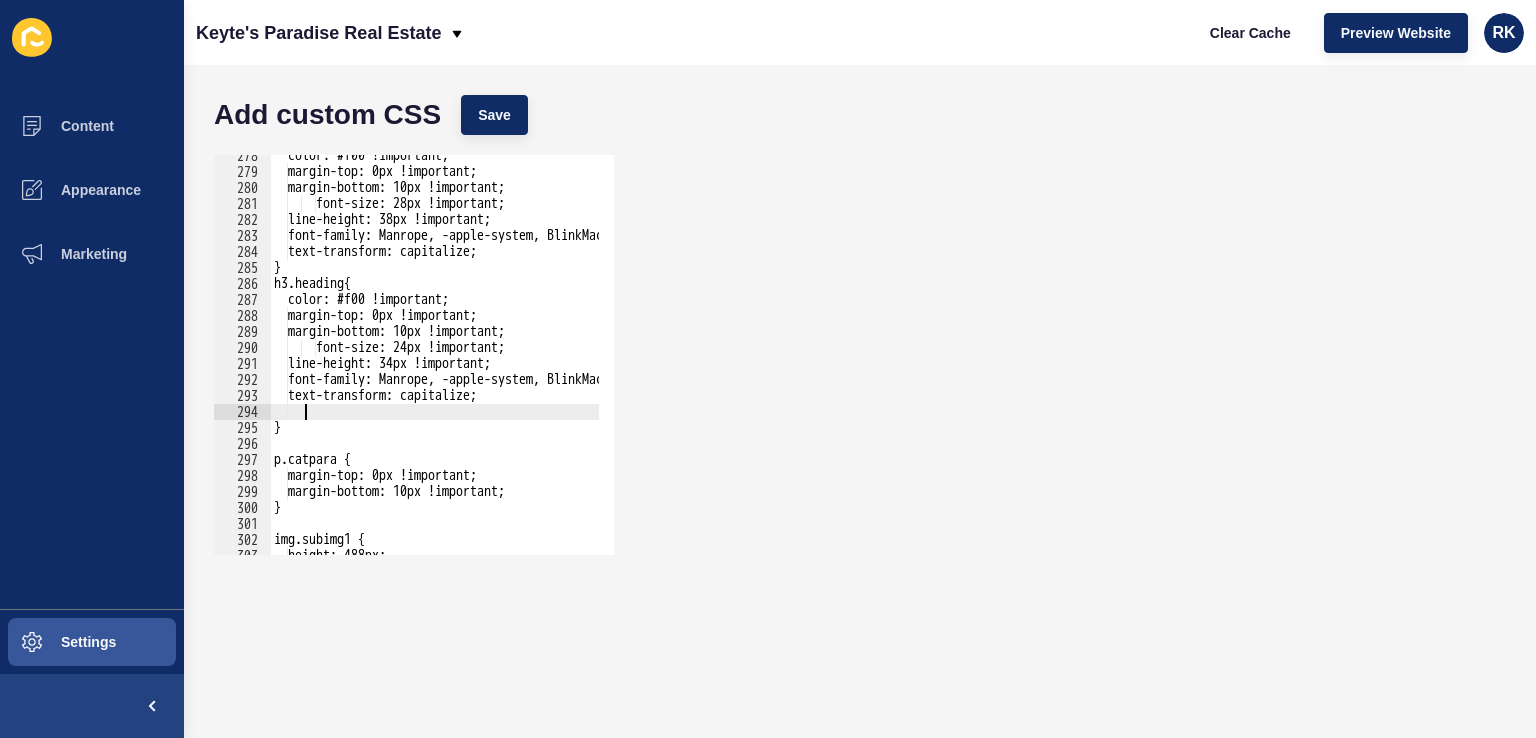 paste on "font-weight: 700;" 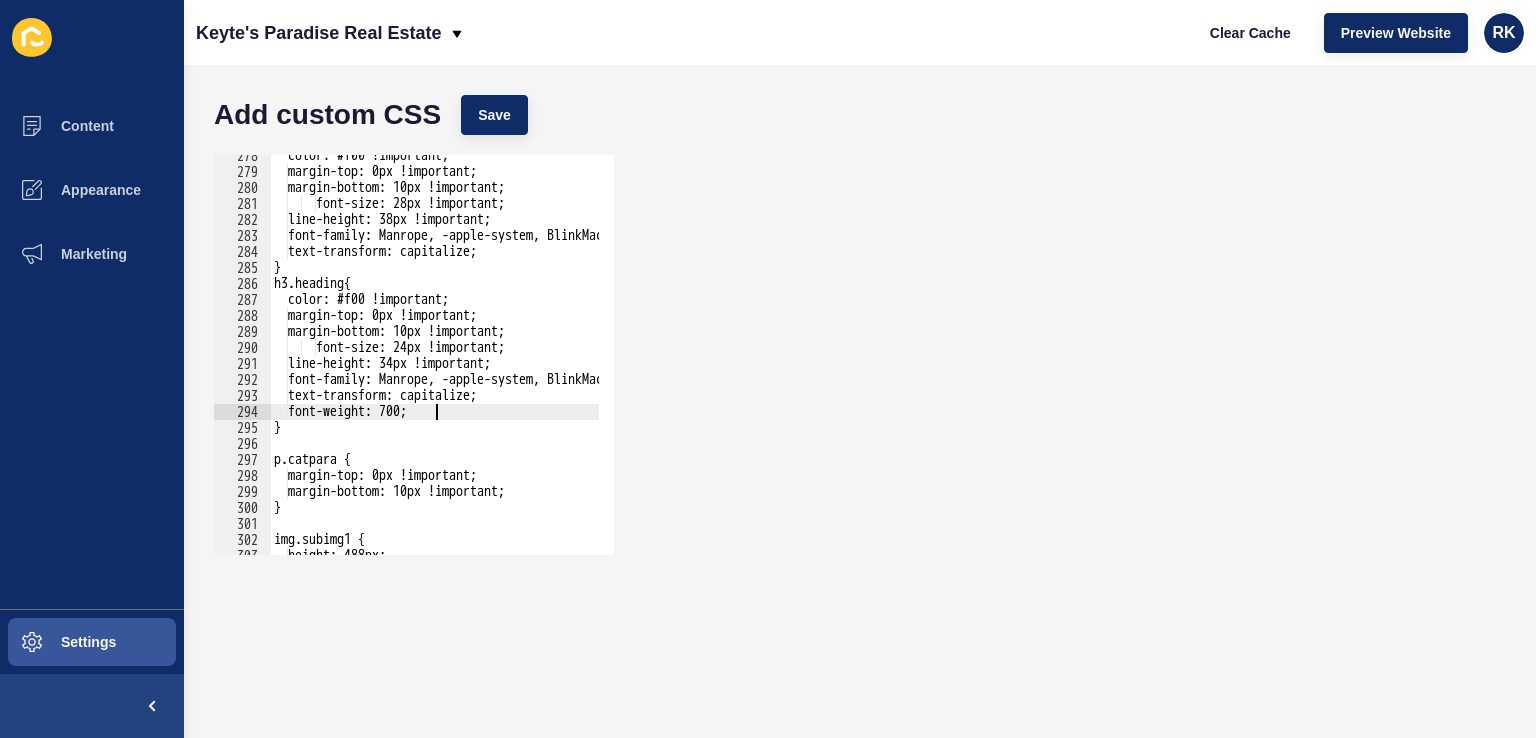click on "color: #f00 !important;      margin-top: 0px !important;      margin-bottom: 10px !important;            font-size: 28px !important;      line-height: 38px !important;      font-family: Manrope, -apple-system, BlinkMacSystemFont, system-ui, sans-serif !important;      text-transform: capitalize; } h3.heading{    color: #f00 !important;      margin-top: 0px !important;      margin-bottom: 10px !important;            font-size: 24px !important;      line-height: 34px !important;      font-family: Manrope, -apple-system, BlinkMacSystemFont, system-ui, sans-serif !important;      text-transform: capitalize;      font-weight: 700; } p.catpara {      margin-top: 0px !important;      margin-bottom: 10px !important; } img.subimg1 {      height: 488px;" at bounding box center (636, 356) 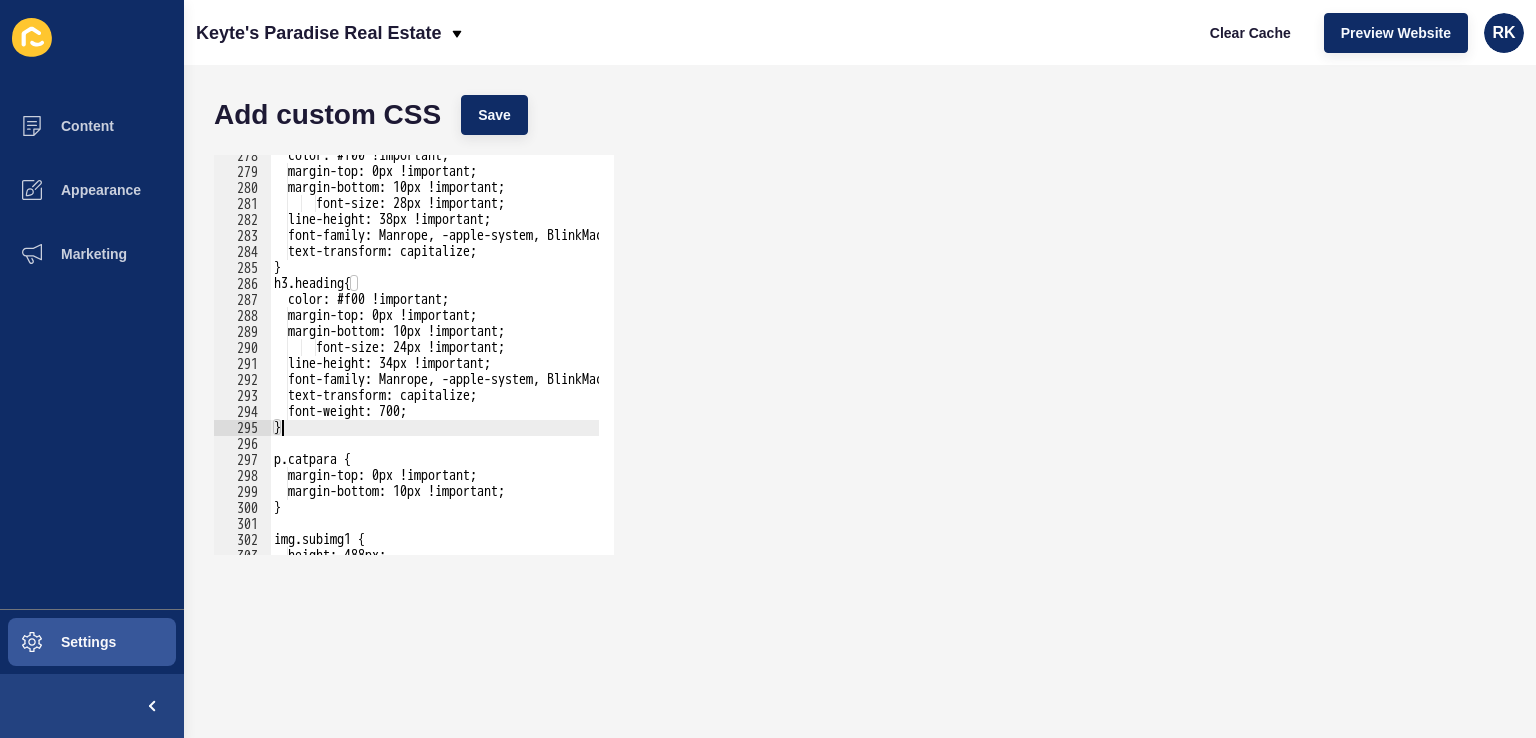 scroll, scrollTop: 0, scrollLeft: 0, axis: both 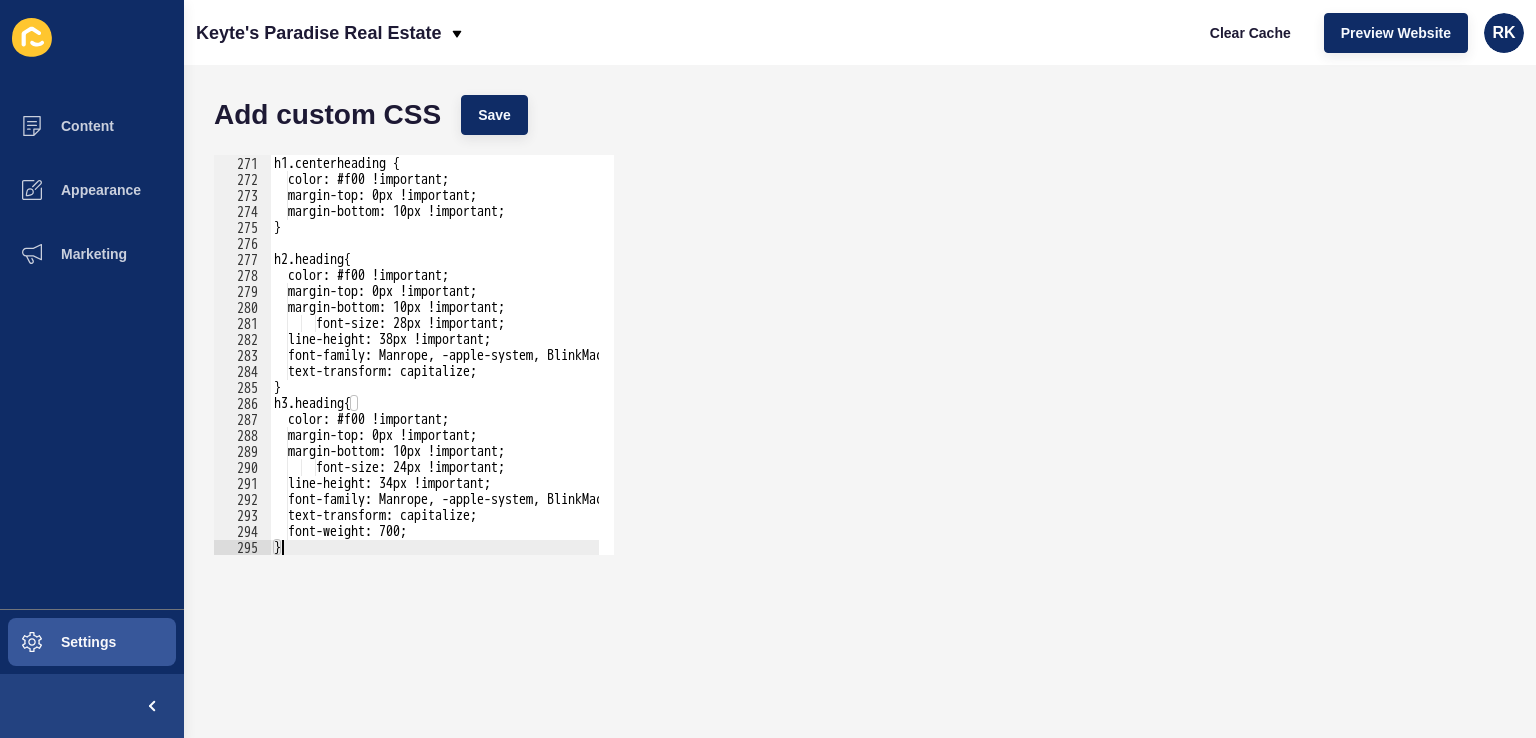 click on "h1.centerheading {      color: #f00 !important;      margin-top: 0px !important;      margin-bottom: 10px !important; } h2.heading{    color: #f00 !important;      margin-top: 0px !important;      margin-bottom: 10px !important;            font-size: 28px !important;      line-height: 38px !important;      font-family: Manrope, -apple-system, BlinkMacSystemFont, system-ui, sans-serif !important;      text-transform: capitalize; } h3.heading{    color: #f00 !important;      margin-top: 0px !important;      margin-bottom: 10px !important;            font-size: 24px !important;      line-height: 34px !important;      font-family: Manrope, -apple-system, BlinkMacSystemFont, system-ui, sans-serif !important;      text-transform: capitalize;      font-weight: 700; }" at bounding box center [636, 348] 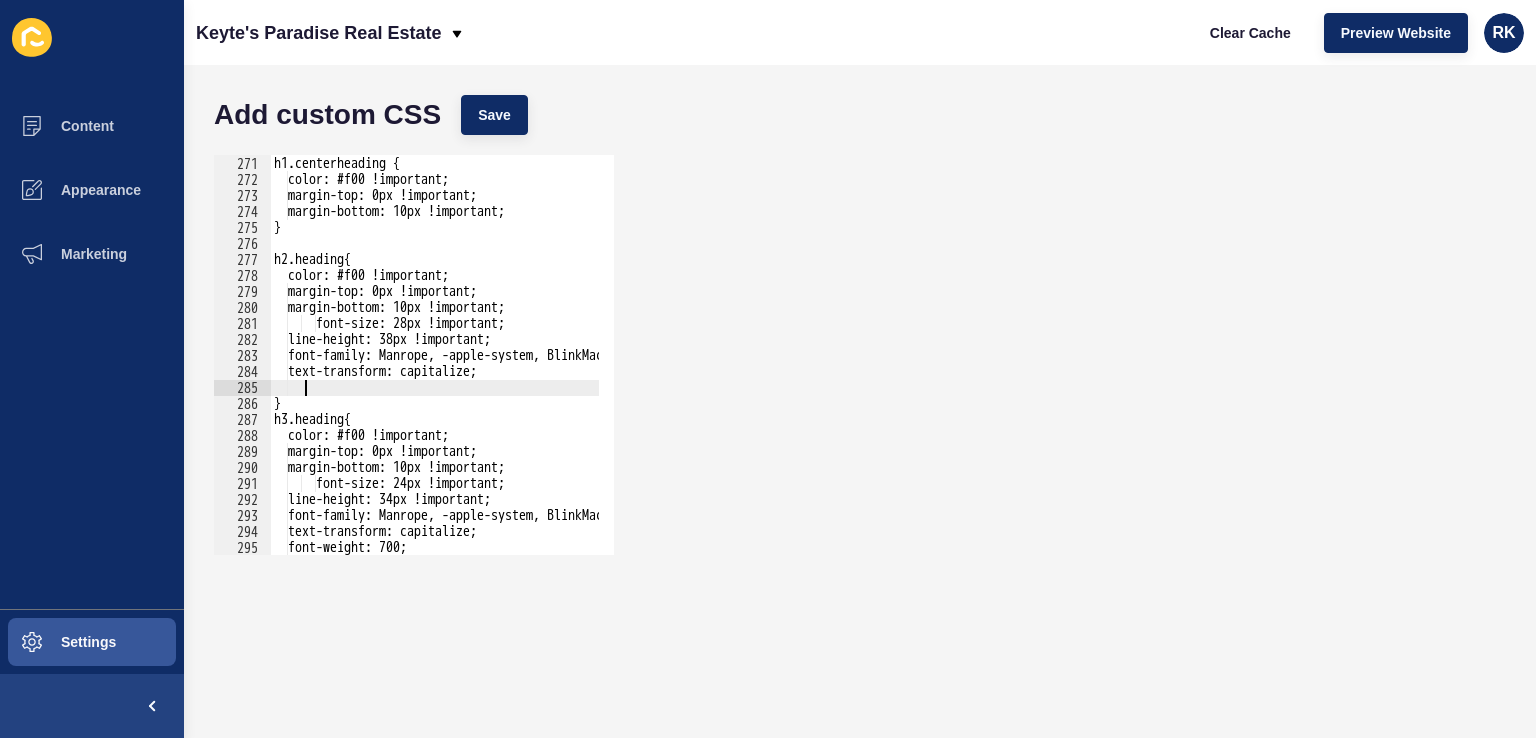 scroll, scrollTop: 0, scrollLeft: 0, axis: both 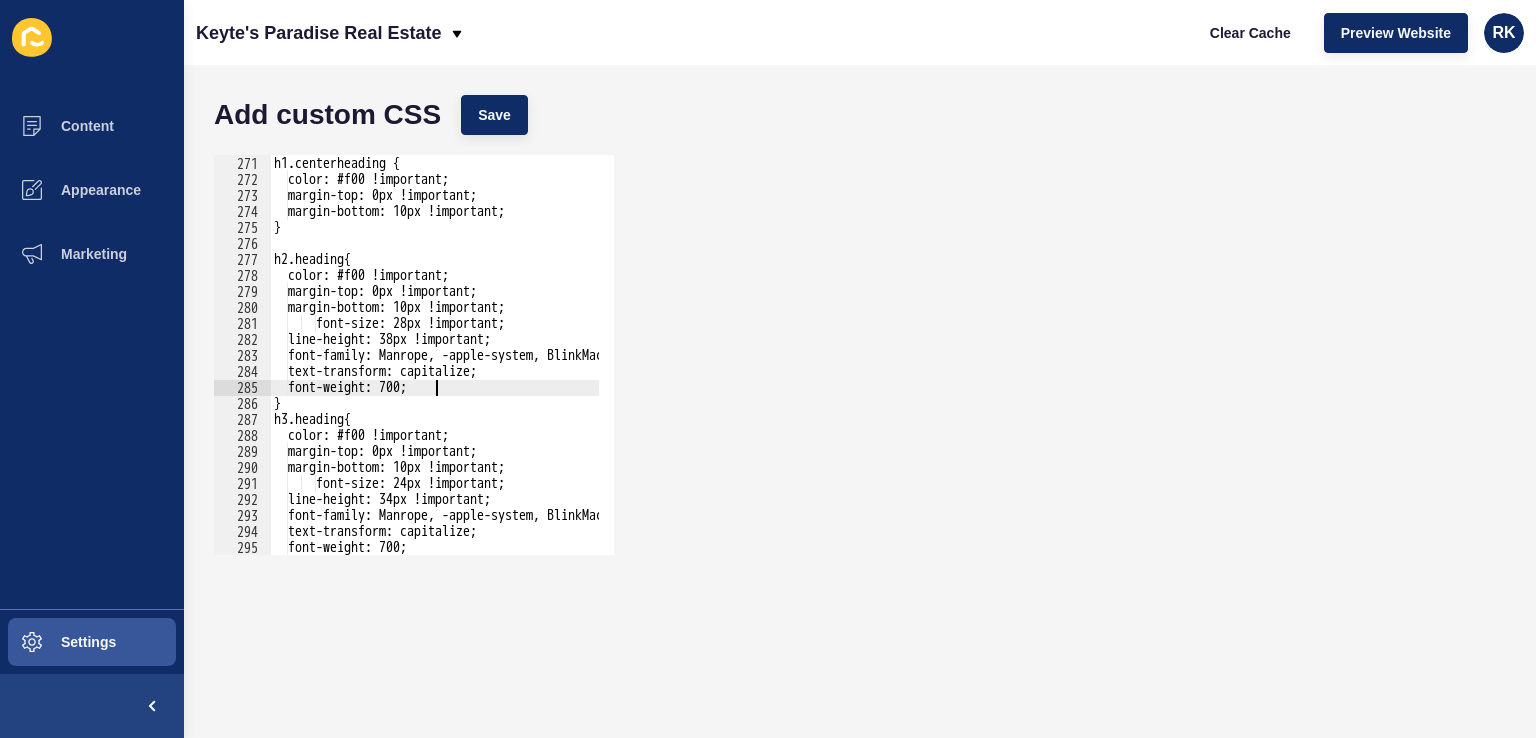 click on "h1.centerheading {      color: #f00 !important;      margin-top: 0px !important;      margin-bottom: 10px !important; } h2.heading{    color: #f00 !important;      margin-top: 0px !important;      margin-bottom: 10px !important;            font-size: 28px !important;      line-height: 38px !important;      font-family: Manrope, -apple-system, BlinkMacSystemFont, system-ui, sans-serif !important;      text-transform: capitalize;      font-weight: 700; } h3.heading{    color: #f00 !important;      margin-top: 0px !important;      margin-bottom: 10px !important;            font-size: 24px !important;      line-height: 34px !important;      font-family: Manrope, -apple-system, BlinkMacSystemFont, system-ui, sans-serif !important;      text-transform: capitalize;      font-weight: 700;" at bounding box center [636, 348] 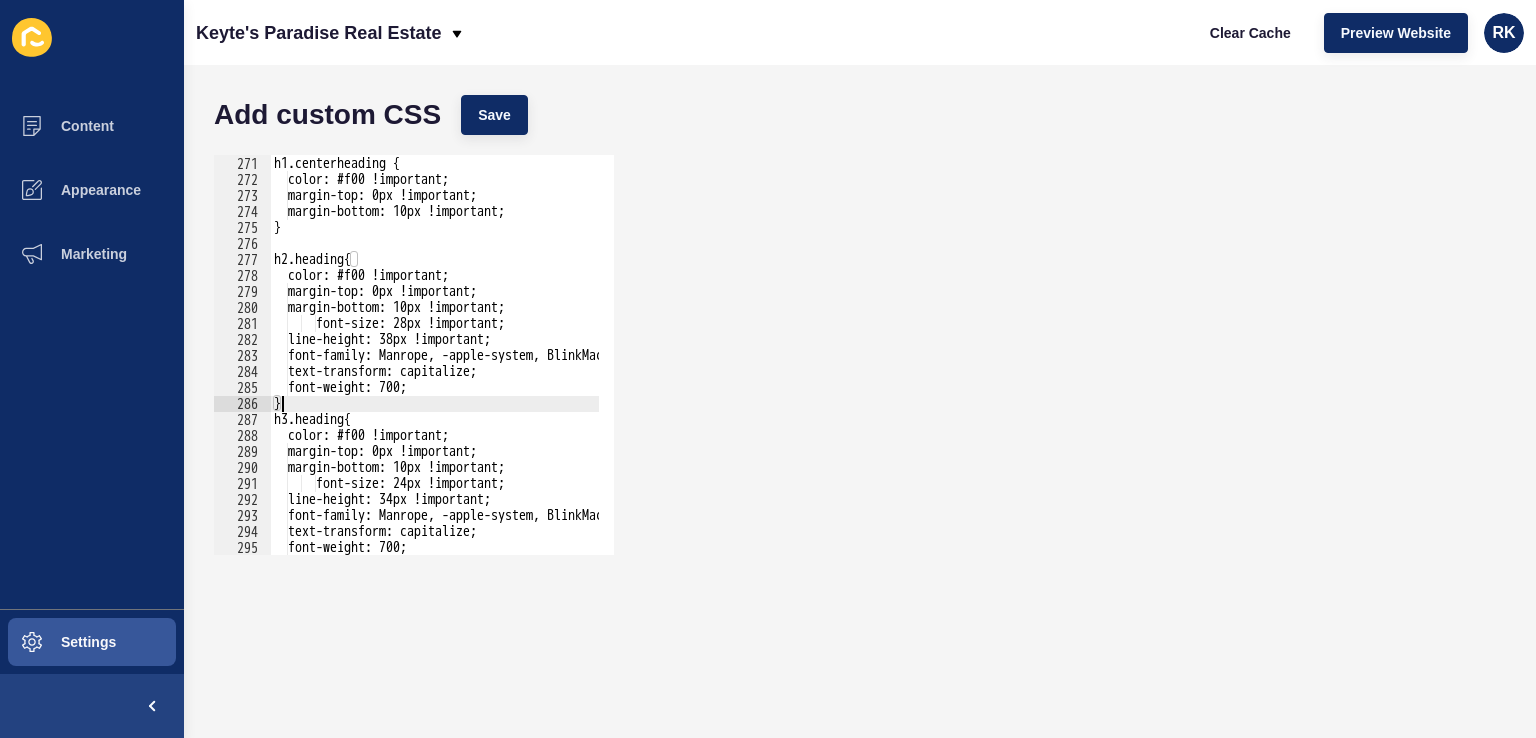 scroll, scrollTop: 0, scrollLeft: 0, axis: both 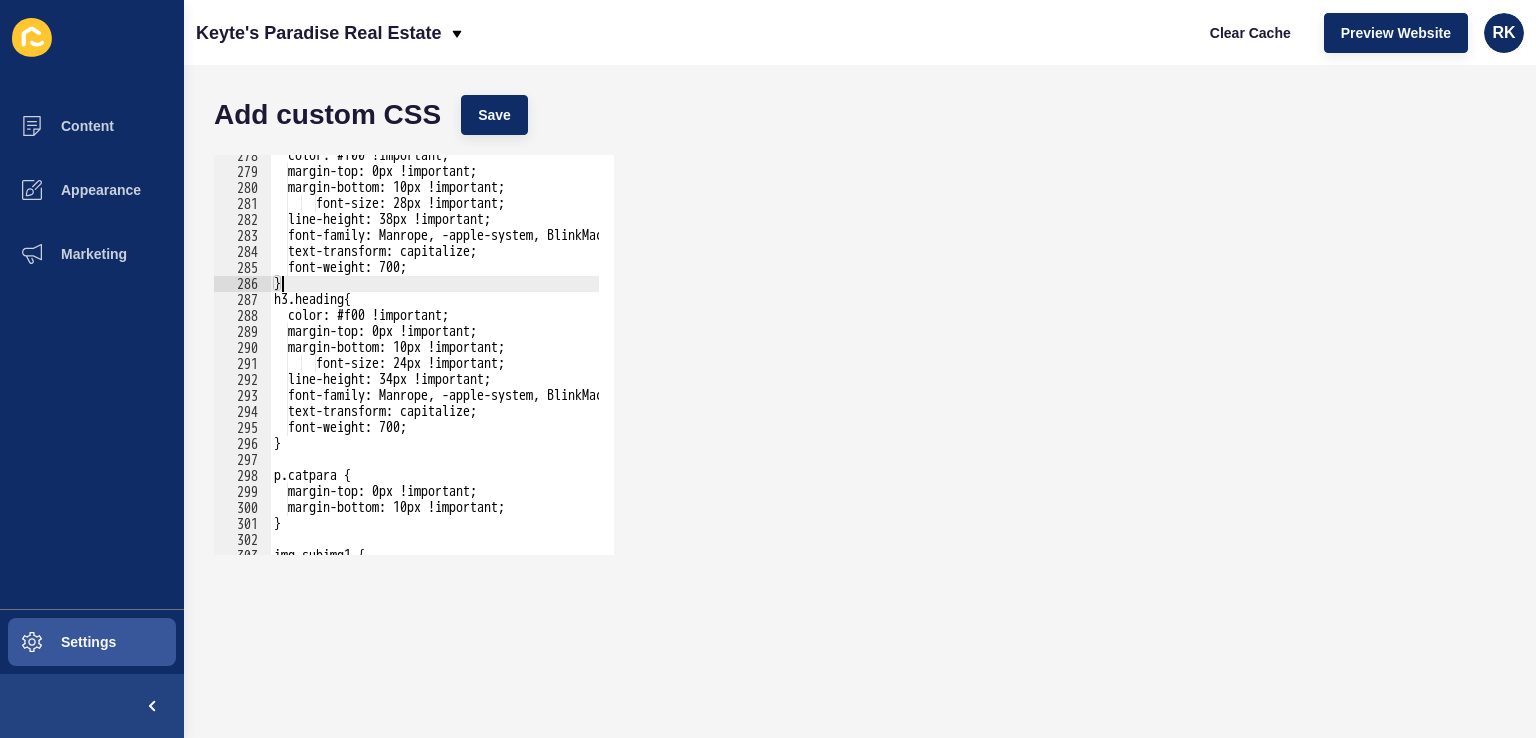 click on "color: #f00 !important;      margin-top: 0px !important;      margin-bottom: 10px !important;            font-size: 28px !important;      line-height: 38px !important;      font-family: Manrope, -apple-system, BlinkMacSystemFont, system-ui, sans-serif !important;      text-transform: capitalize;      font-weight: 700; } h3.heading{    color: #f00 !important;      margin-top: 0px !important;      margin-bottom: 10px !important;            font-size: 24px !important;      line-height: 34px !important;      font-family: Manrope, -apple-system, BlinkMacSystemFont, system-ui, sans-serif !important;      text-transform: capitalize;      font-weight: 700; } p.catpara {      margin-top: 0px !important;      margin-bottom: 10px !important; } img.subimg1 {" at bounding box center (636, 356) 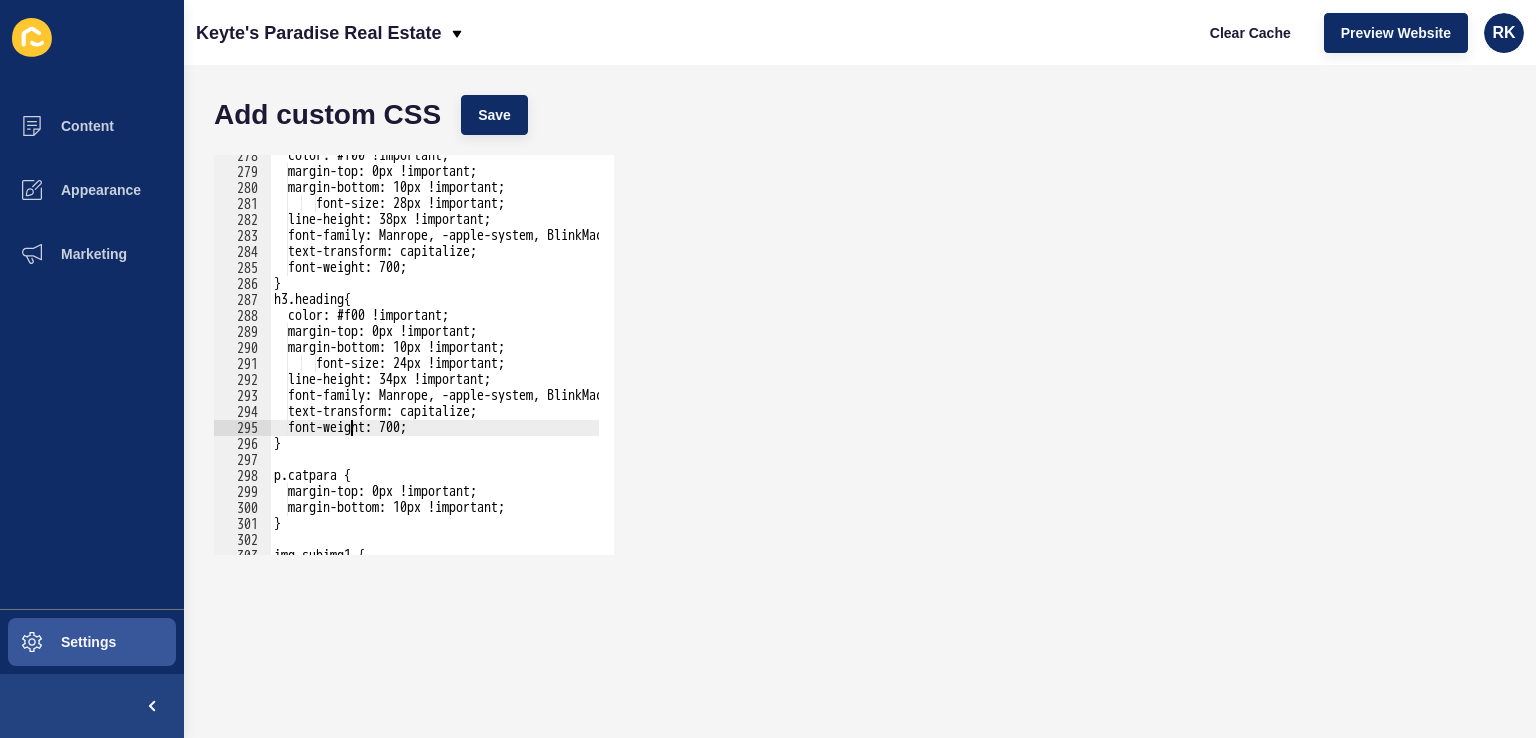 click on "color: #f00 !important;      margin-top: 0px !important;      margin-bottom: 10px !important;            font-size: 28px !important;      line-height: 38px !important;      font-family: Manrope, -apple-system, BlinkMacSystemFont, system-ui, sans-serif !important;      text-transform: capitalize;      font-weight: 700; } h3.heading{    color: #f00 !important;      margin-top: 0px !important;      margin-bottom: 10px !important;            font-size: 24px !important;      line-height: 34px !important;      font-family: Manrope, -apple-system, BlinkMacSystemFont, system-ui, sans-serif !important;      text-transform: capitalize;      font-weight: 700; } p.catpara {      margin-top: 0px !important;      margin-bottom: 10px !important; } img.subimg1 {" at bounding box center (636, 356) 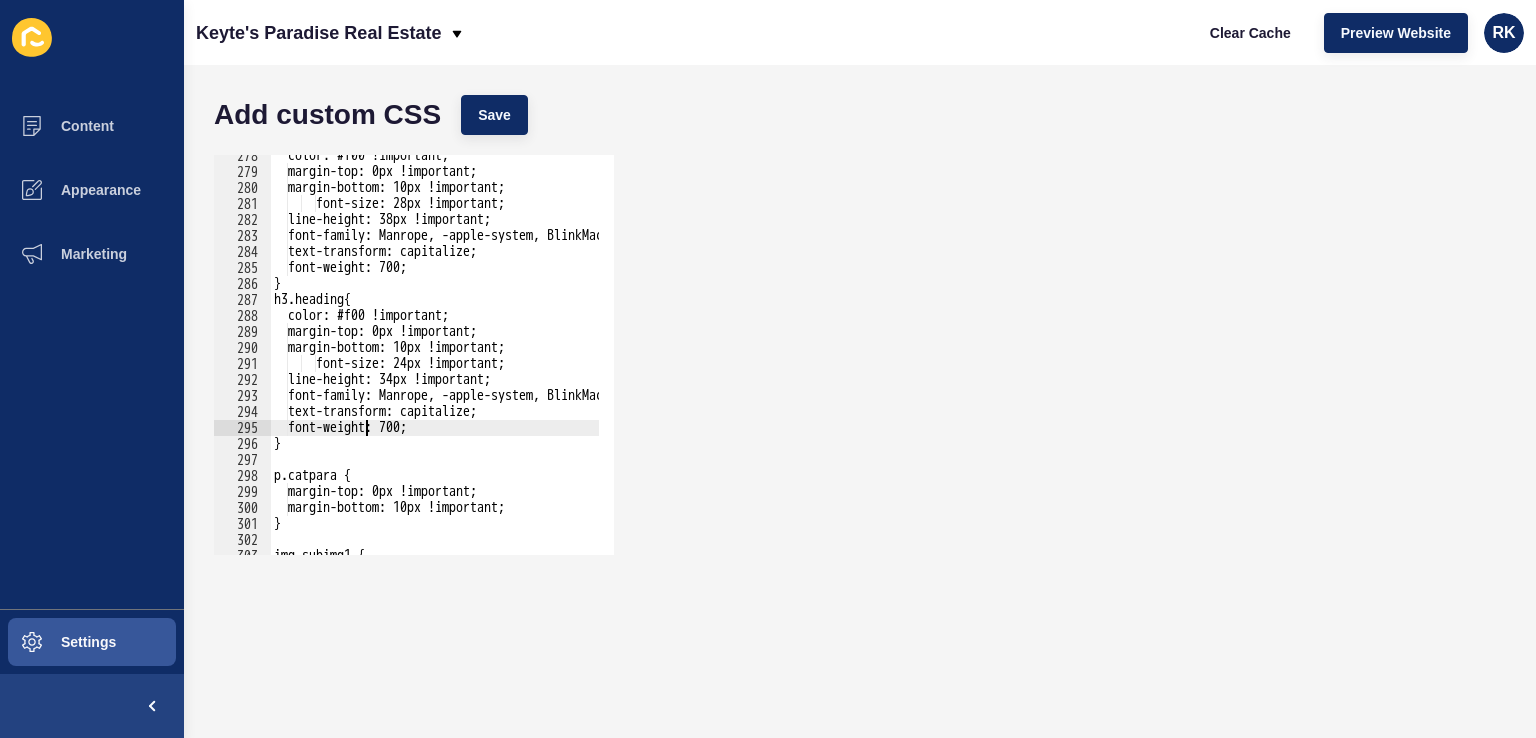 click on "color: #f00 !important;      margin-top: 0px !important;      margin-bottom: 10px !important;            font-size: 28px !important;      line-height: 38px !important;      font-family: Manrope, -apple-system, BlinkMacSystemFont, system-ui, sans-serif !important;      text-transform: capitalize;      font-weight: 700; } h3.heading{    color: #f00 !important;      margin-top: 0px !important;      margin-bottom: 10px !important;            font-size: 24px !important;      line-height: 34px !important;      font-family: Manrope, -apple-system, BlinkMacSystemFont, system-ui, sans-serif !important;      text-transform: capitalize;      font-weight: 700; } p.catpara {      margin-top: 0px !important;      margin-bottom: 10px !important; } img.subimg1 {" at bounding box center [636, 356] 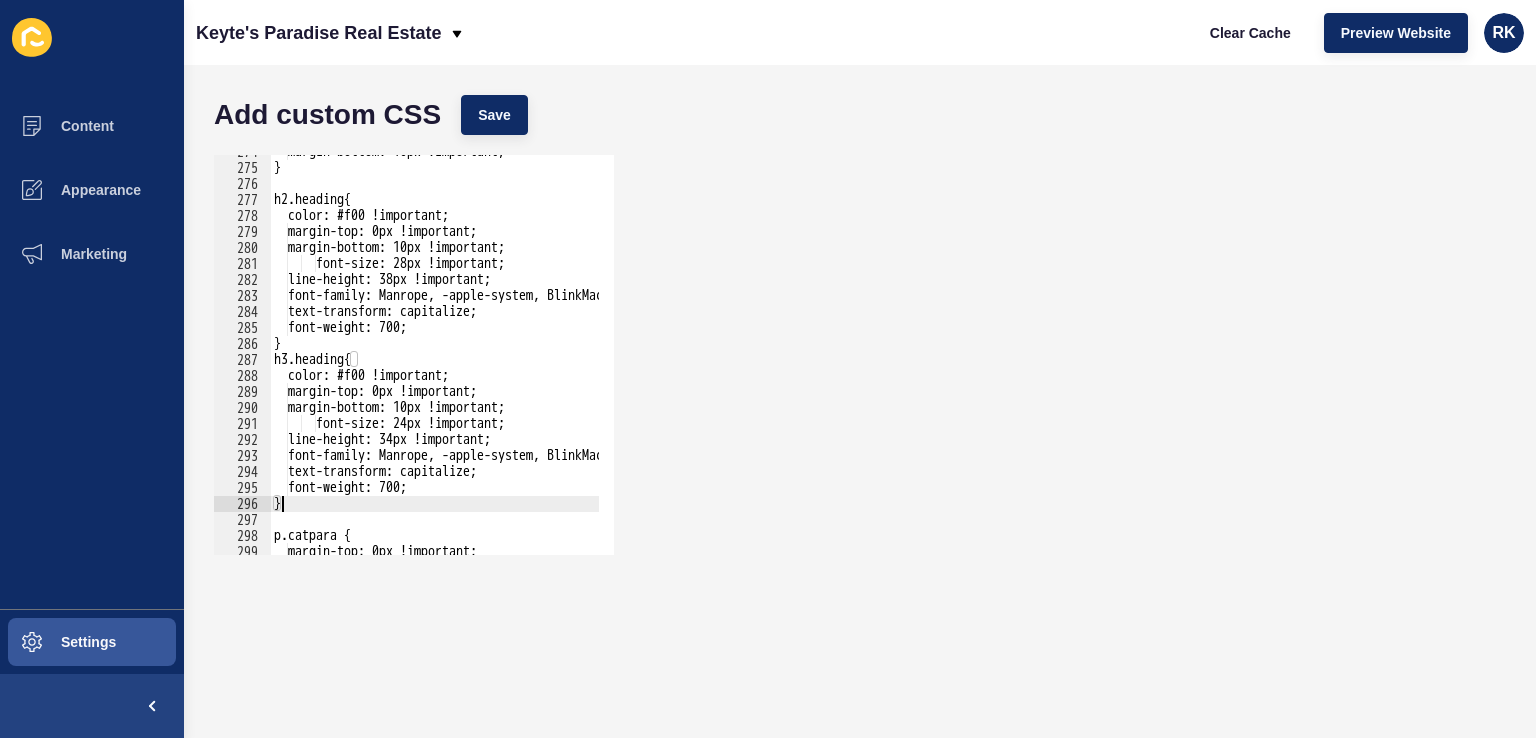 scroll, scrollTop: 4319, scrollLeft: 0, axis: vertical 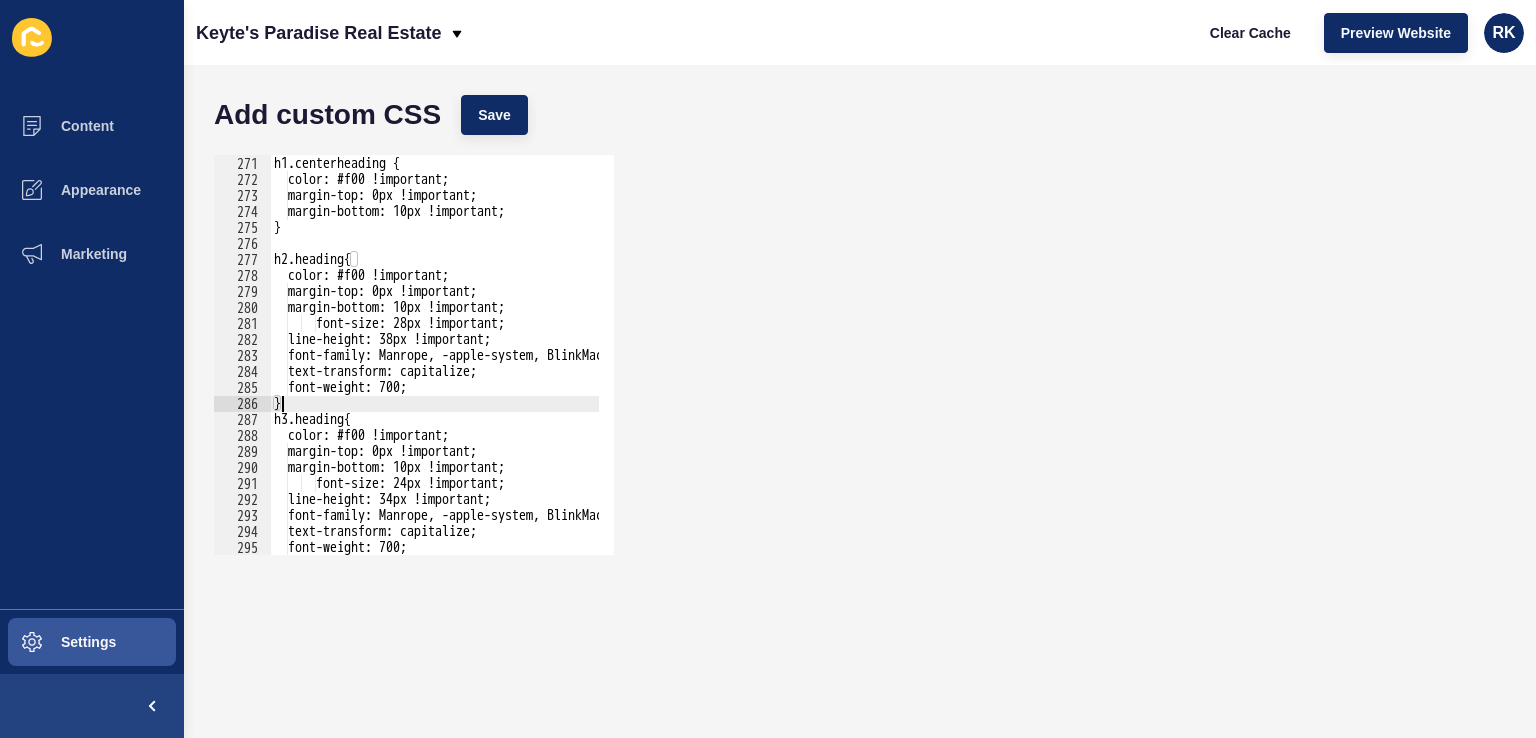 click on "h1.centerheading {      color: #f00 !important;      margin-top: 0px !important;      margin-bottom: 10px !important; } h2.heading{    color: #f00 !important;      margin-top: 0px !important;      margin-bottom: 10px !important;            font-size: 28px !important;      line-height: 38px !important;      font-family: Manrope, -apple-system, BlinkMacSystemFont, system-ui, sans-serif !important;      text-transform: capitalize;      font-weight: 700; } h3.heading{    color: #f00 !important;      margin-top: 0px !important;      margin-bottom: 10px !important;            font-size: 24px !important;      line-height: 34px !important;      font-family: Manrope, -apple-system, BlinkMacSystemFont, system-ui, sans-serif !important;      text-transform: capitalize;      font-weight: 700;" at bounding box center (636, 348) 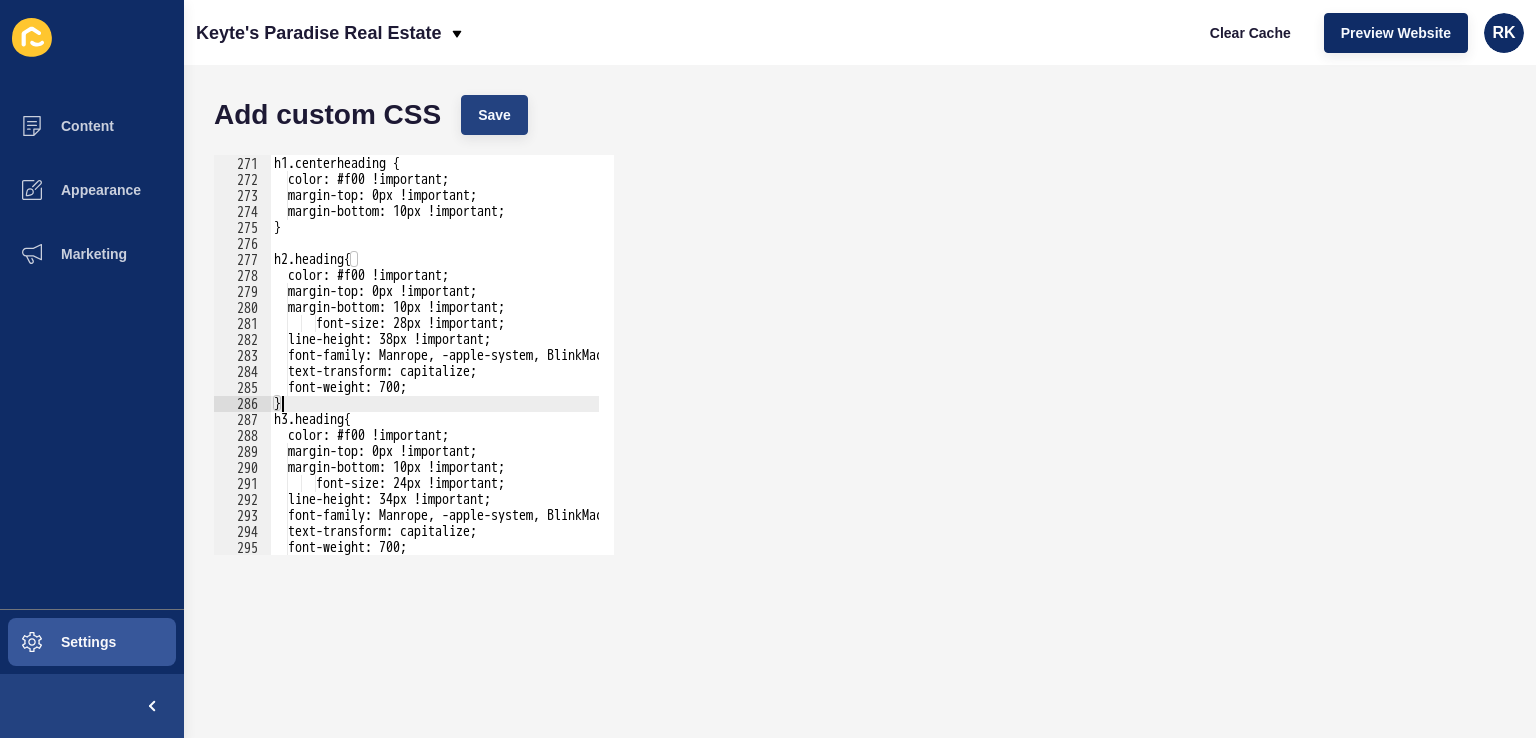 type on "}" 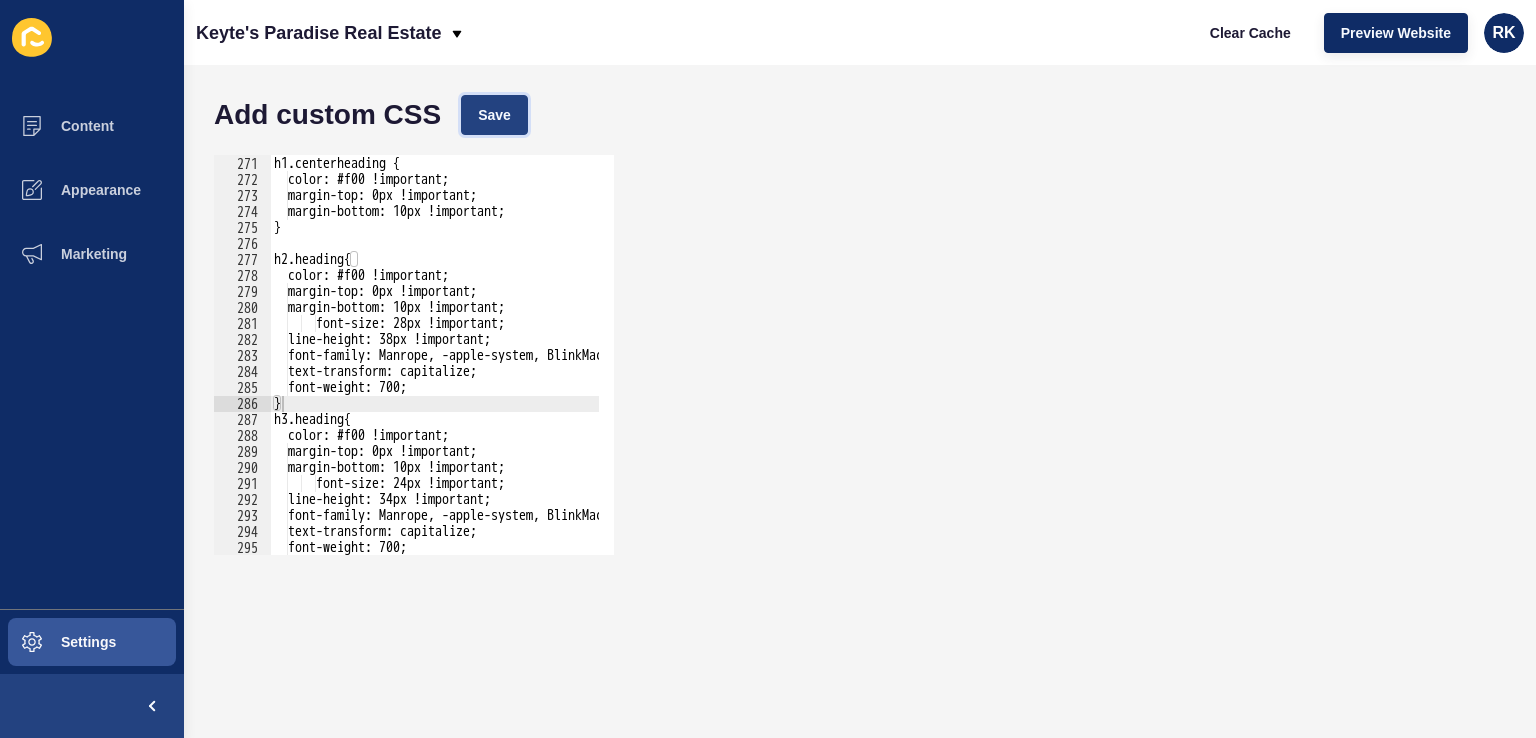 click on "Save" at bounding box center (494, 115) 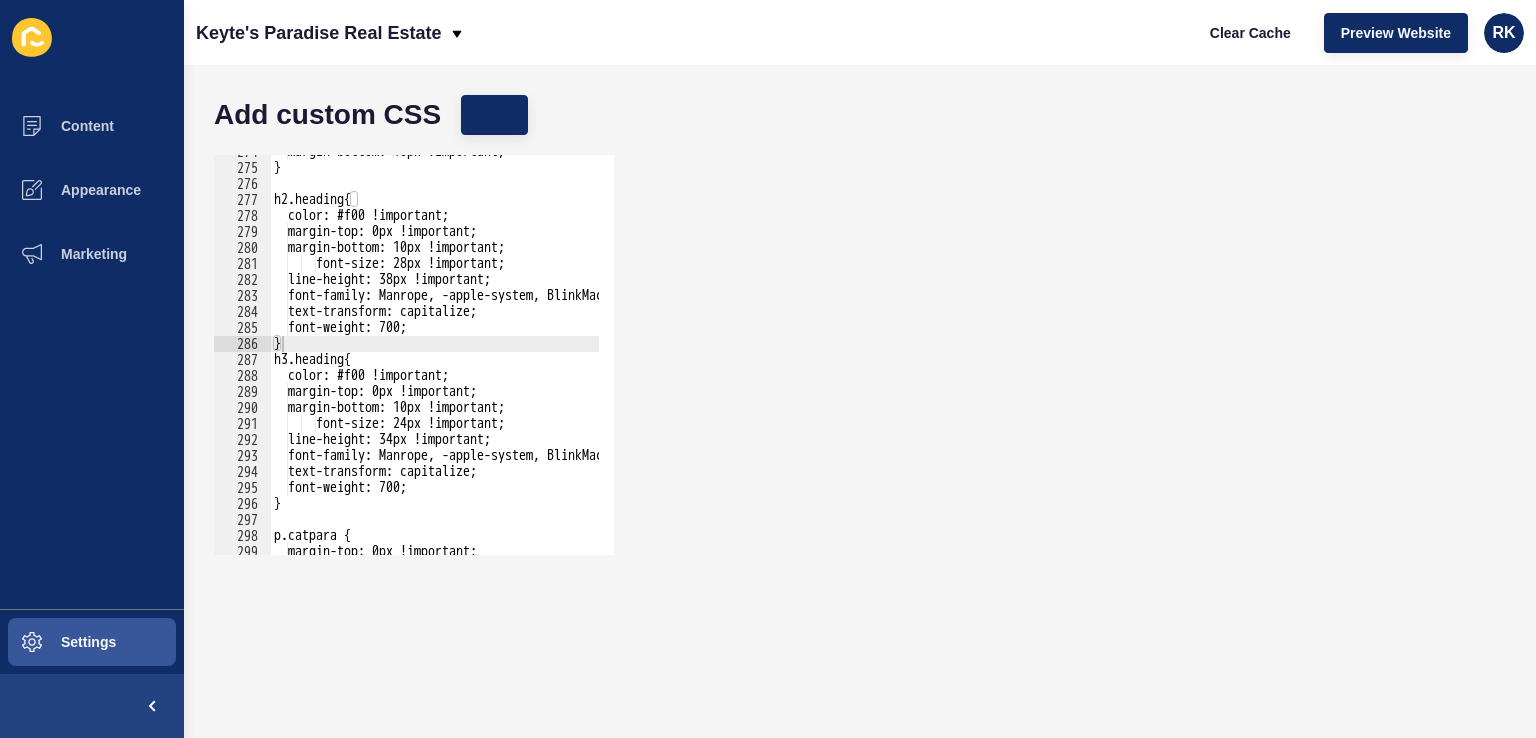 scroll, scrollTop: 4379, scrollLeft: 0, axis: vertical 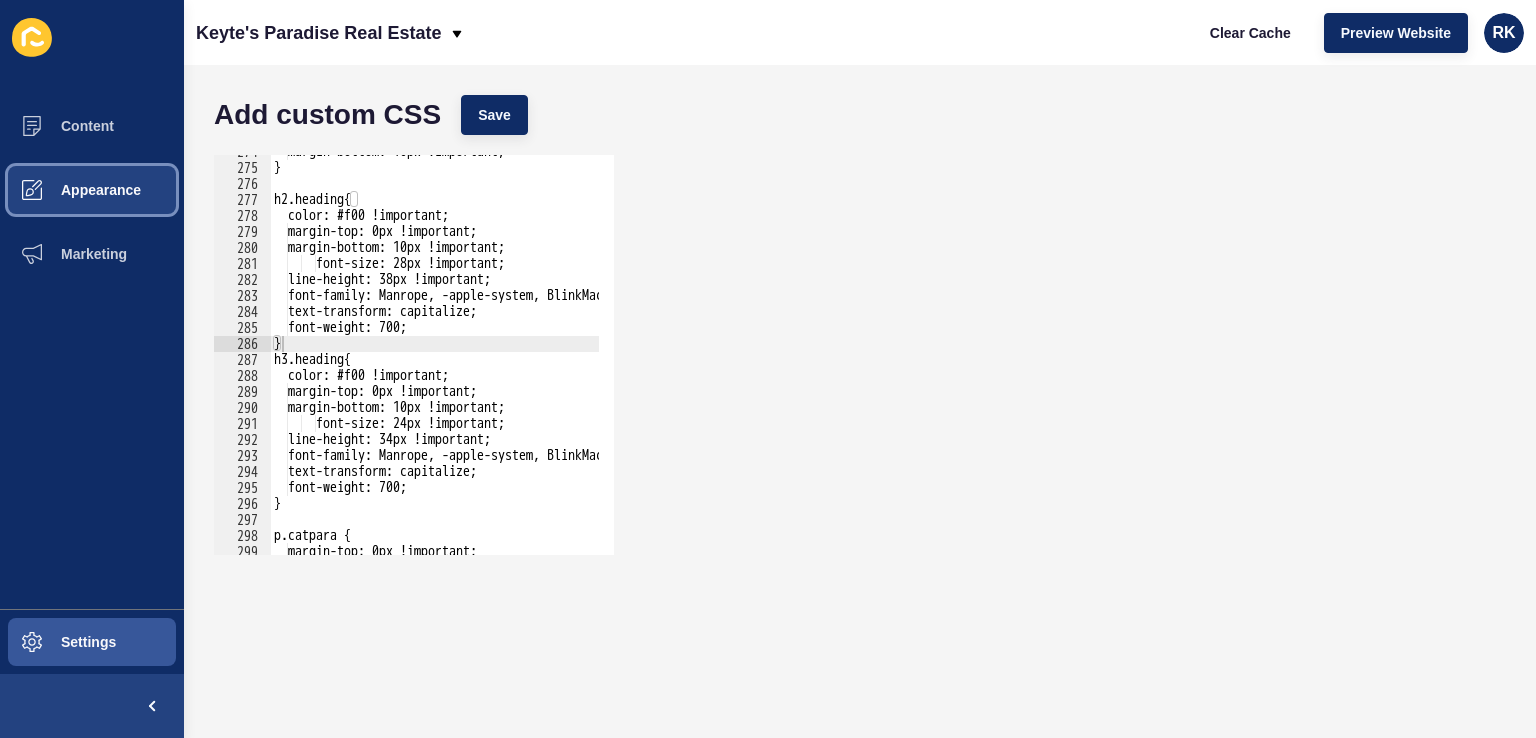 click on "Appearance" at bounding box center (69, 190) 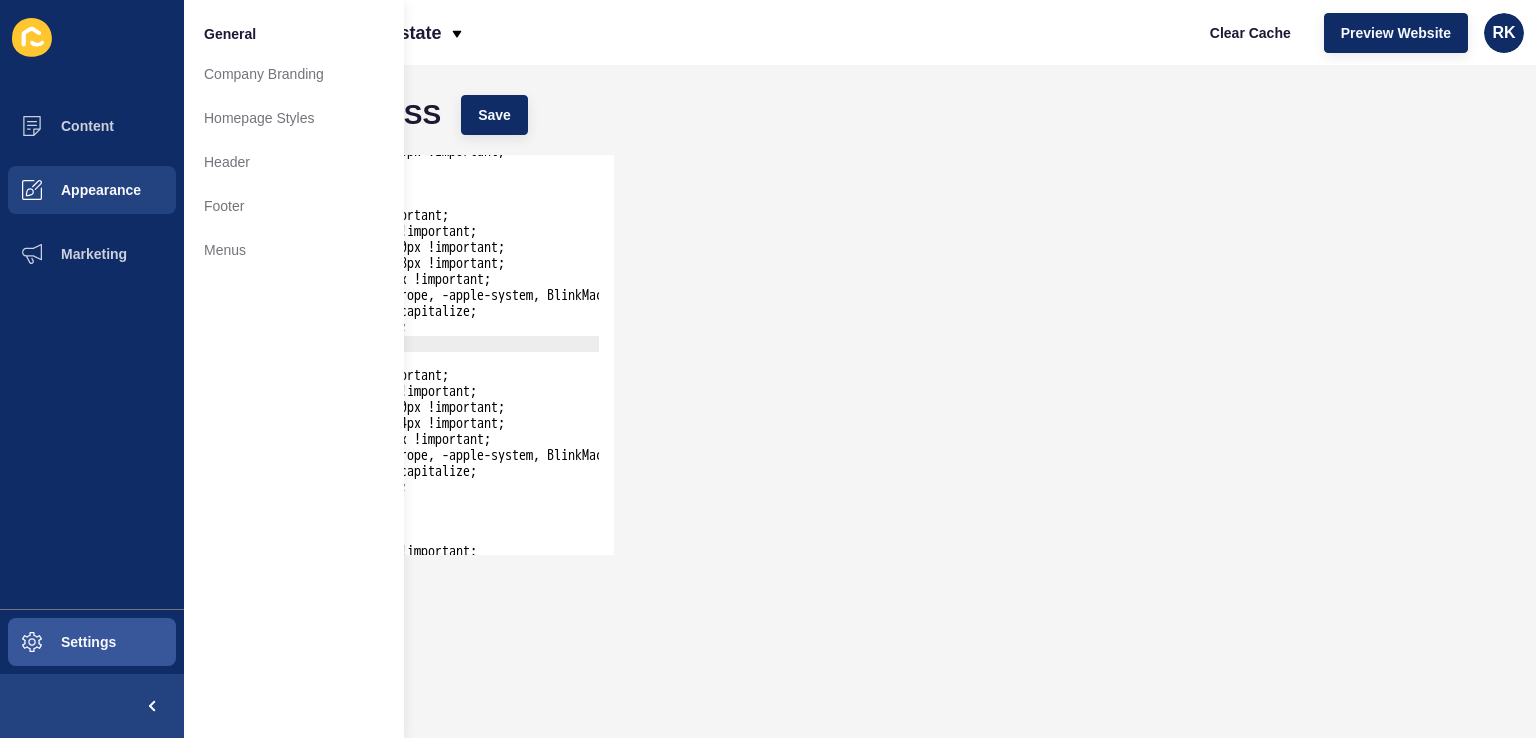 drag, startPoint x: 99, startPoint y: 643, endPoint x: 36, endPoint y: 565, distance: 100.26465 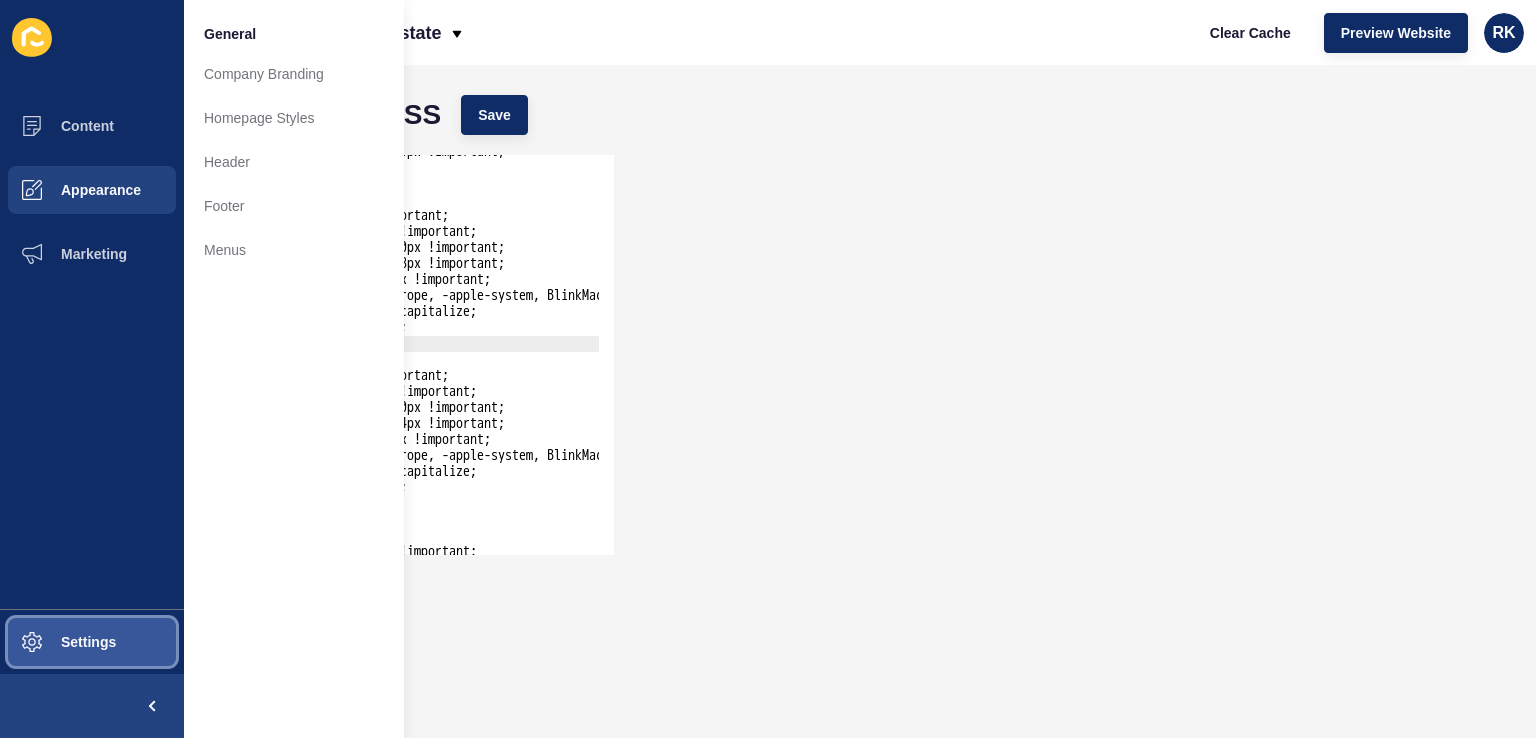 click on "Settings" at bounding box center (92, 642) 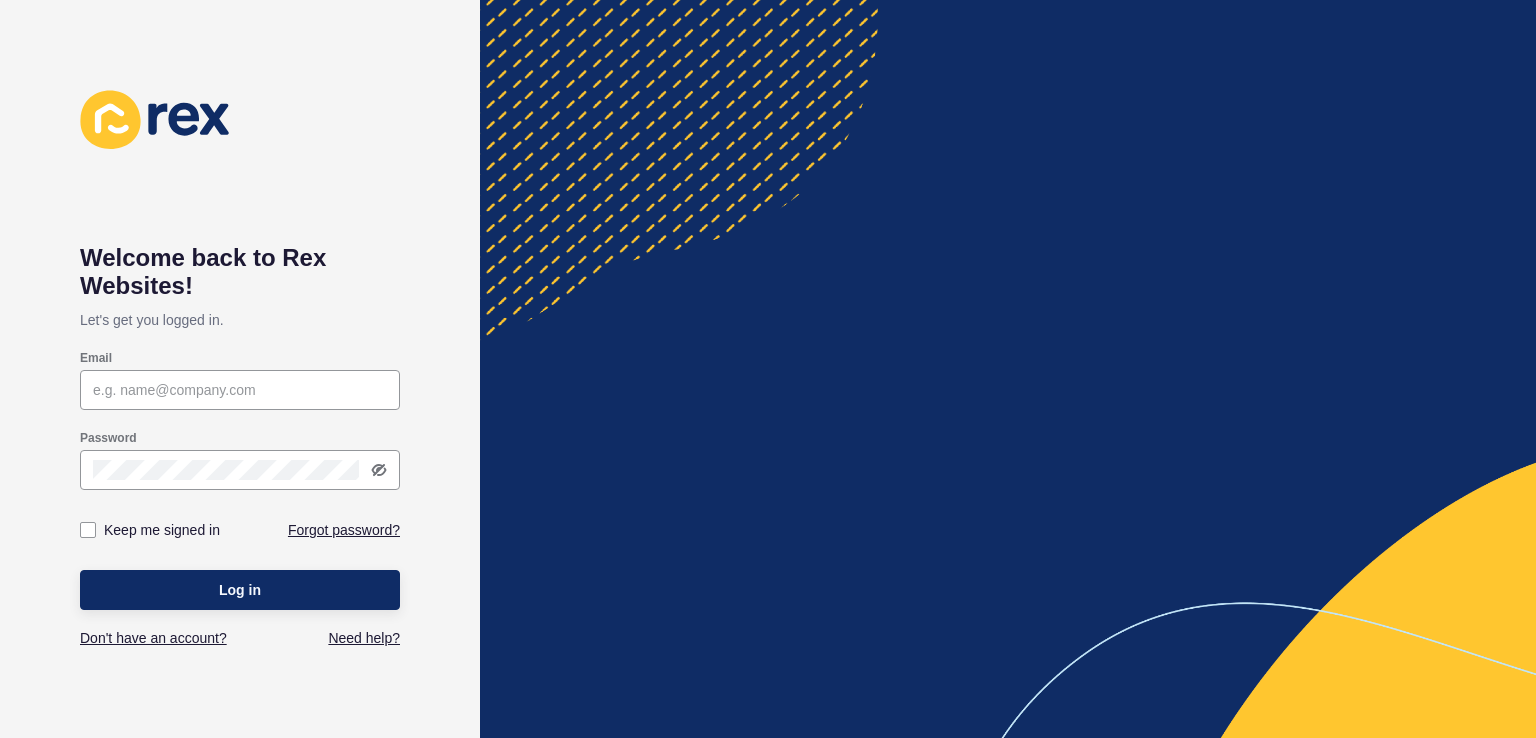 scroll, scrollTop: 0, scrollLeft: 0, axis: both 